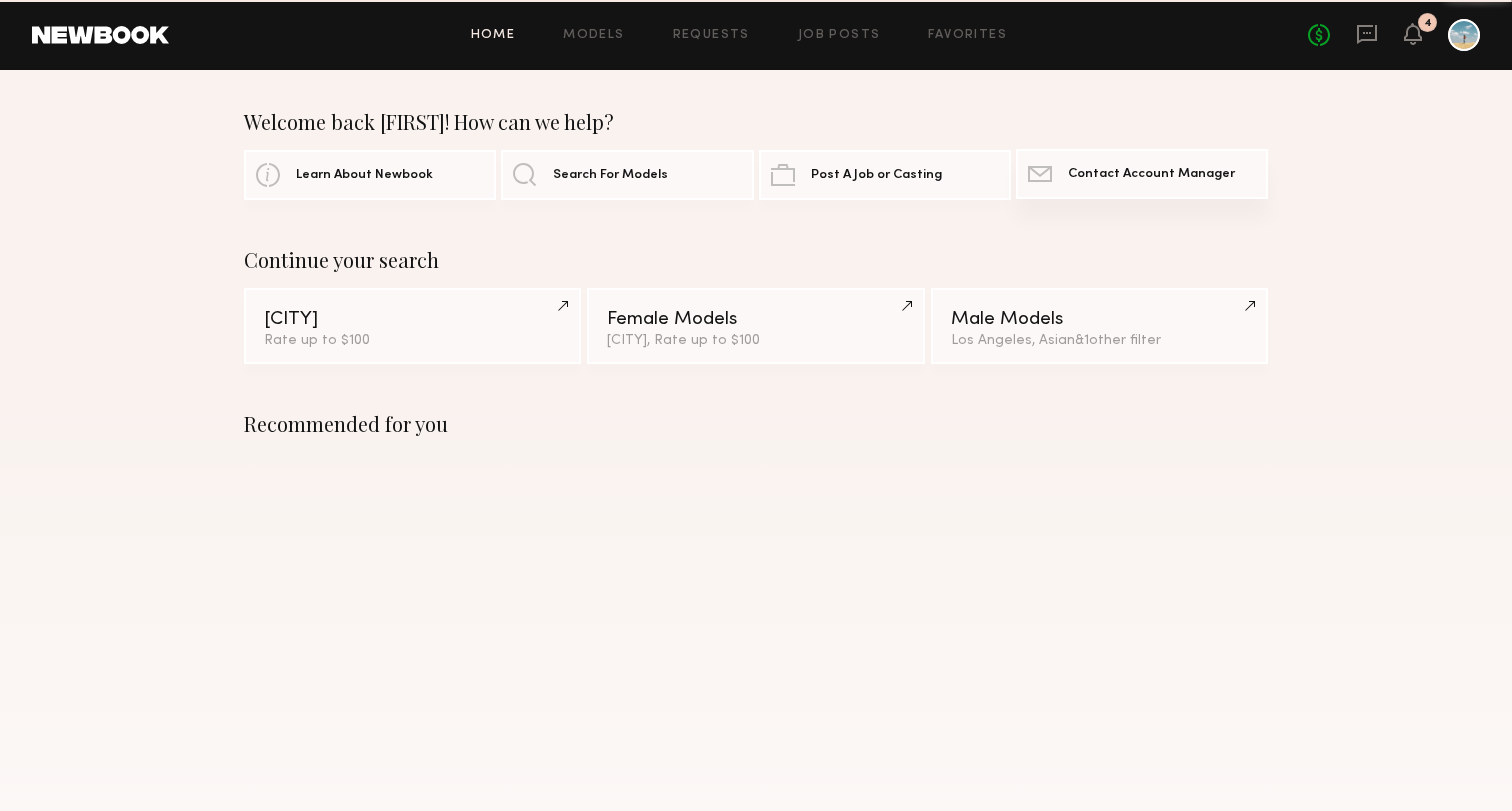 scroll, scrollTop: 0, scrollLeft: 0, axis: both 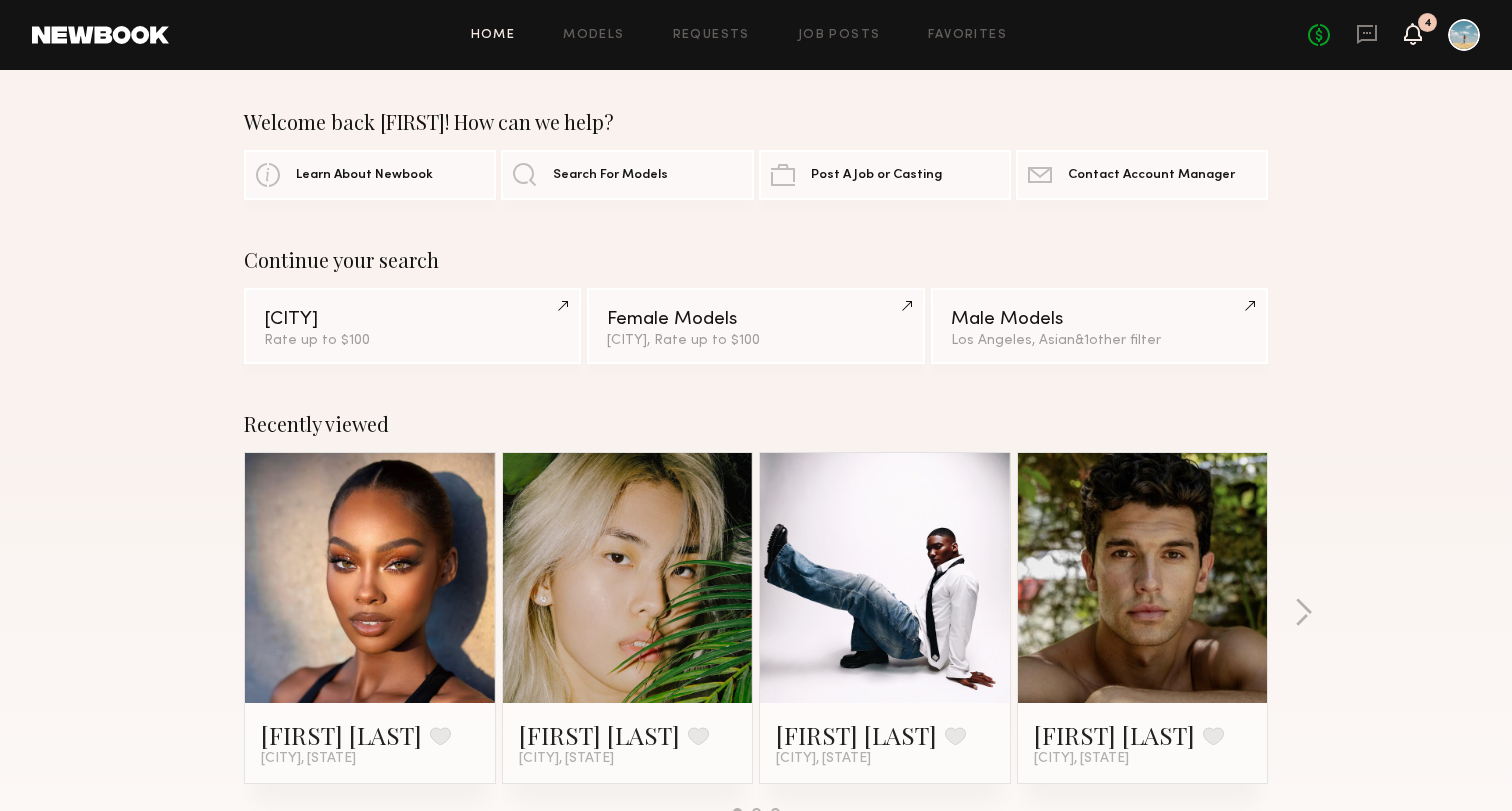 click 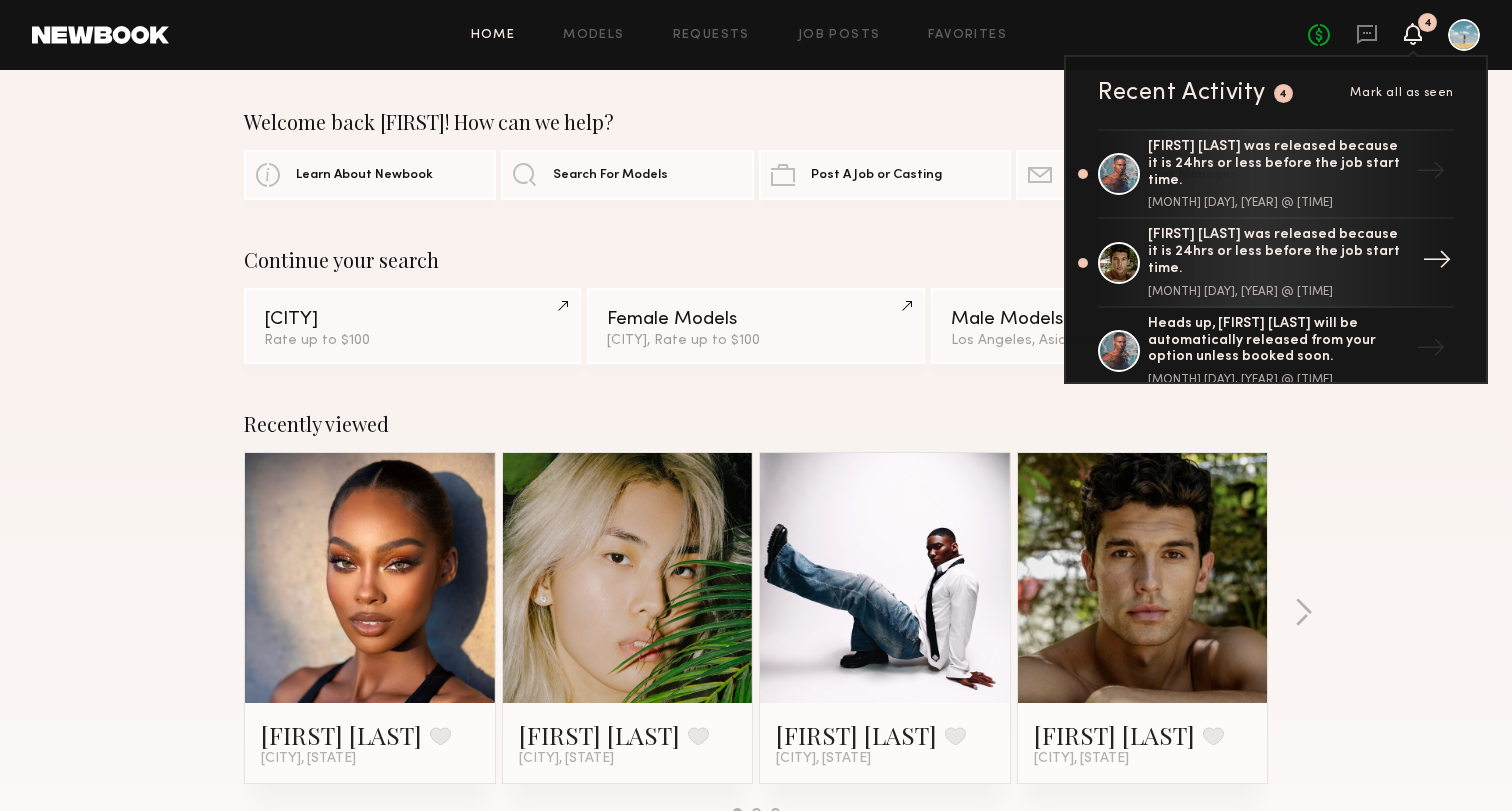 click on "[MONTH] [DAY], [YEAR] @ [TIME]" 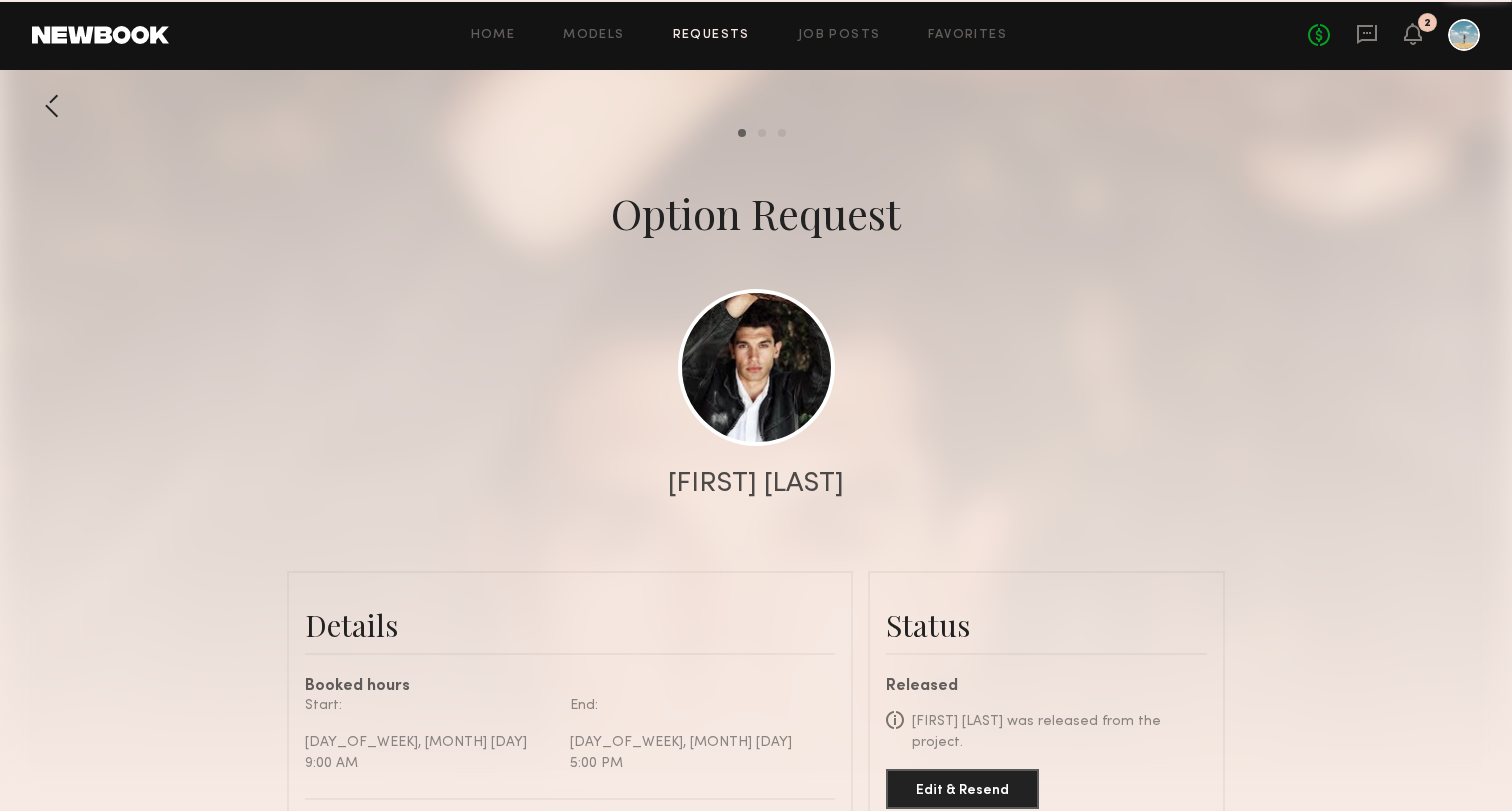 scroll, scrollTop: 1235, scrollLeft: 0, axis: vertical 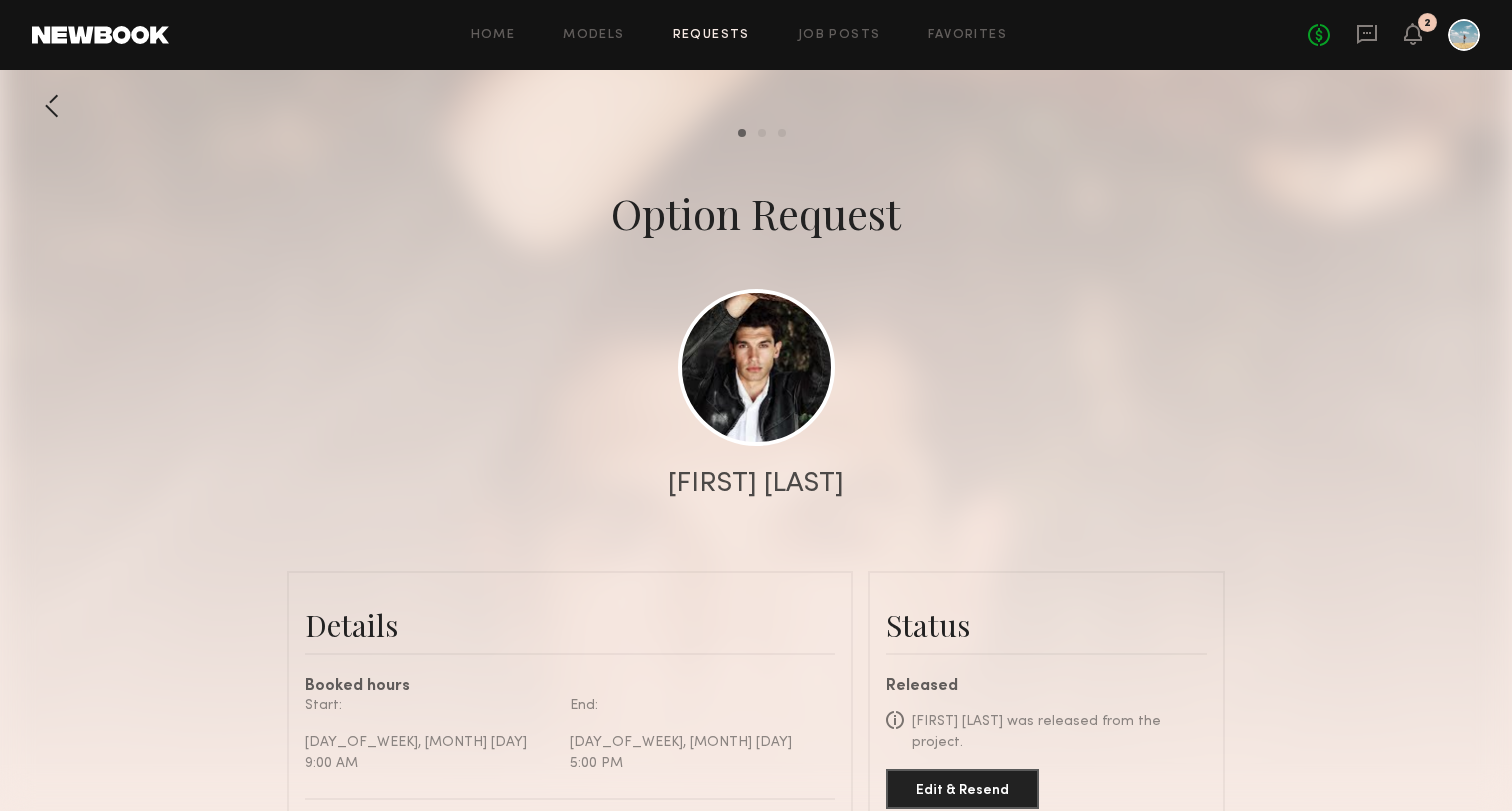click 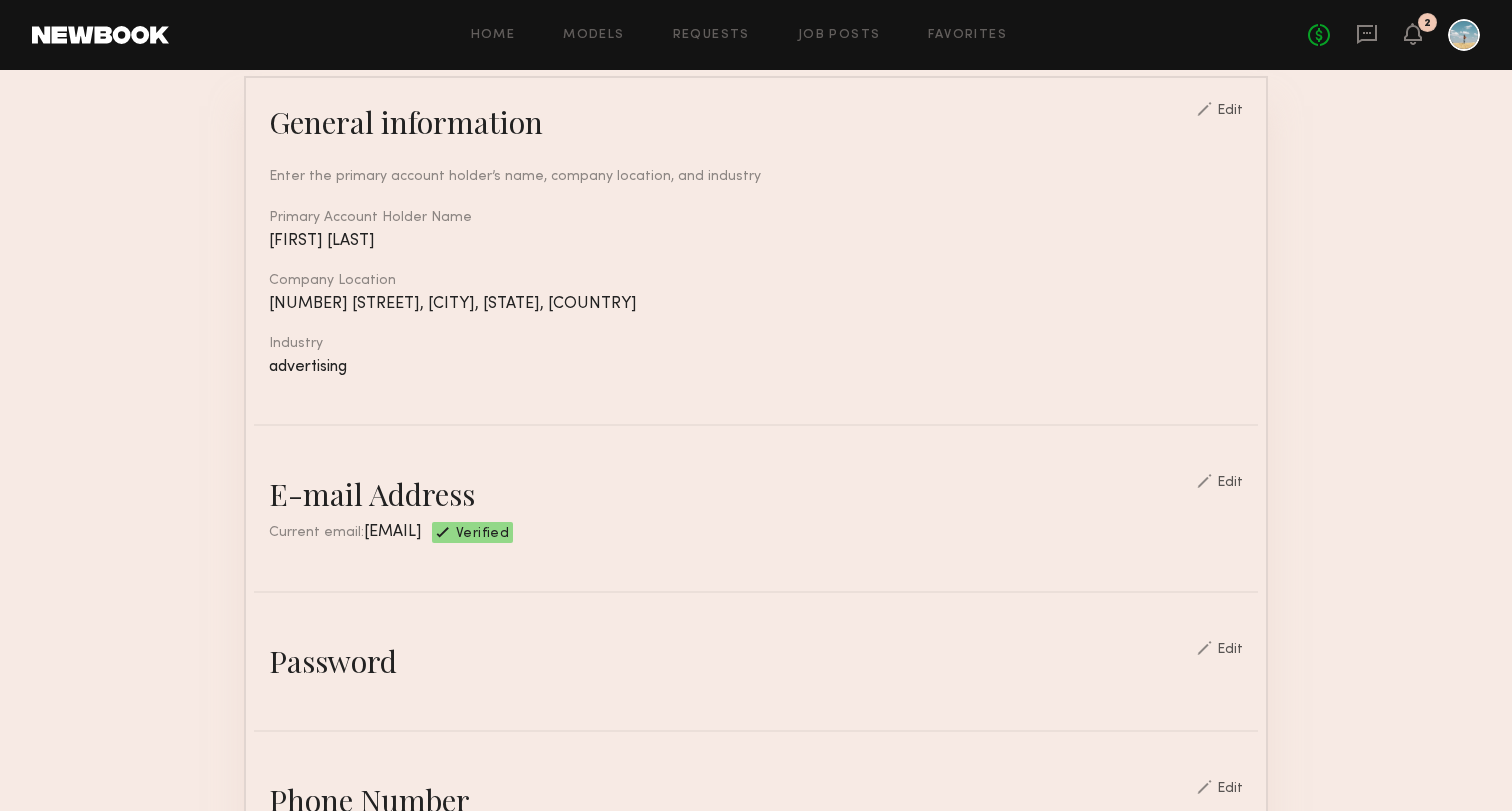 scroll, scrollTop: 247, scrollLeft: 0, axis: vertical 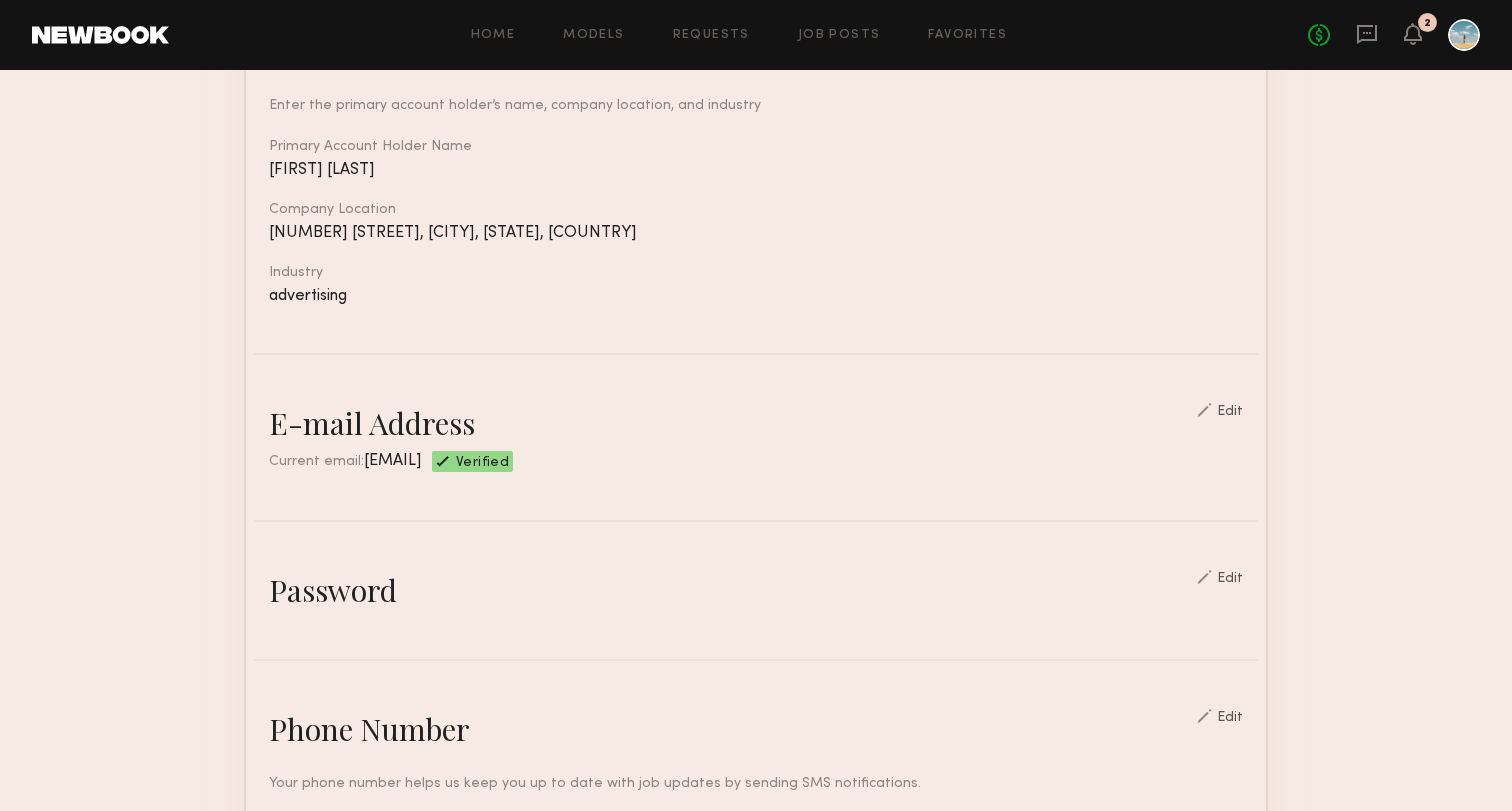 click on "Edit" 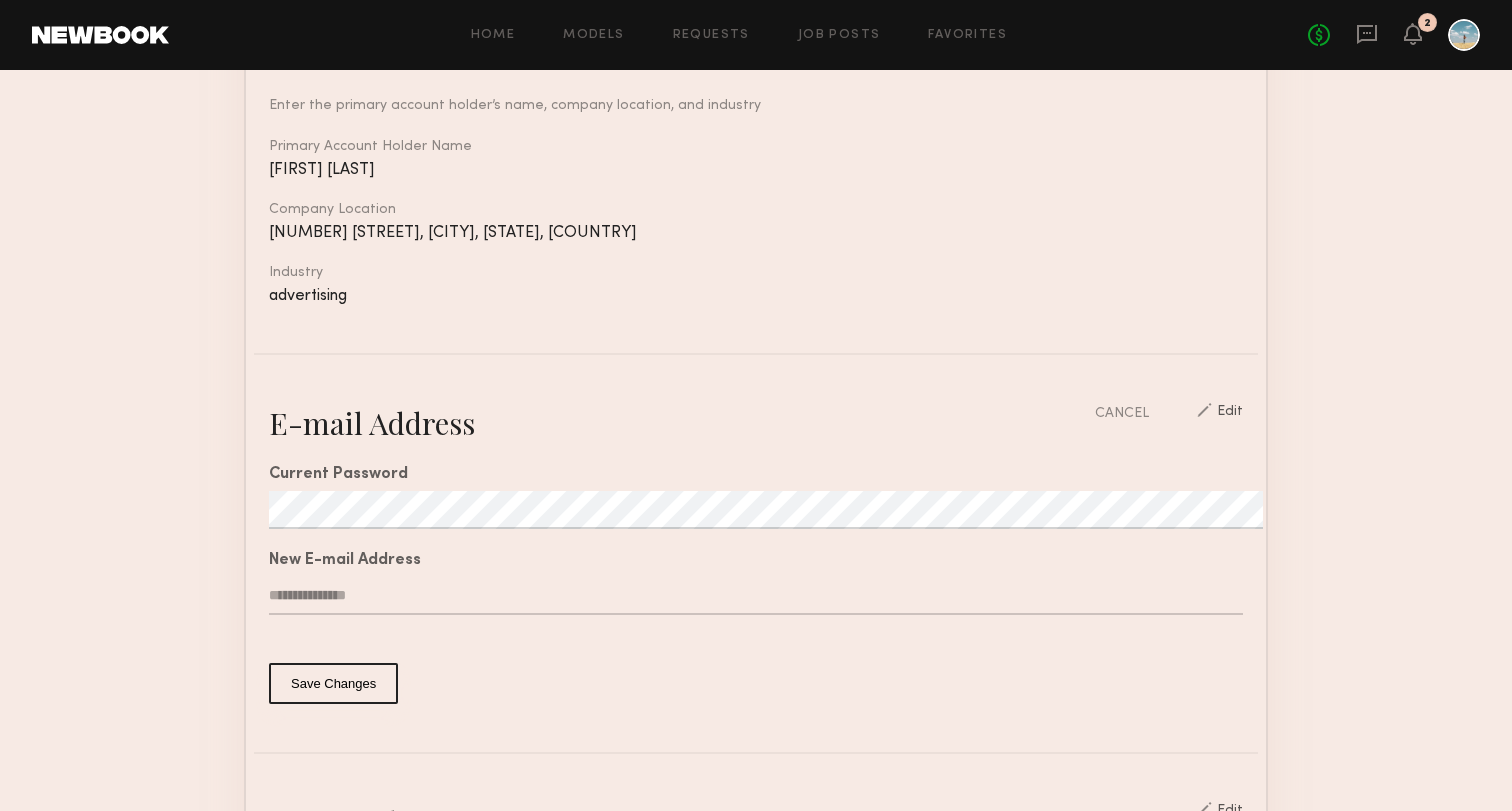 click on "**********" 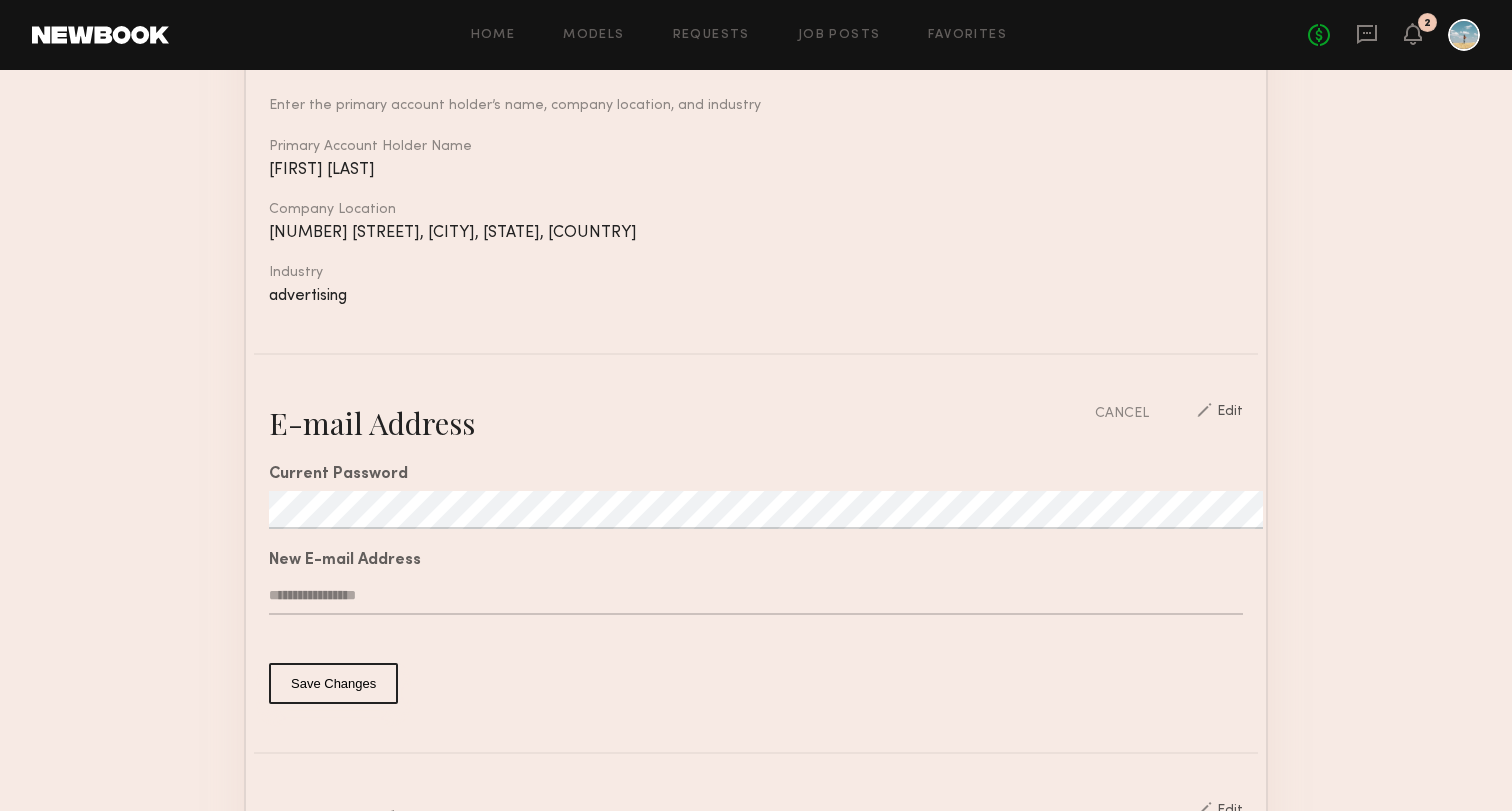 type on "**********" 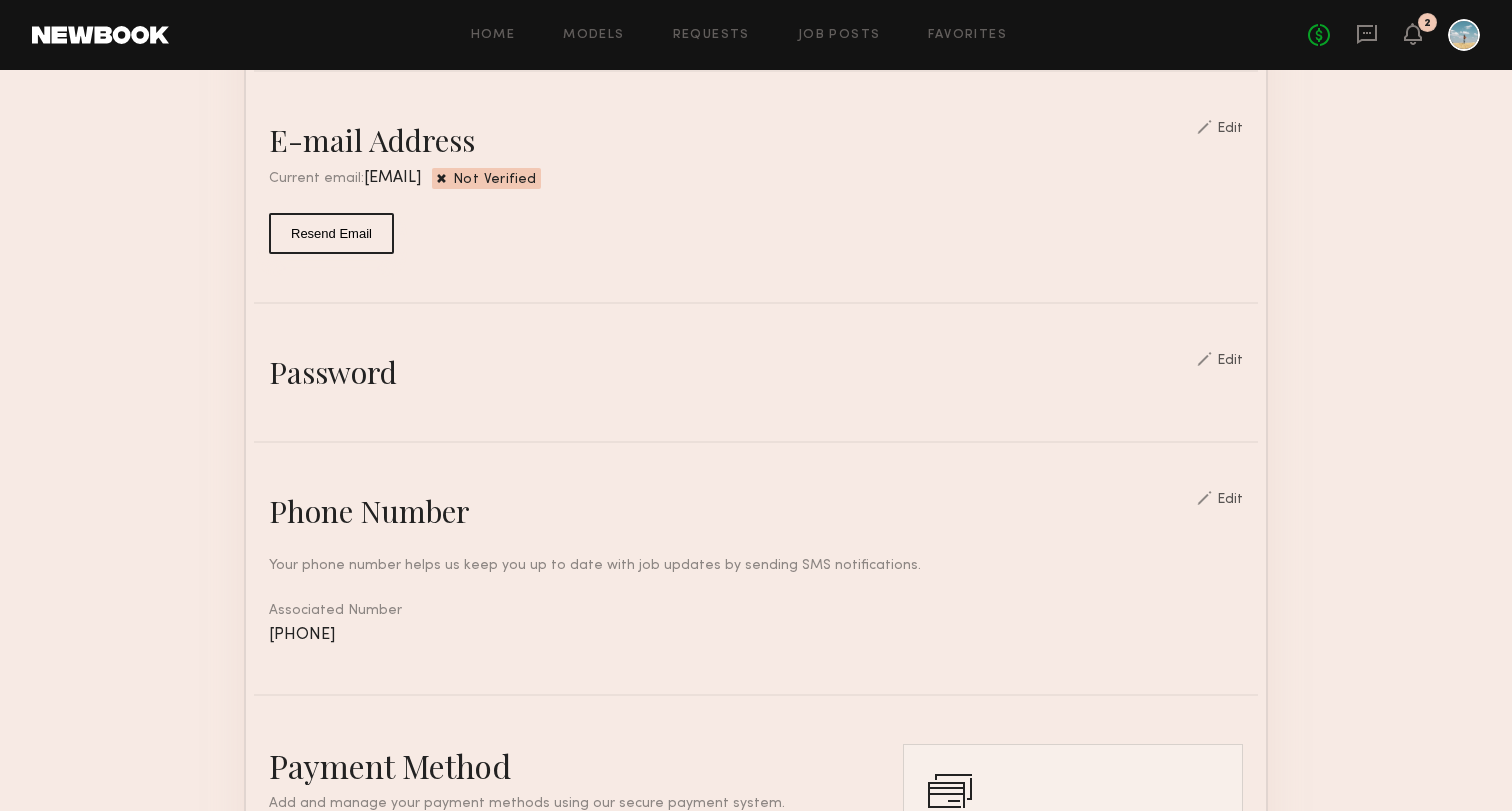 scroll, scrollTop: 737, scrollLeft: 0, axis: vertical 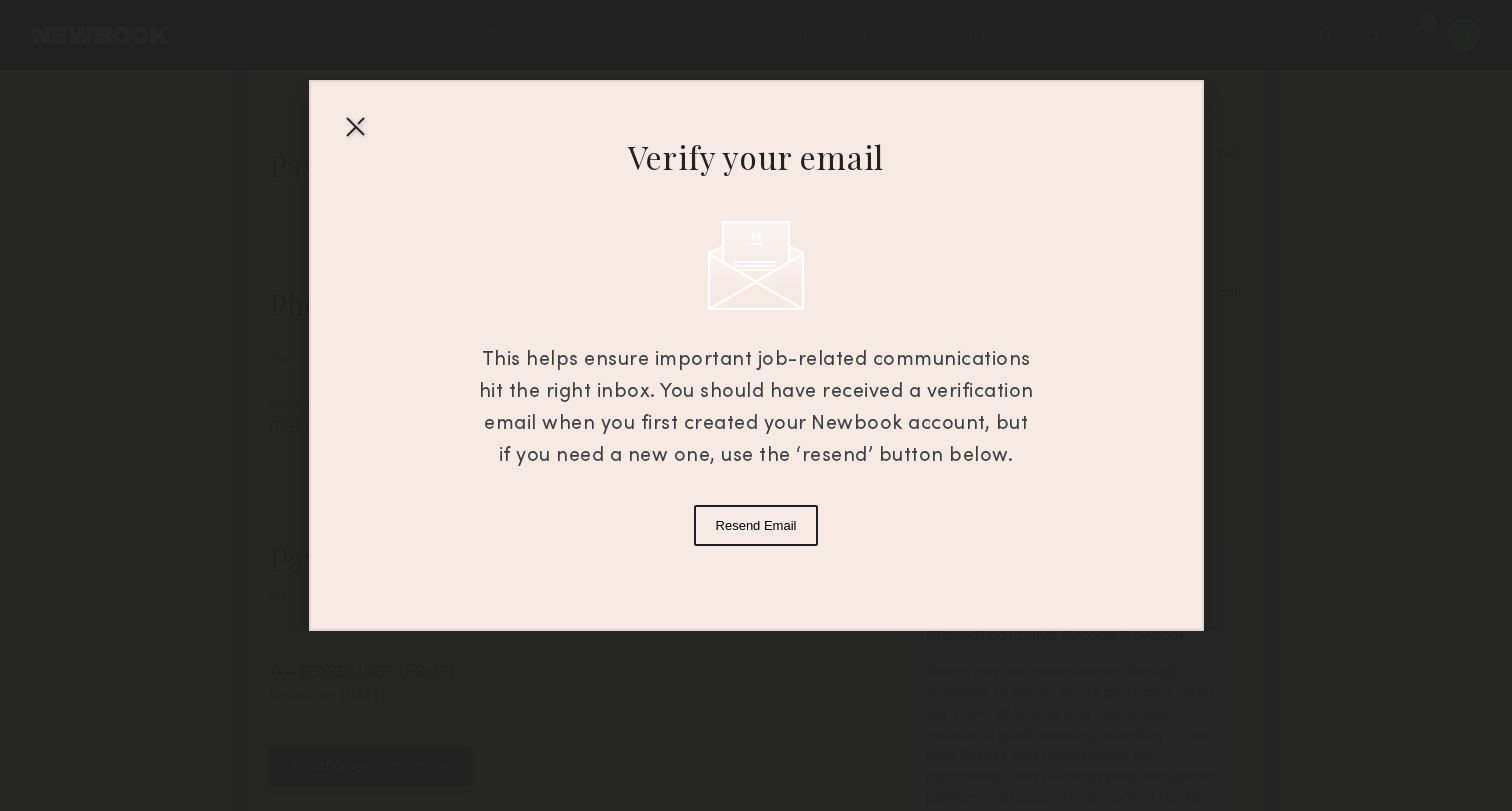 click on "Resend Email" at bounding box center [756, 525] 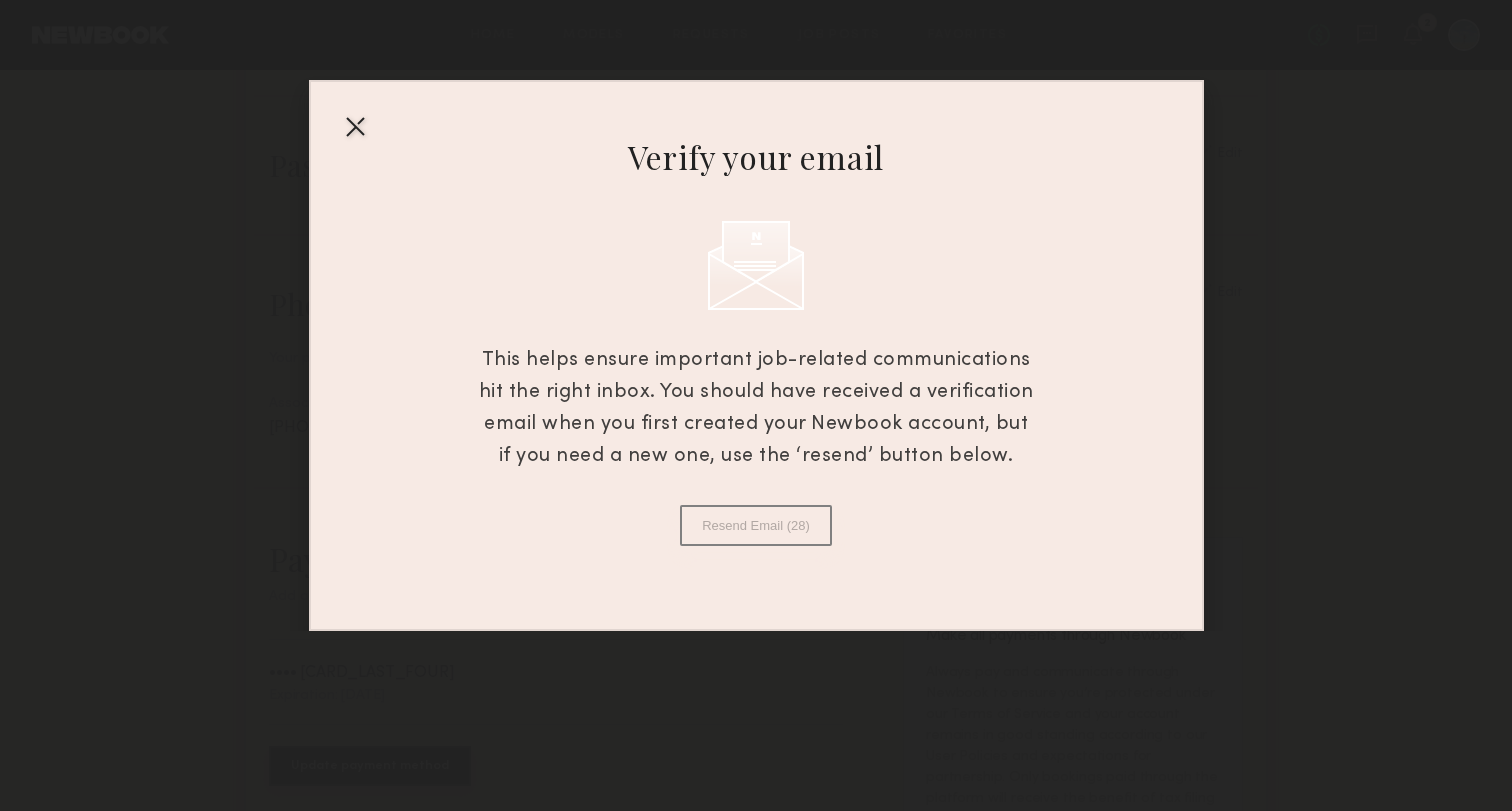 click at bounding box center (355, 126) 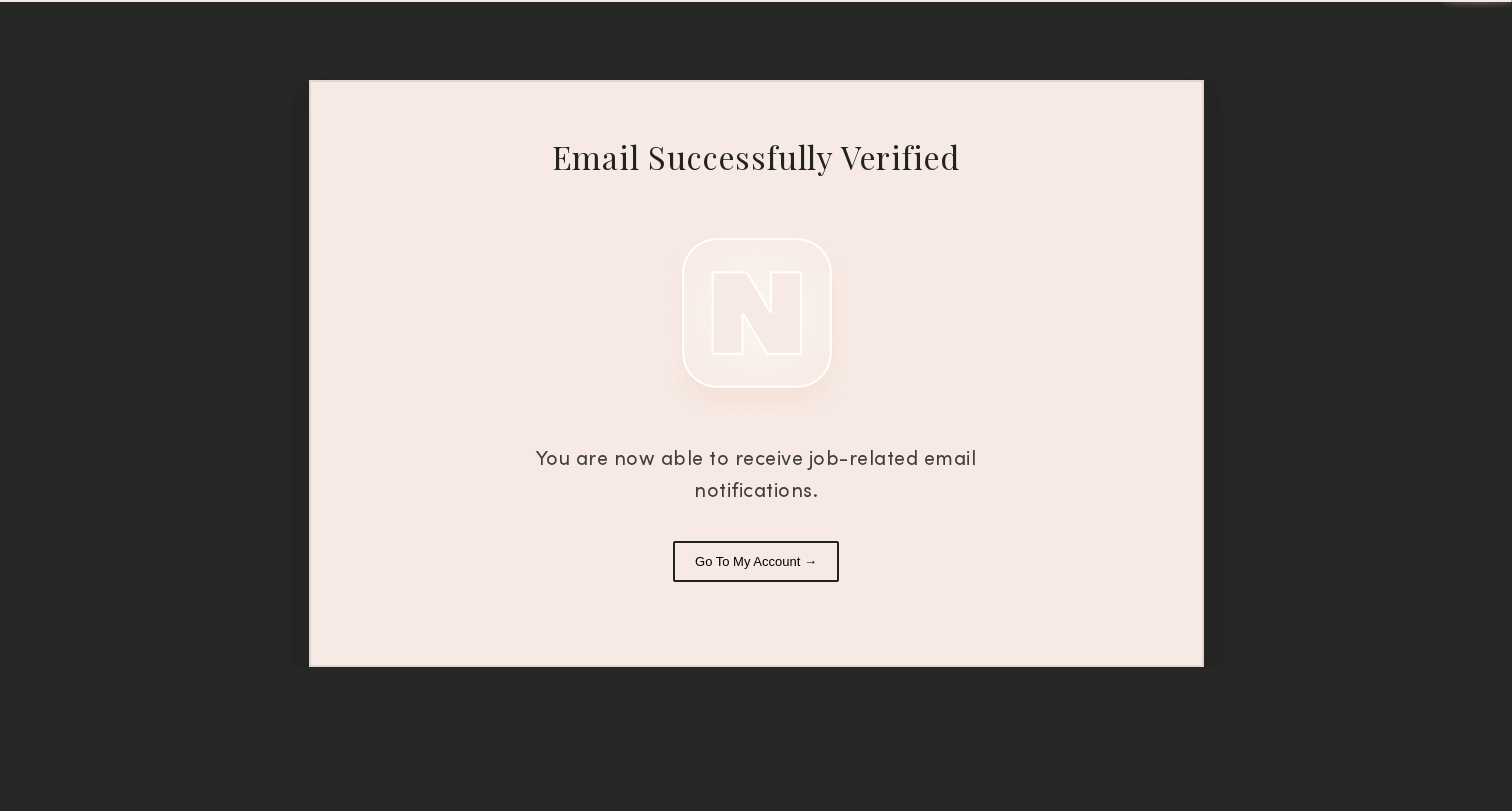 scroll, scrollTop: 0, scrollLeft: 0, axis: both 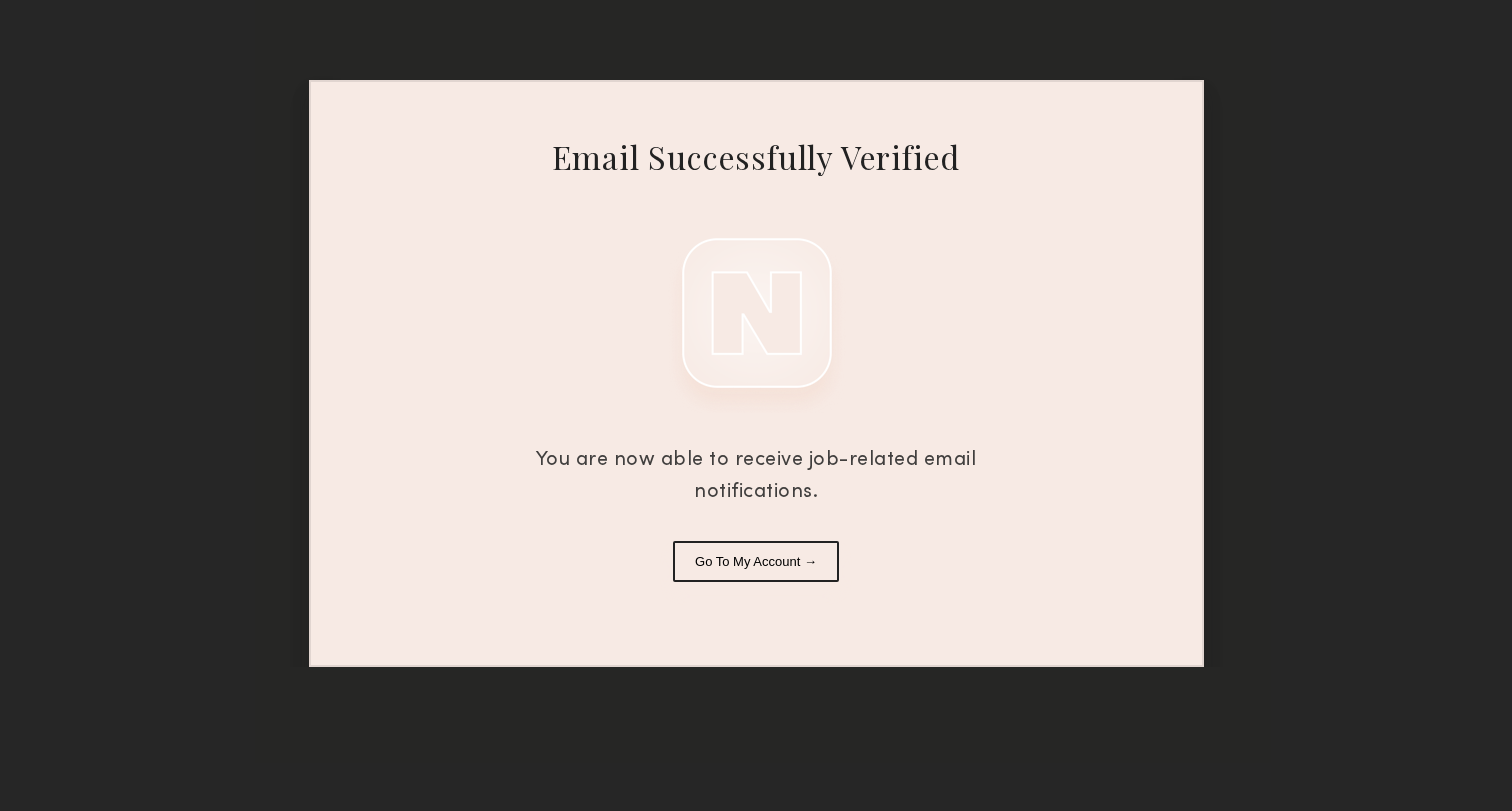 click on "Go To My Account →" at bounding box center (756, 561) 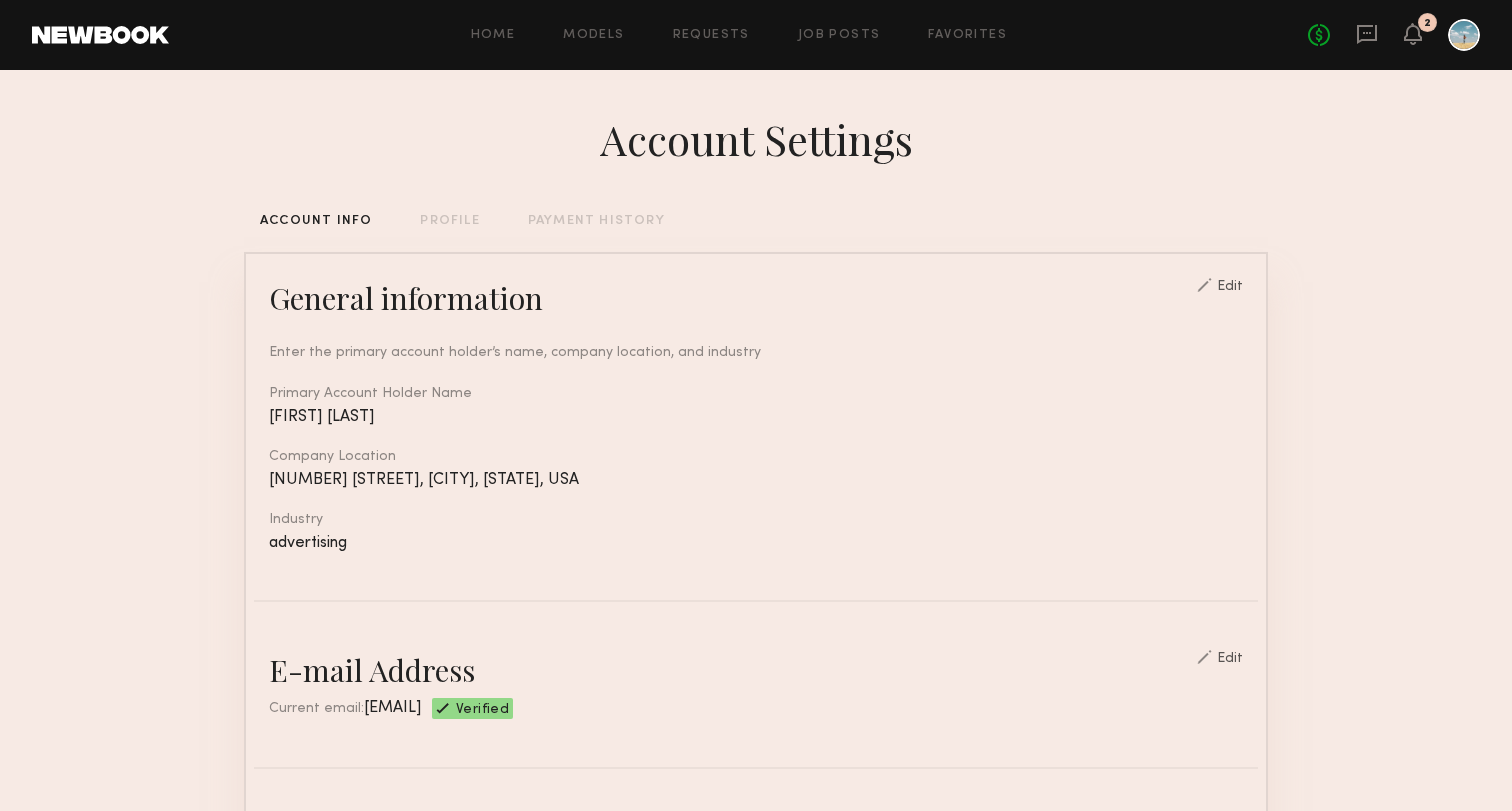 click on "Edit" 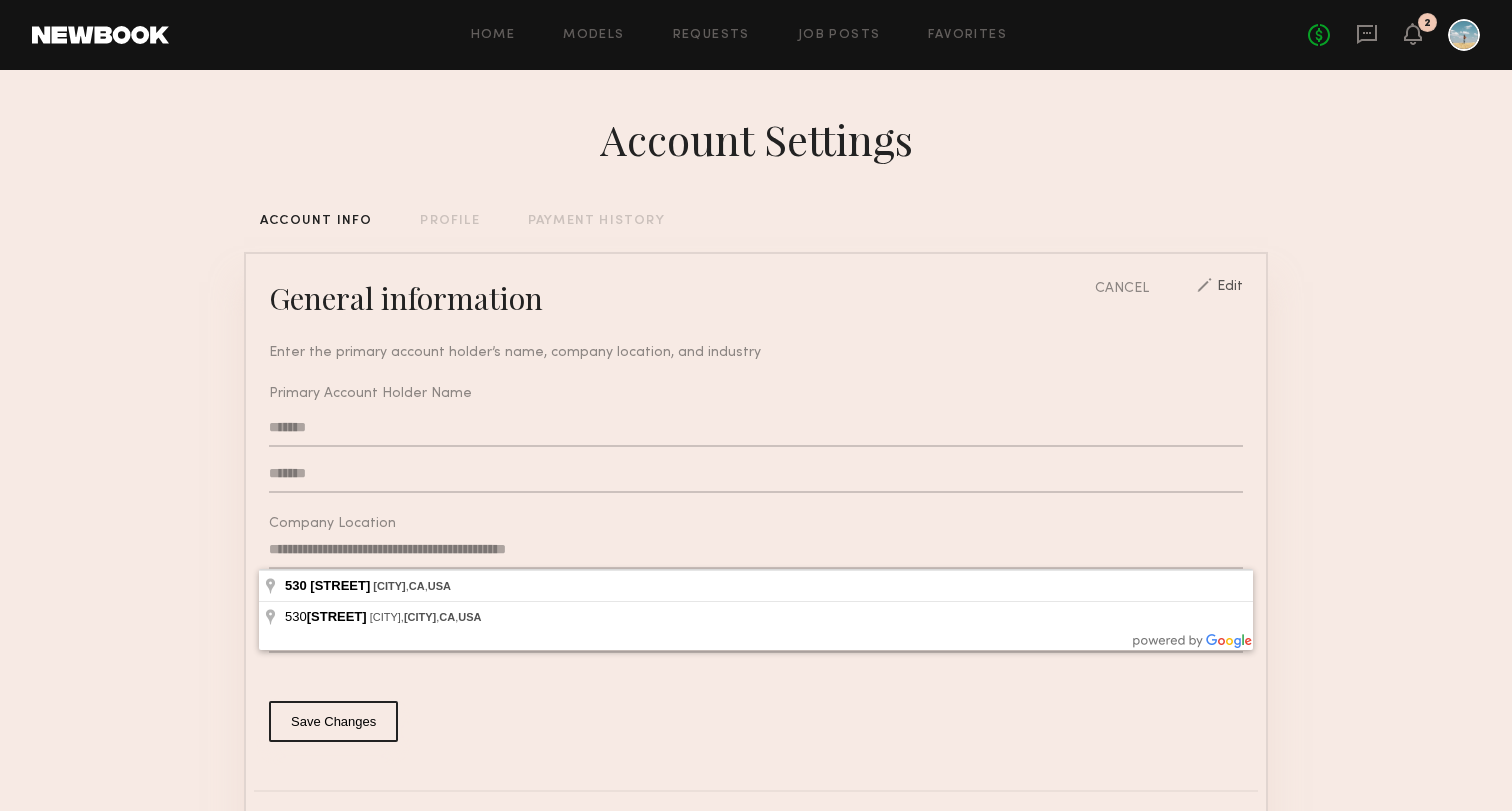 click on "**********" 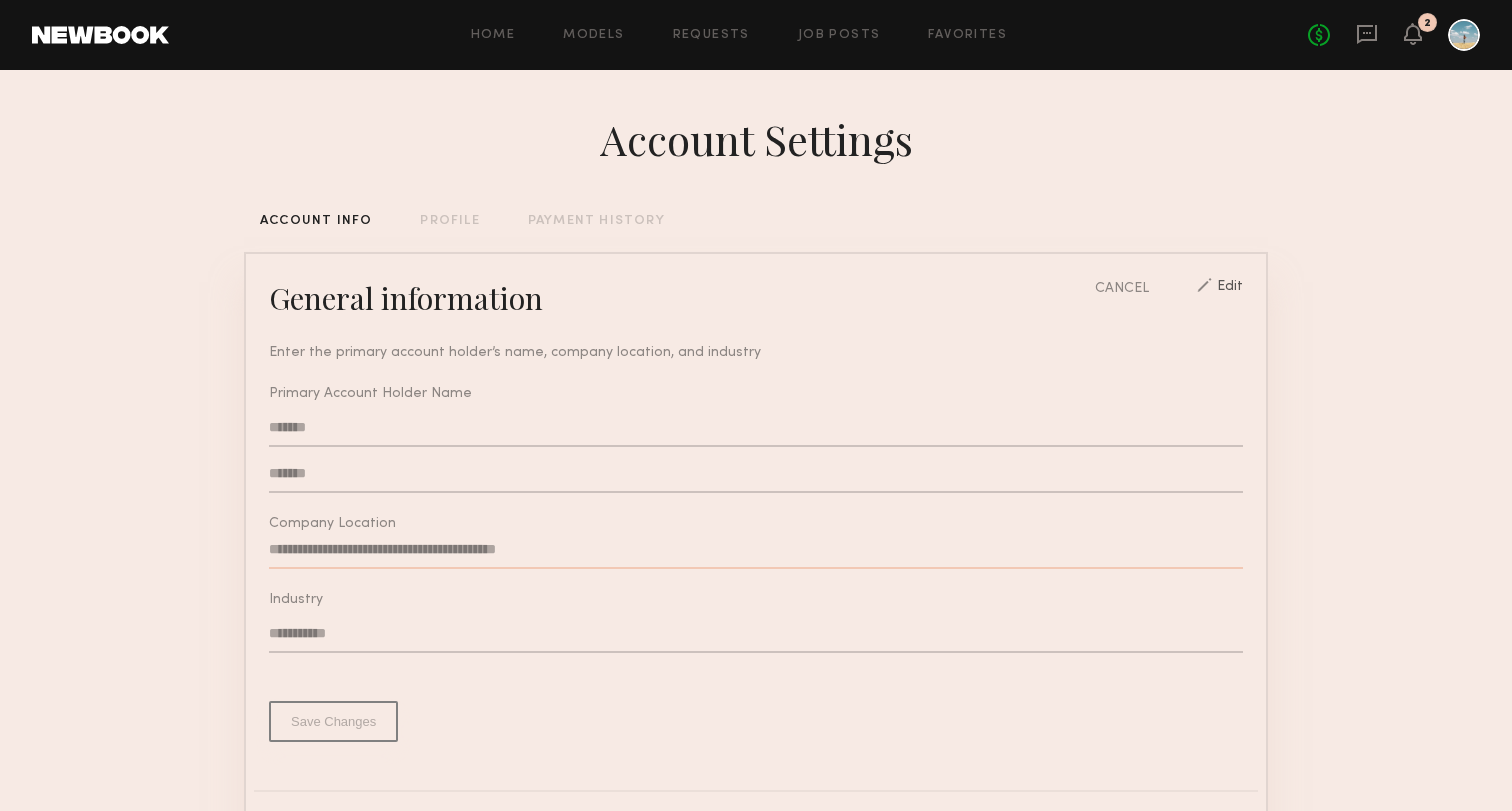 type on "**********" 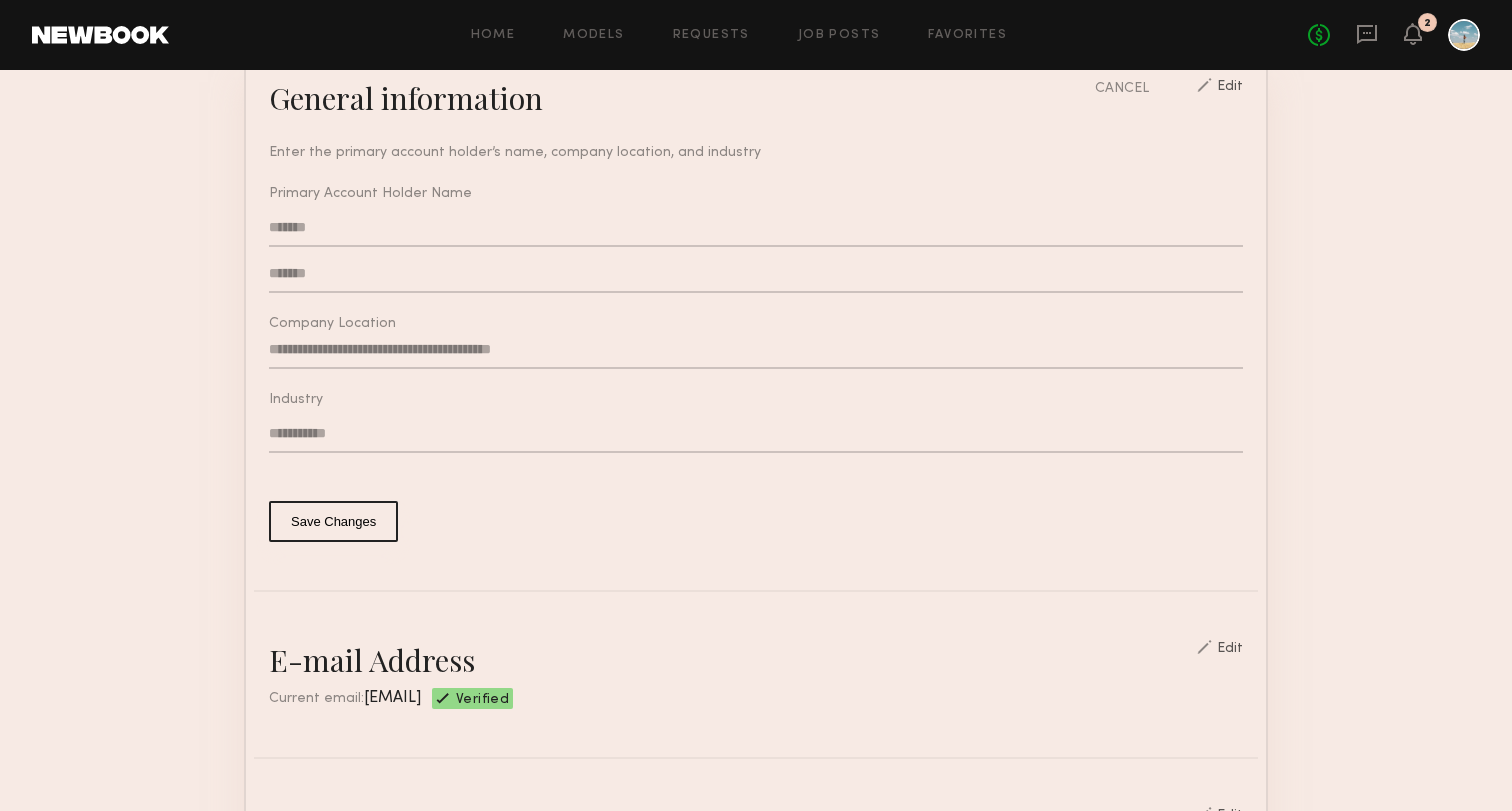 scroll, scrollTop: 240, scrollLeft: 0, axis: vertical 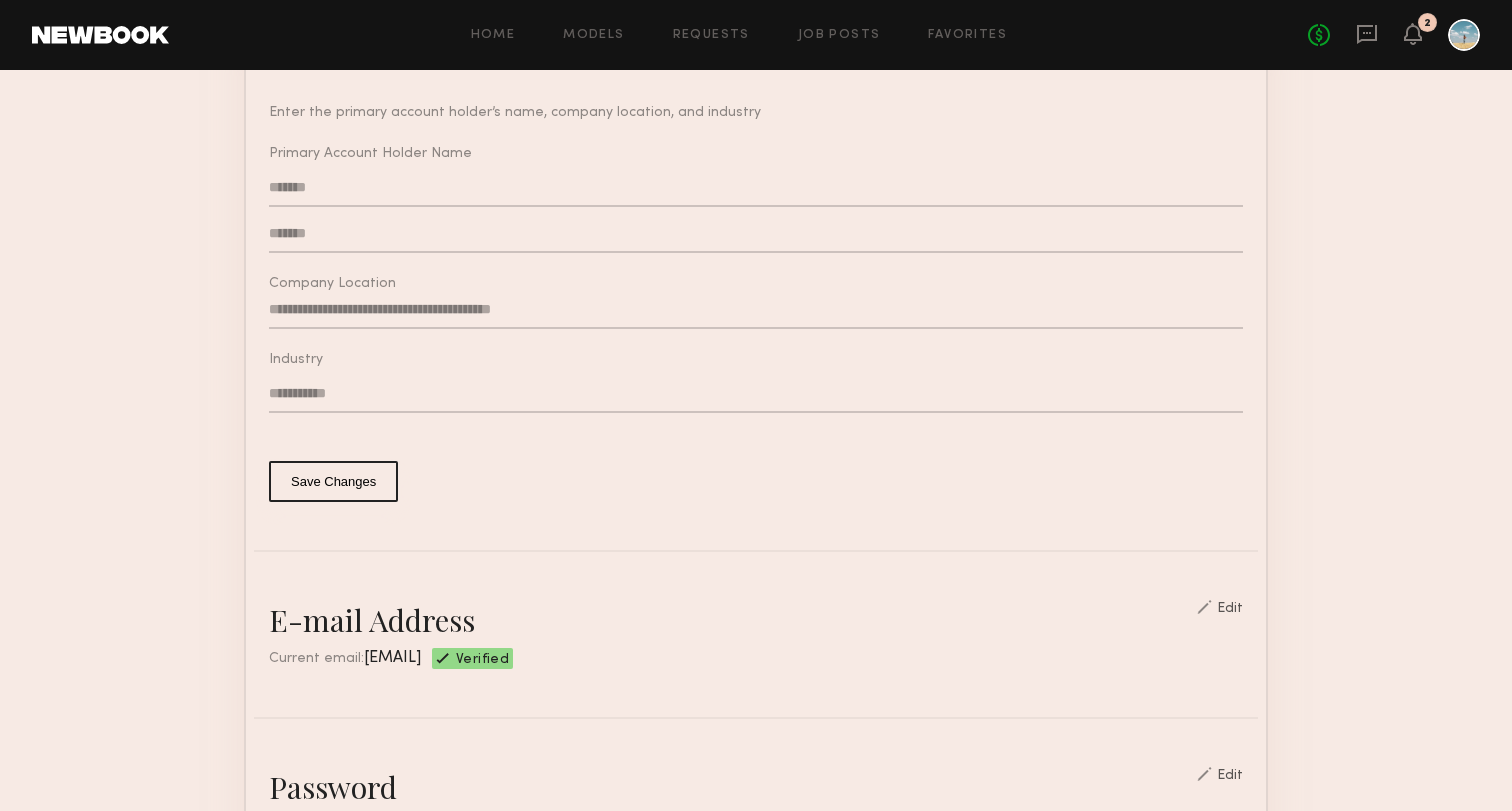 click on "Save Changes" 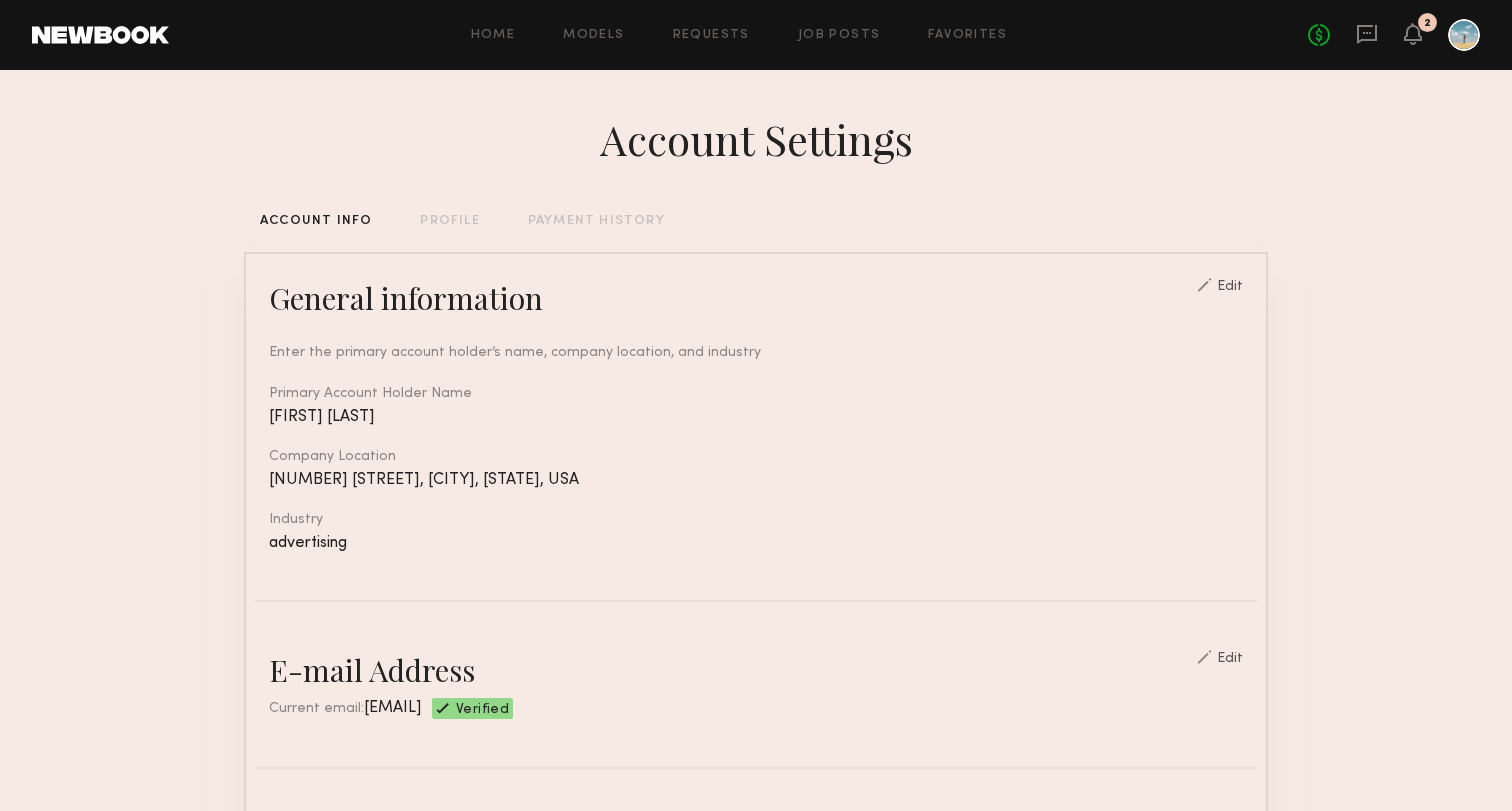 scroll, scrollTop: 0, scrollLeft: 0, axis: both 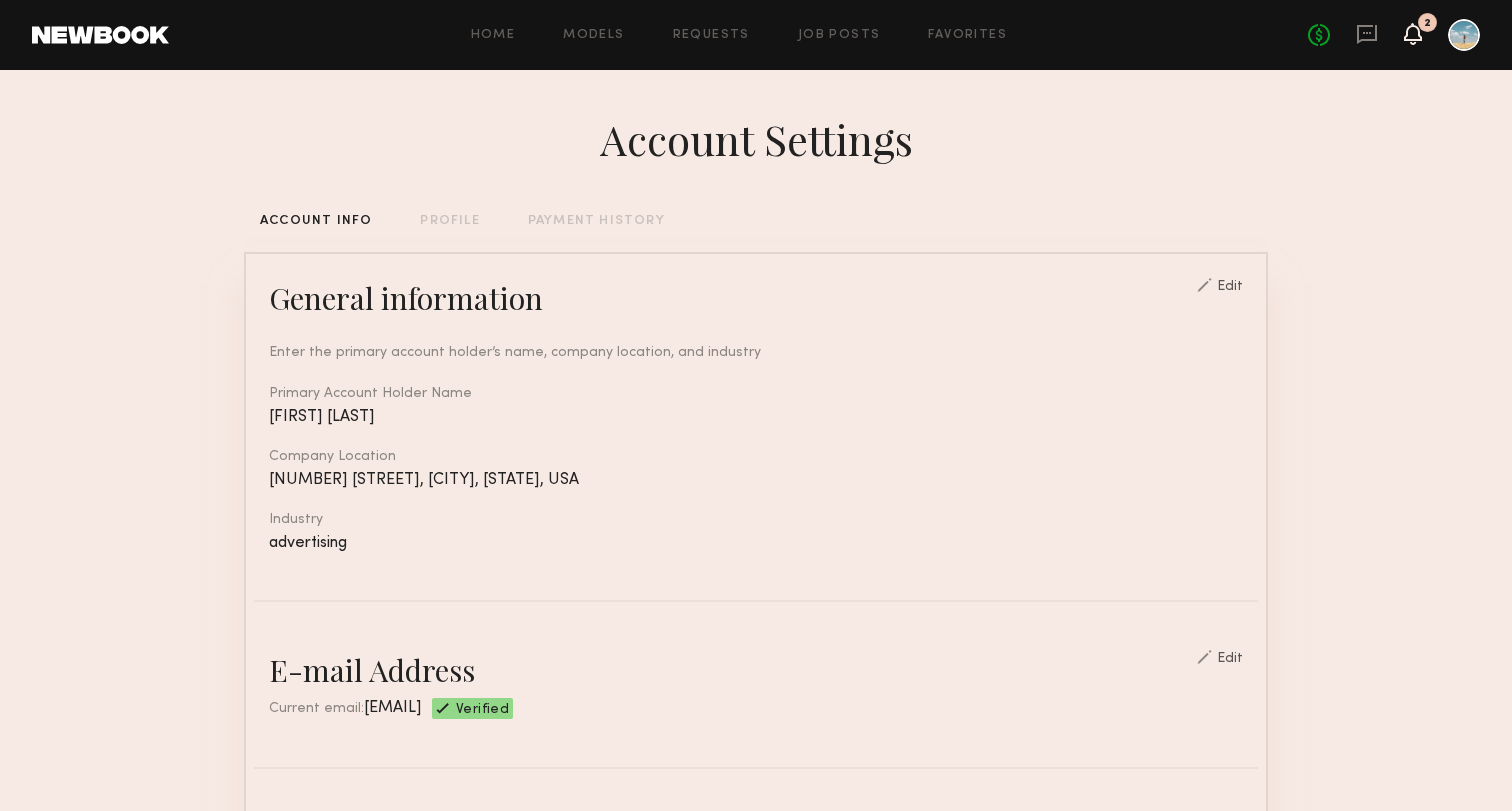 click 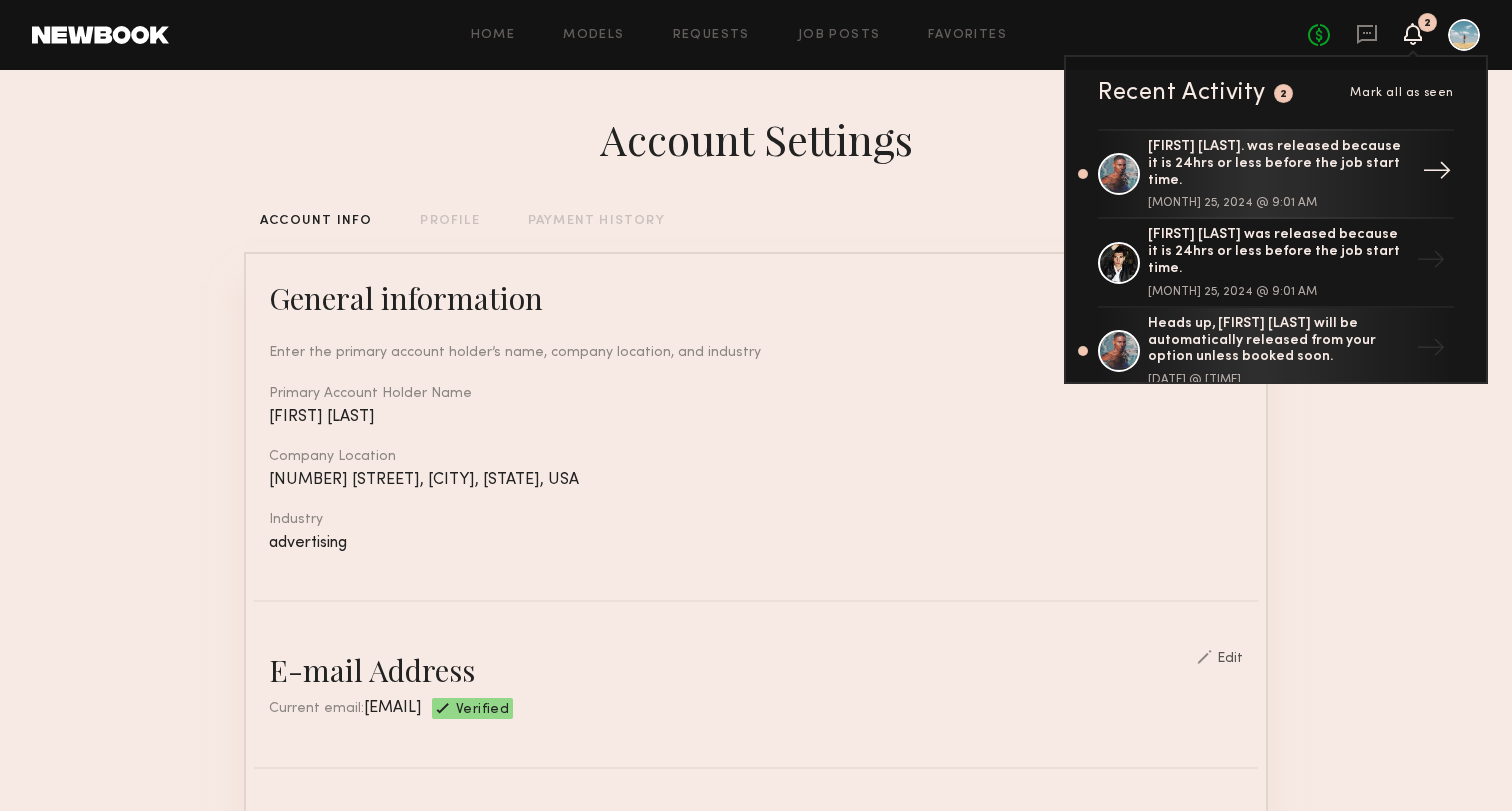click on "[FIRST] [LAST]. was released because it is 24hrs or less before the job start time." 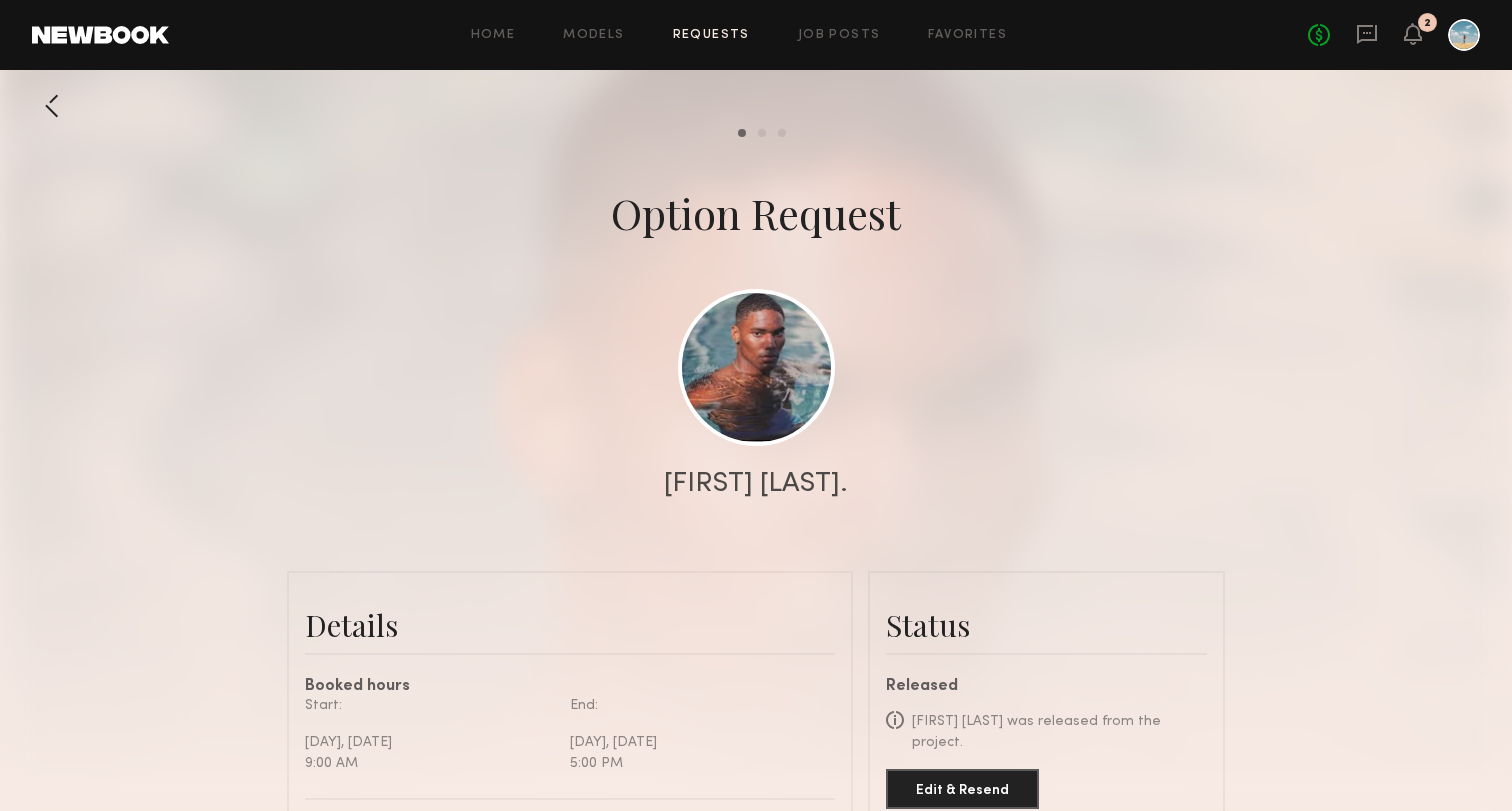 scroll, scrollTop: 1279, scrollLeft: 0, axis: vertical 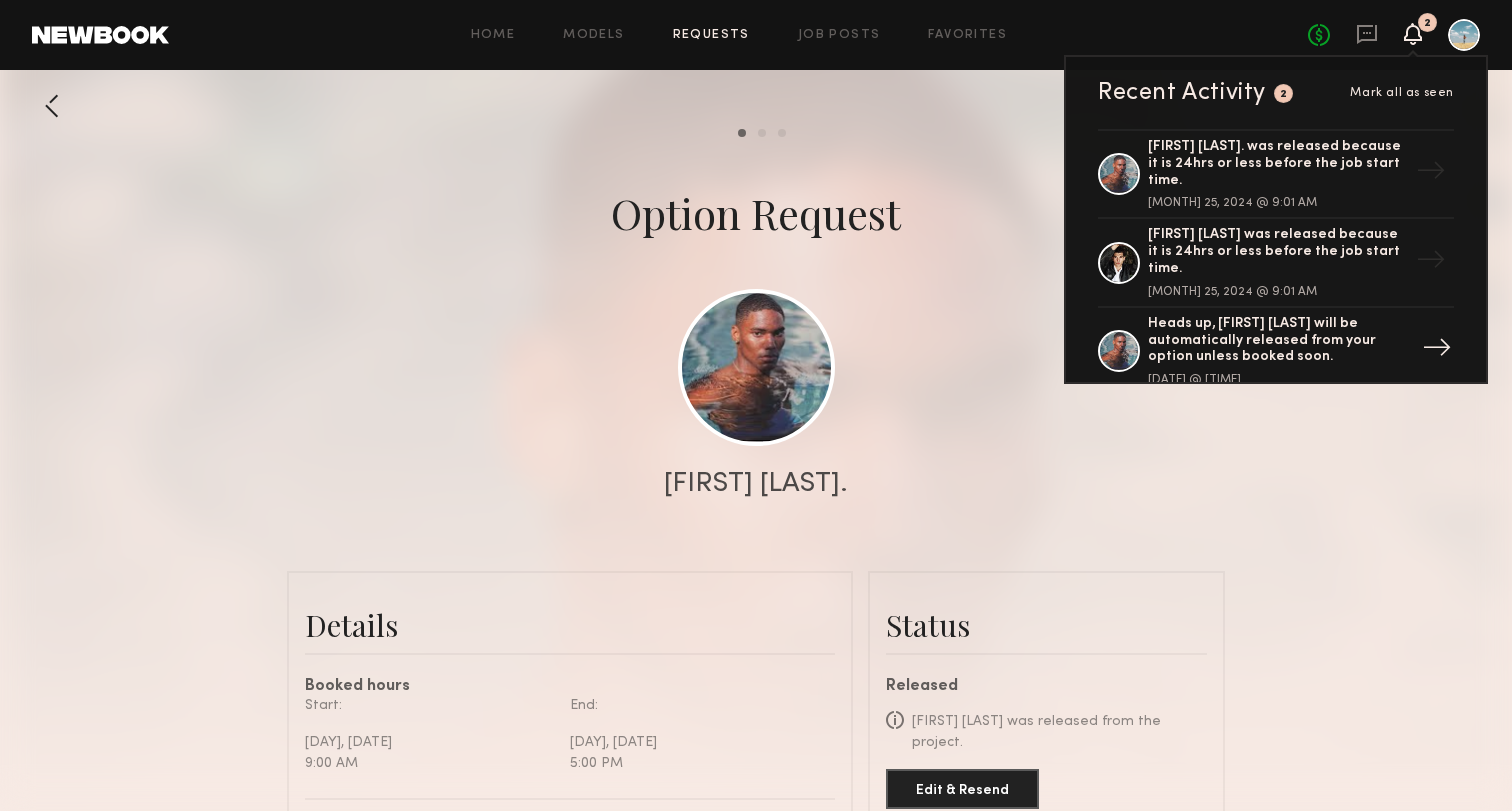 click on "Heads up, [FIRST] [LAST] will be automatically released from your option unless booked soon." 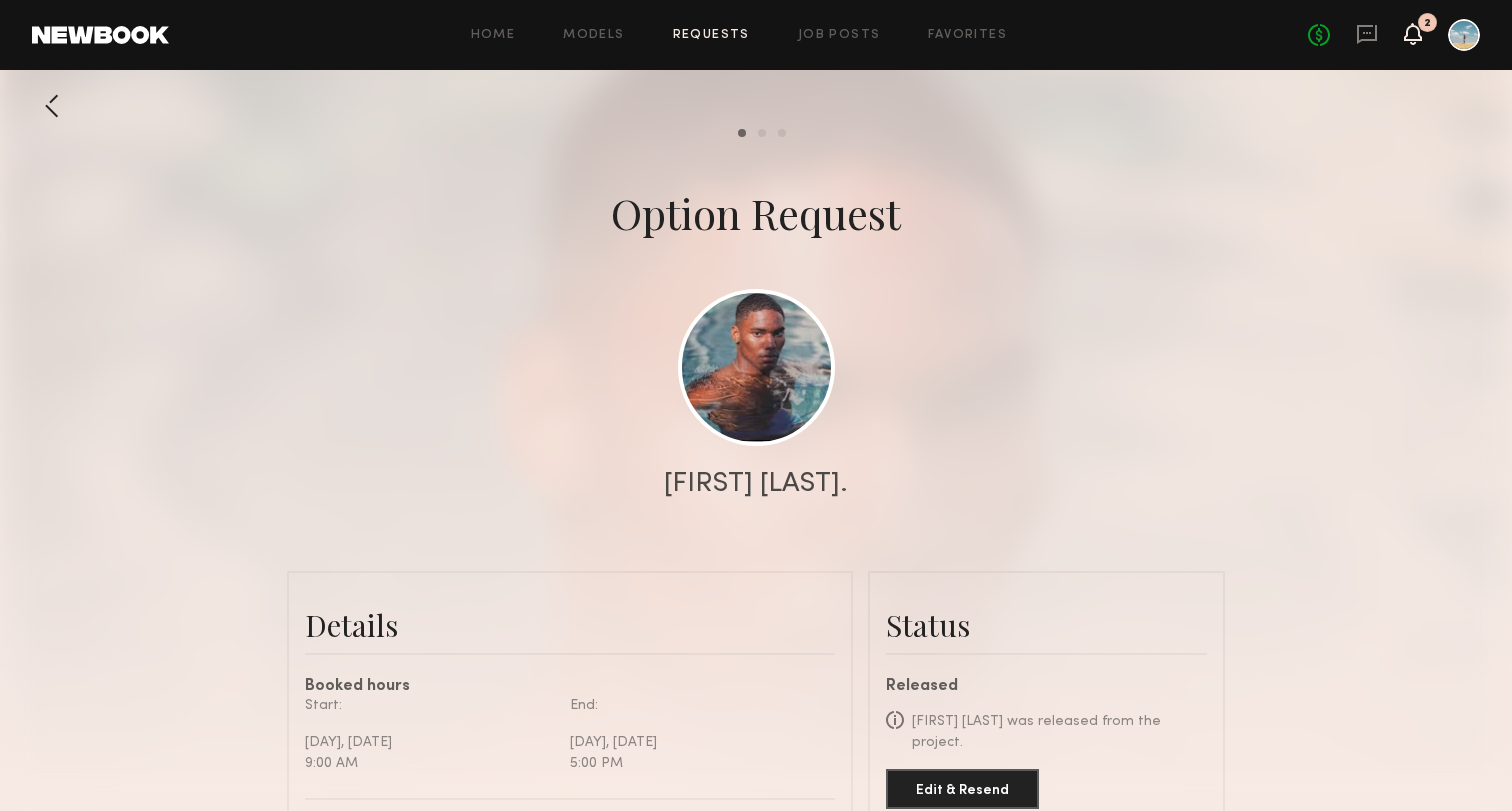 click 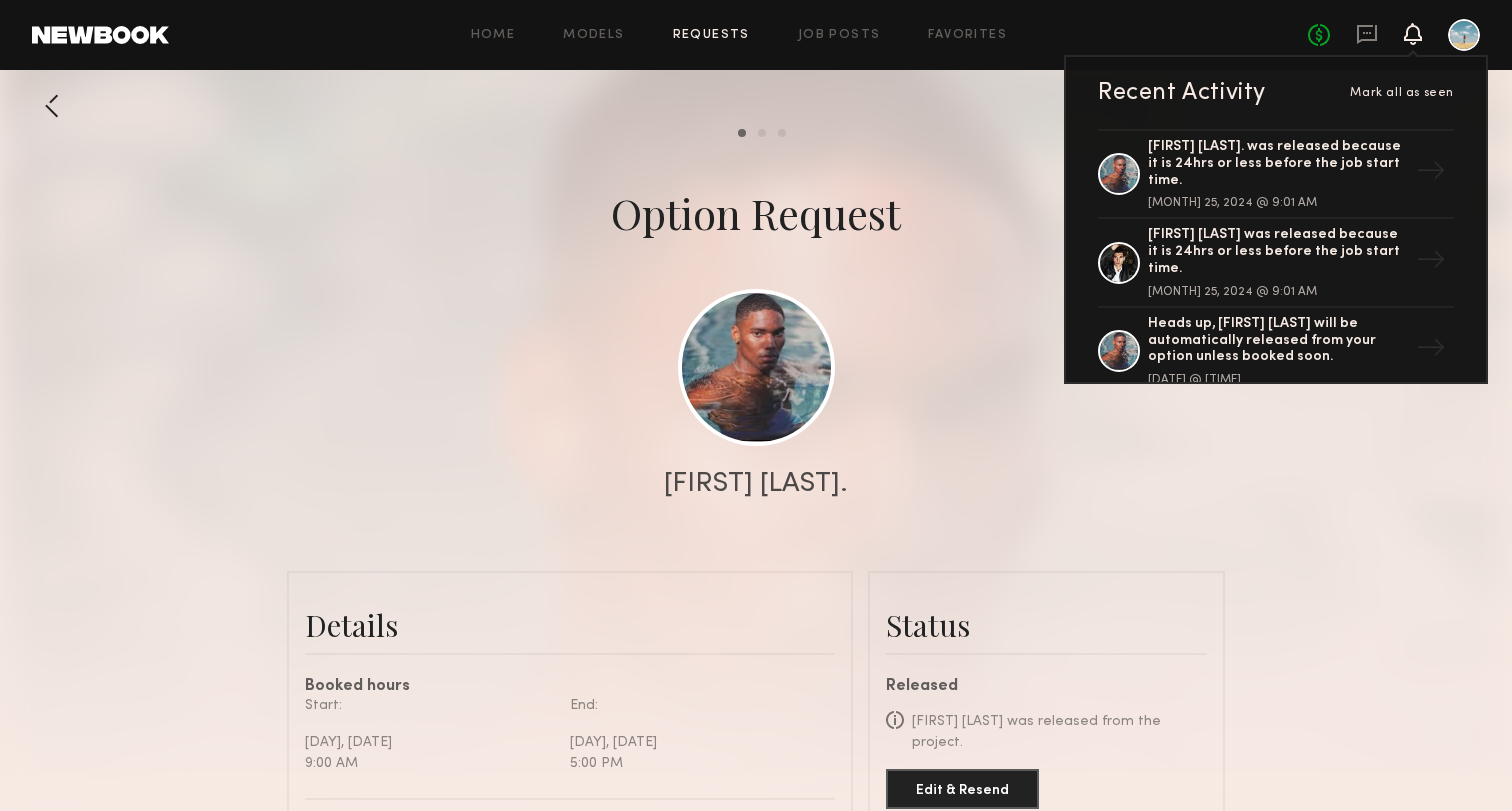 click 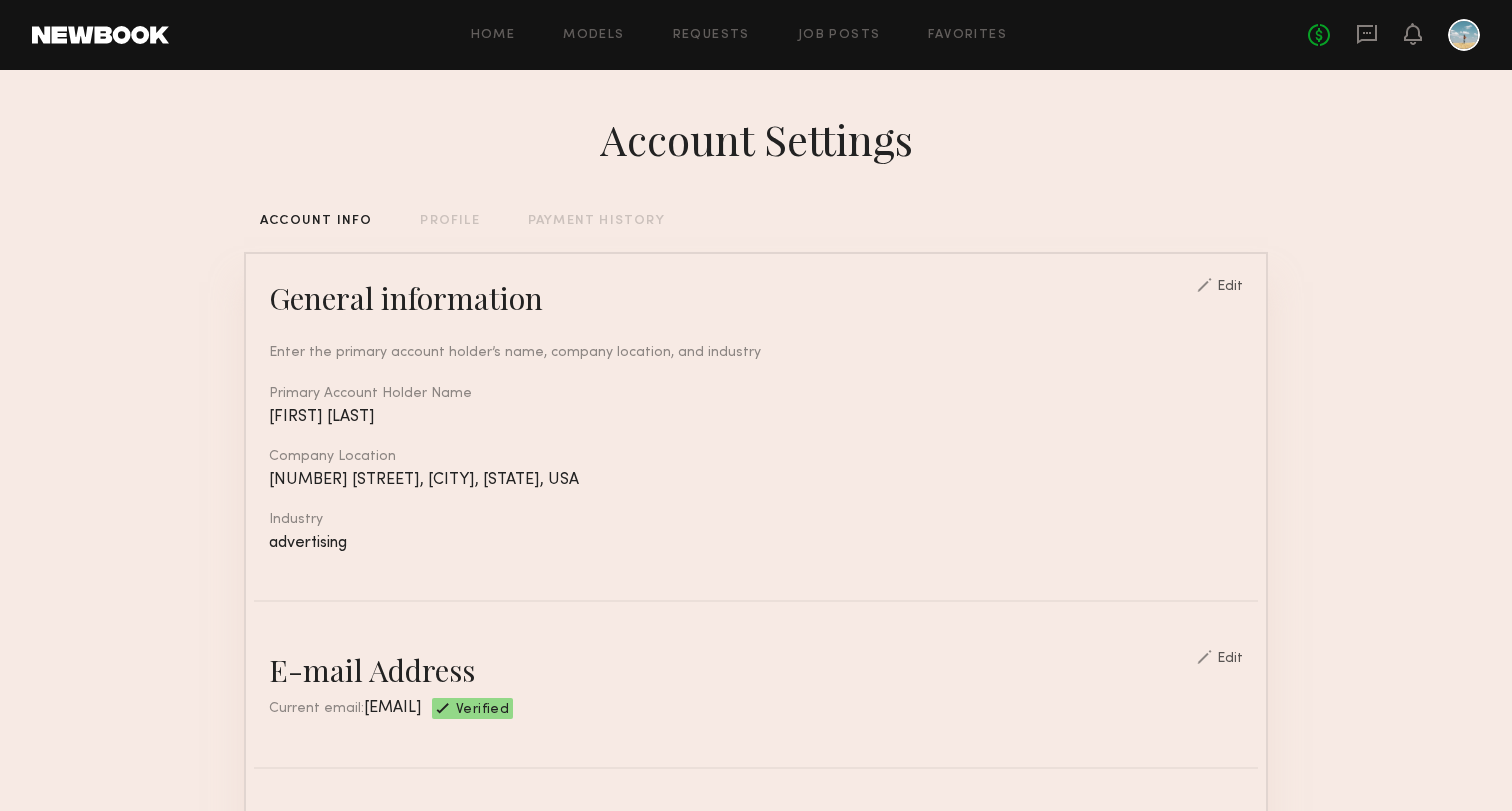 click 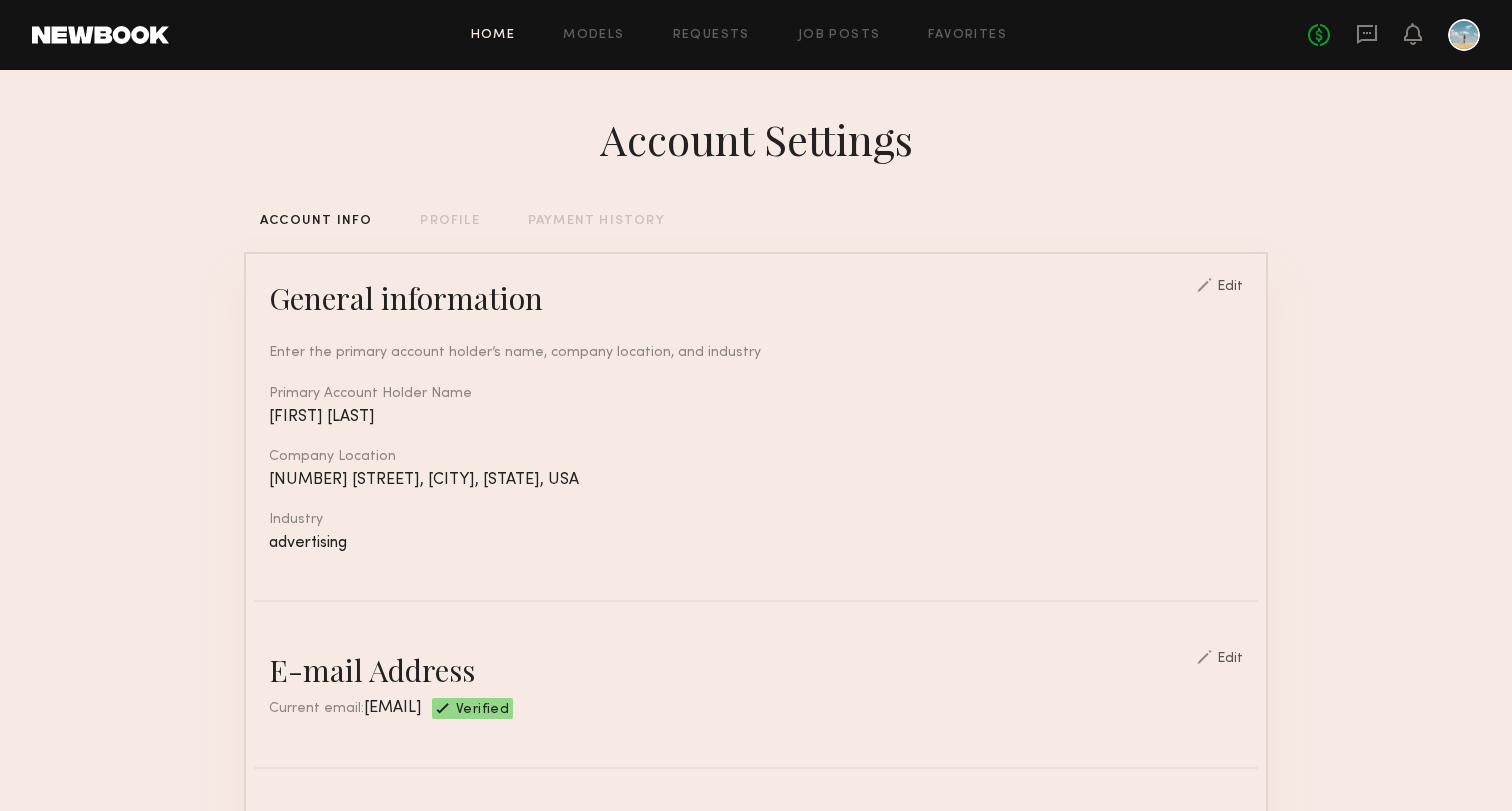 click on "Home" 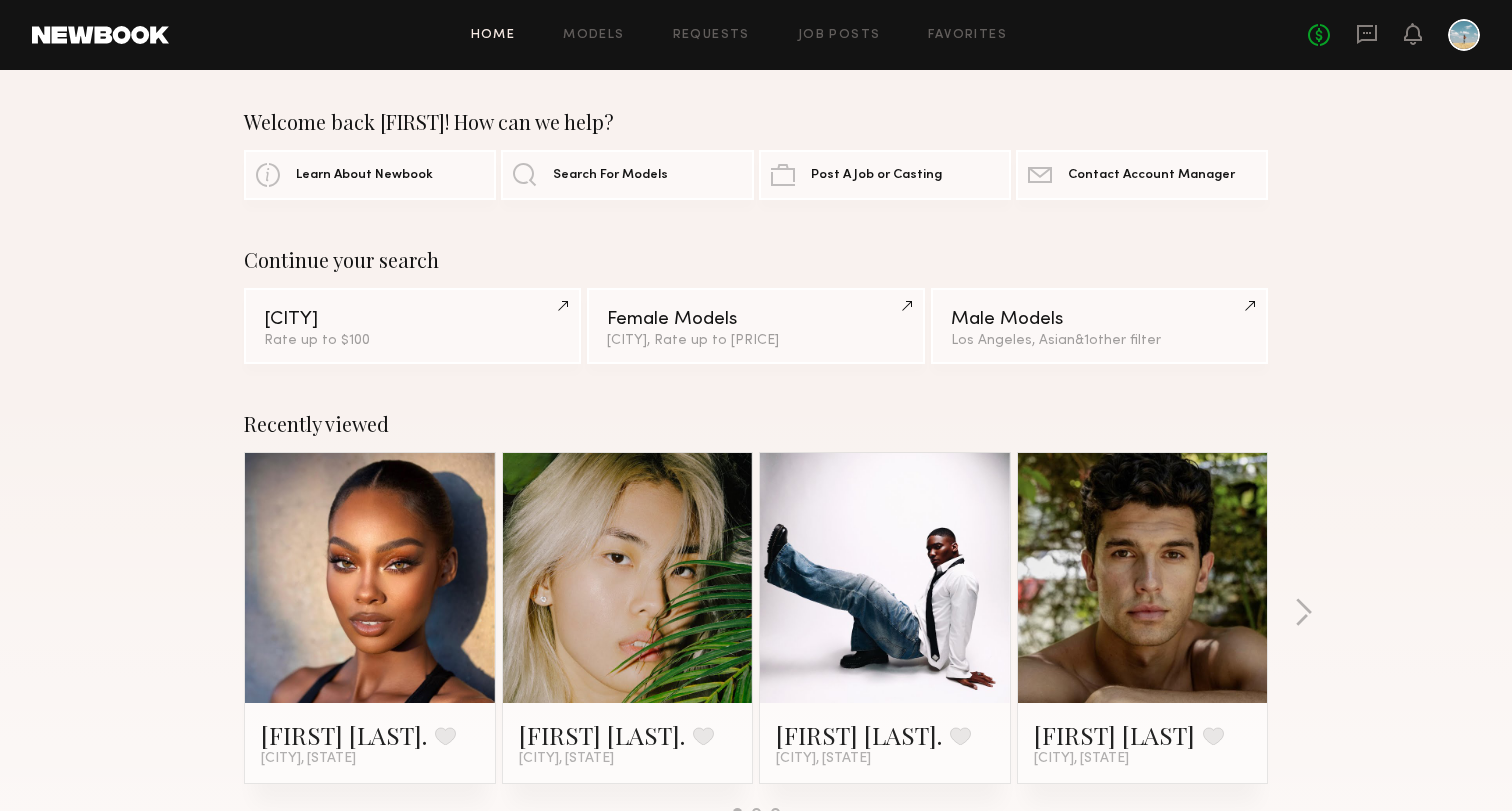click 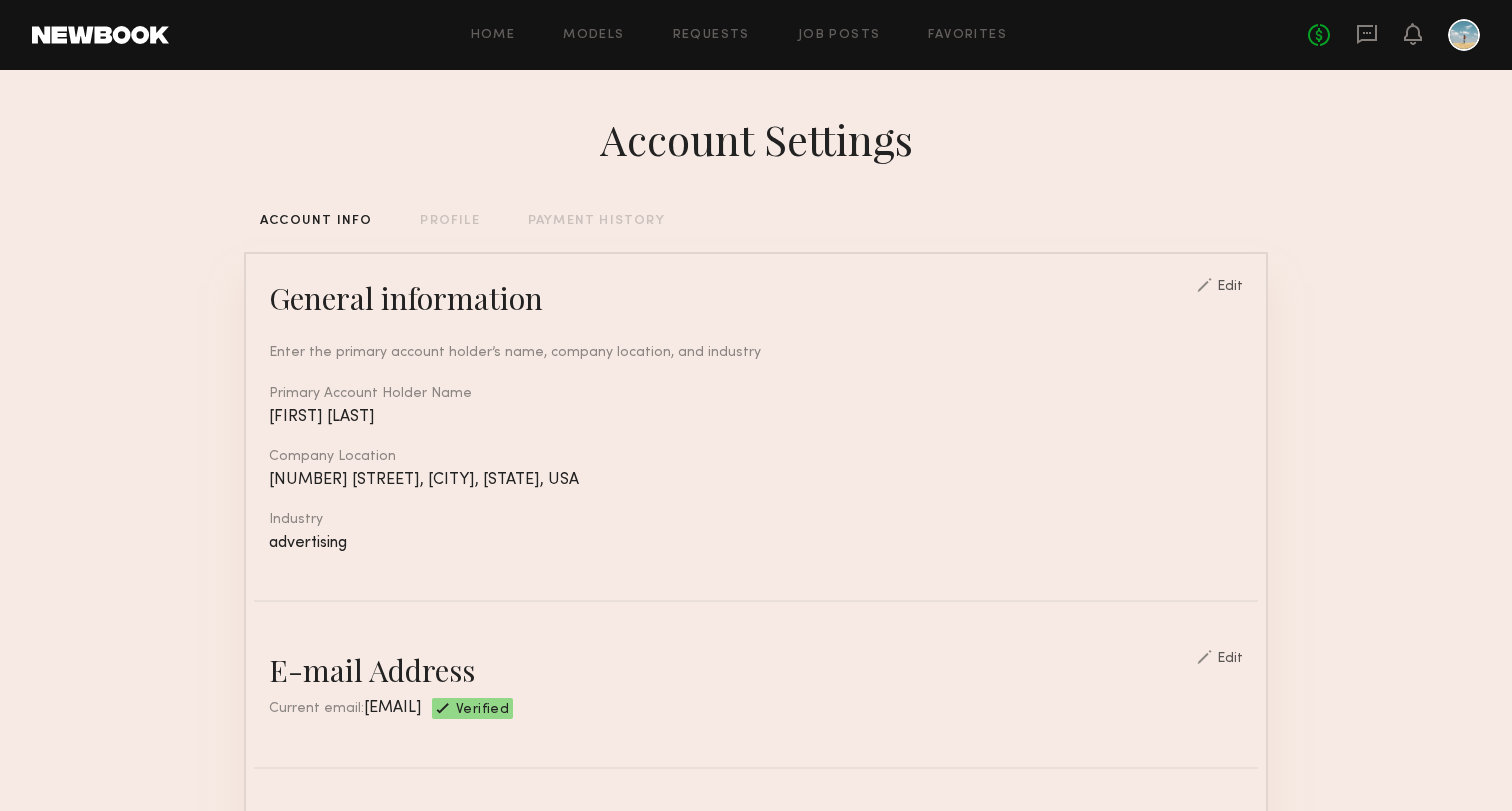 click on "PROFILE" 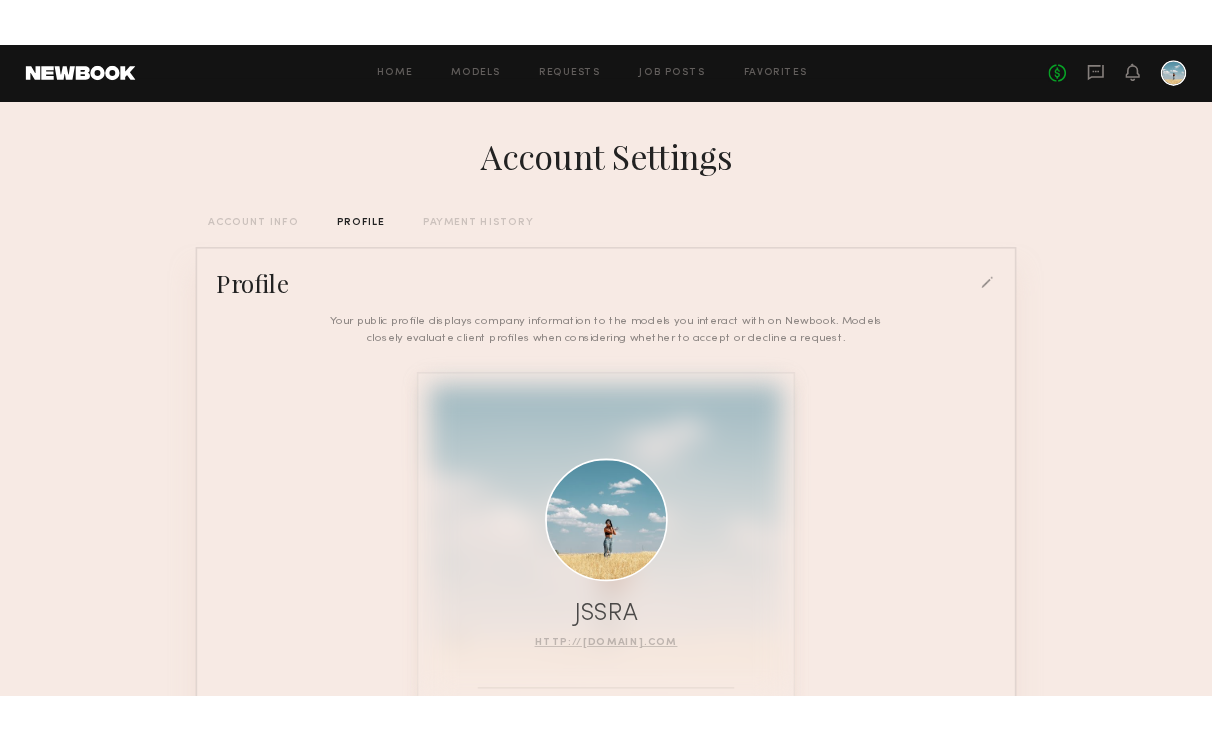scroll, scrollTop: 0, scrollLeft: 0, axis: both 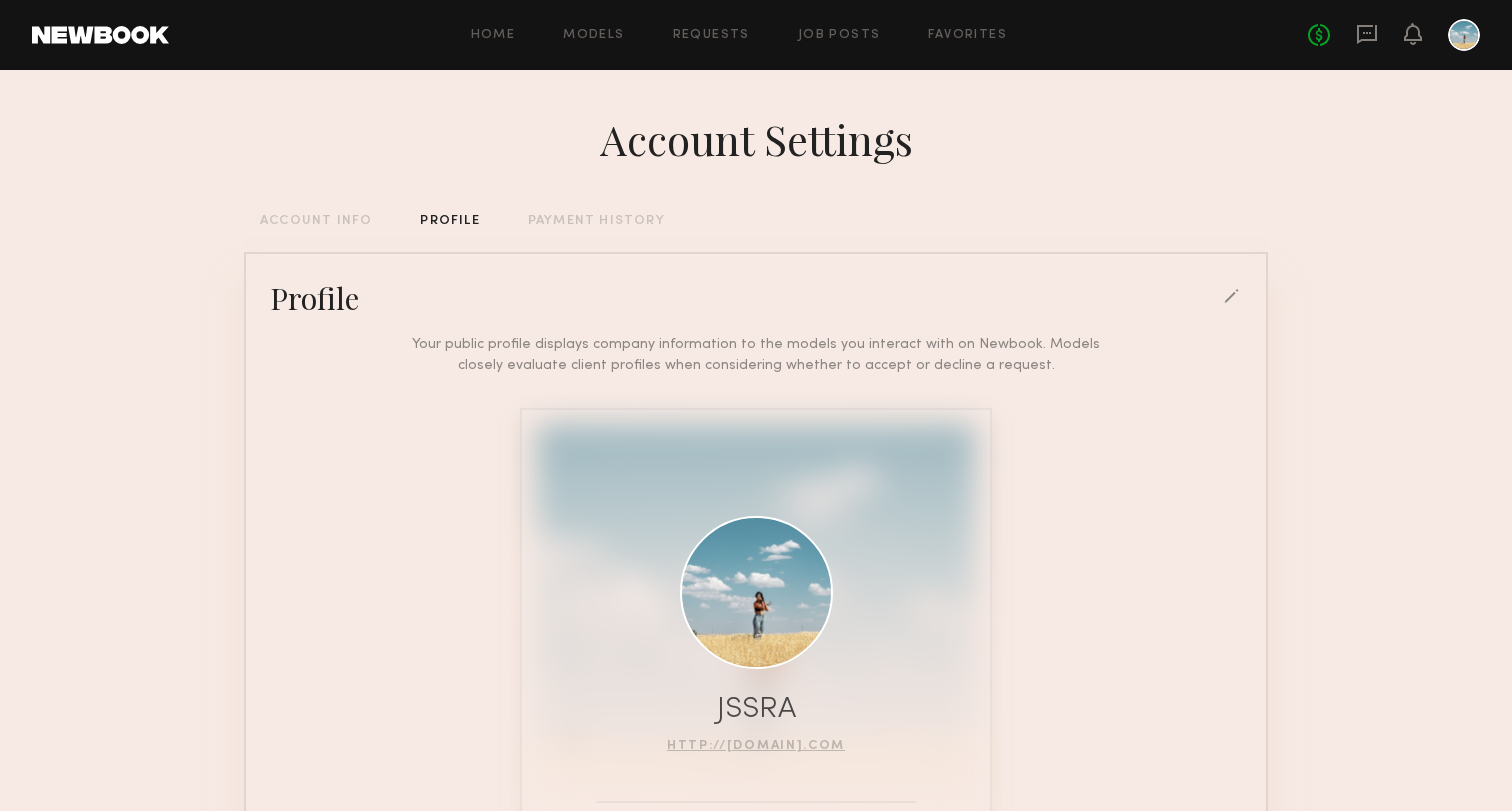 click 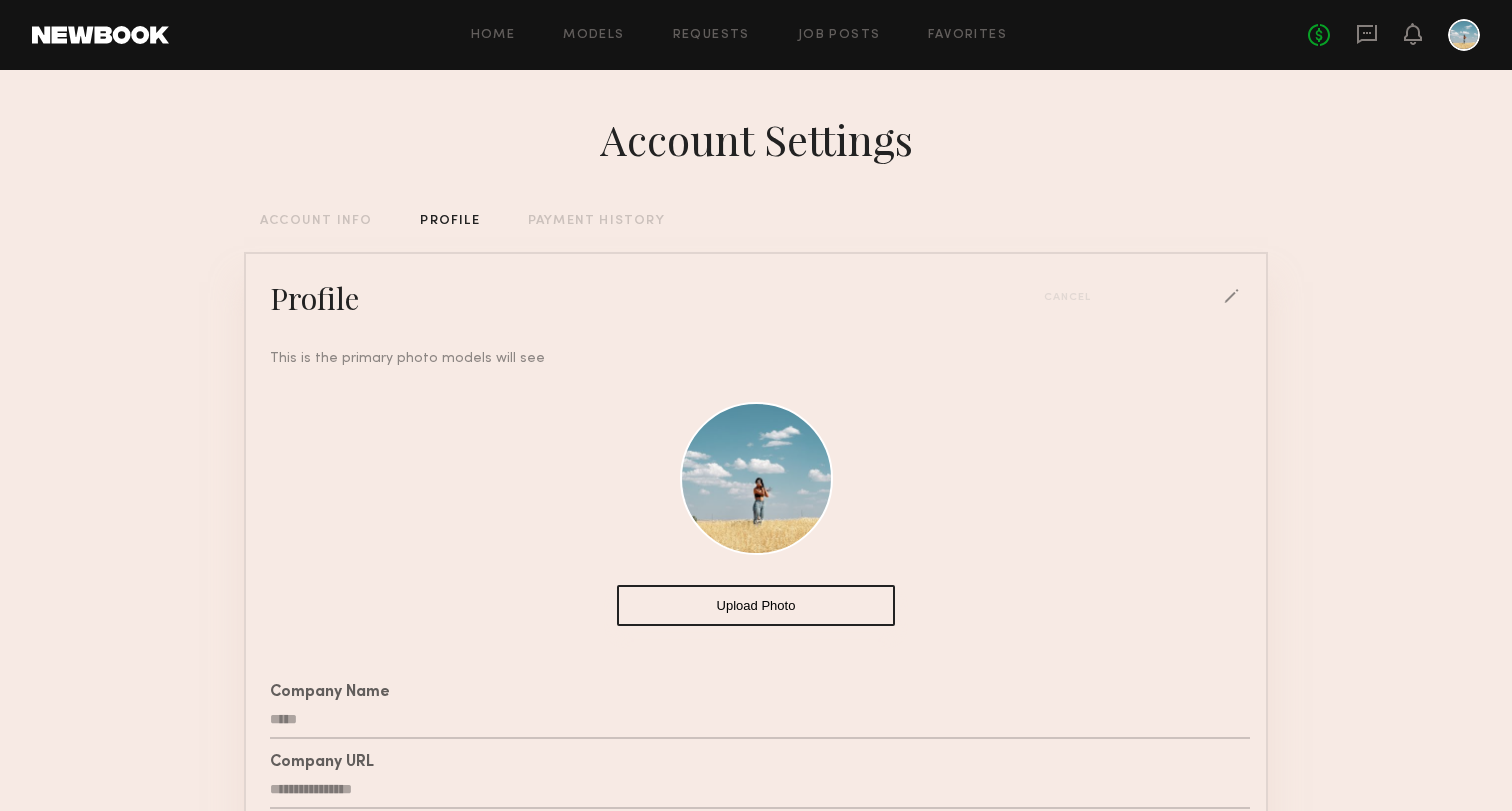 click on "Upload Photo" 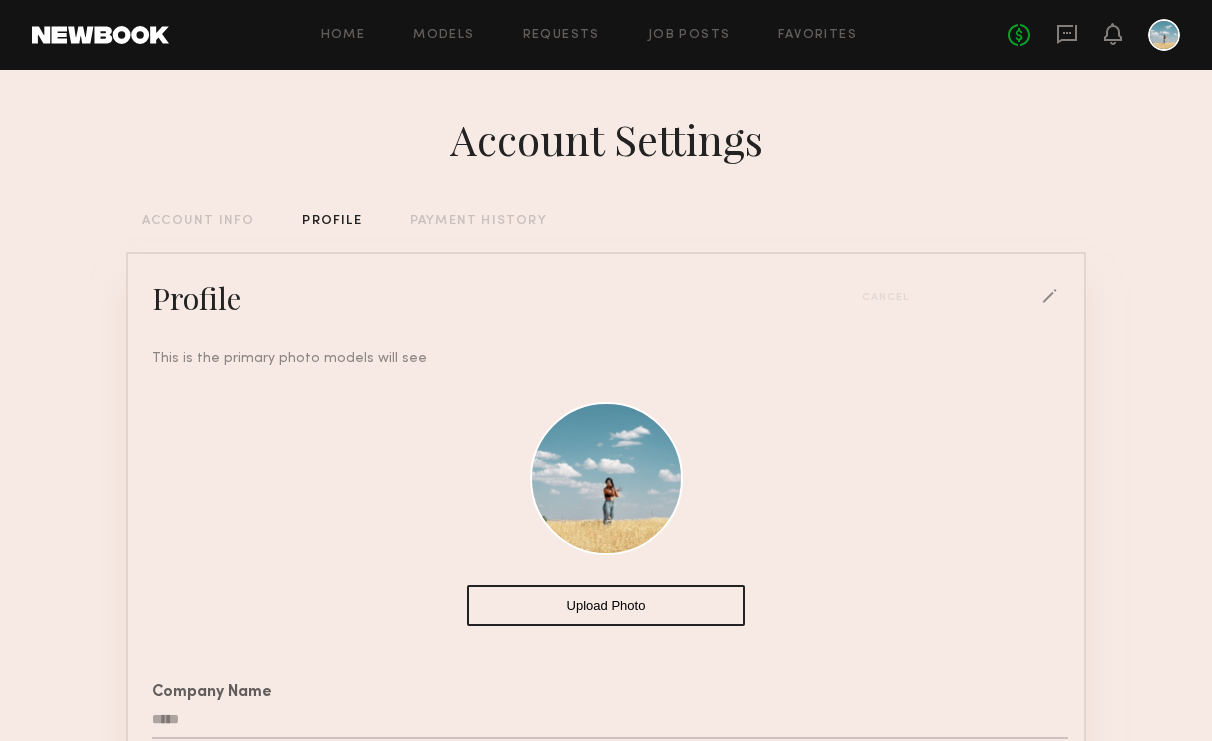 click on "Upload Photo" 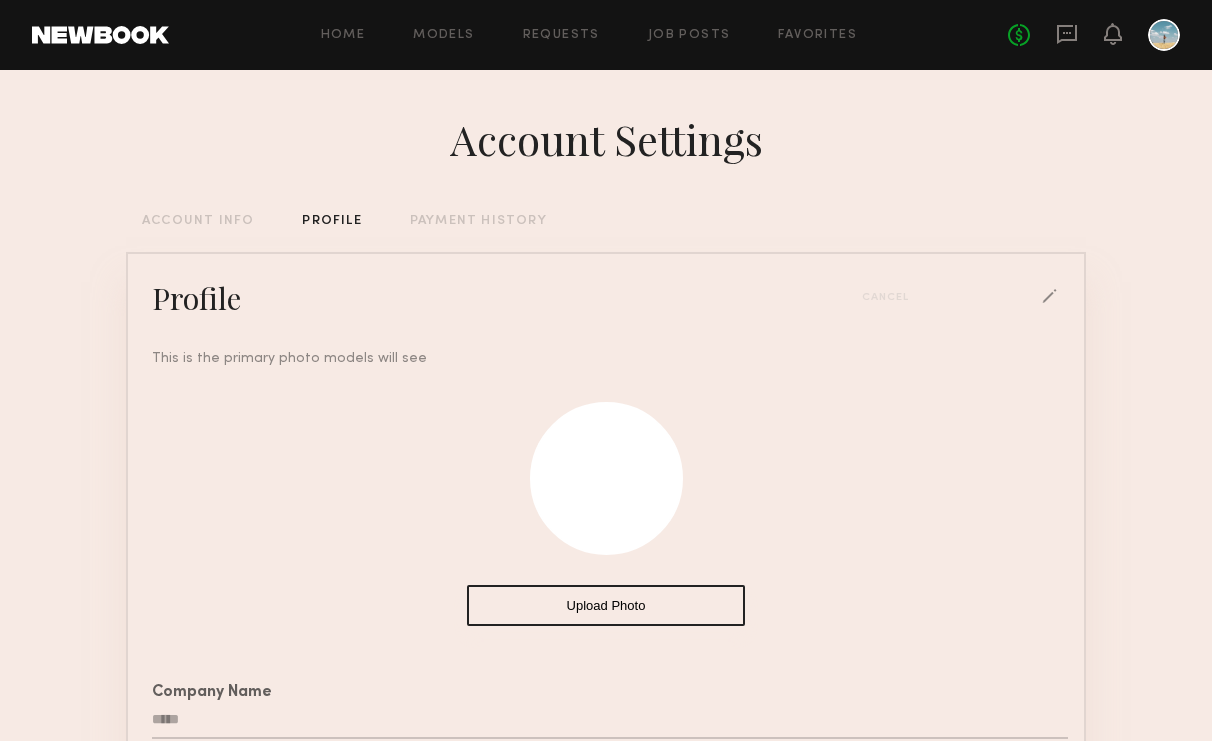 click on "Upload Photo" 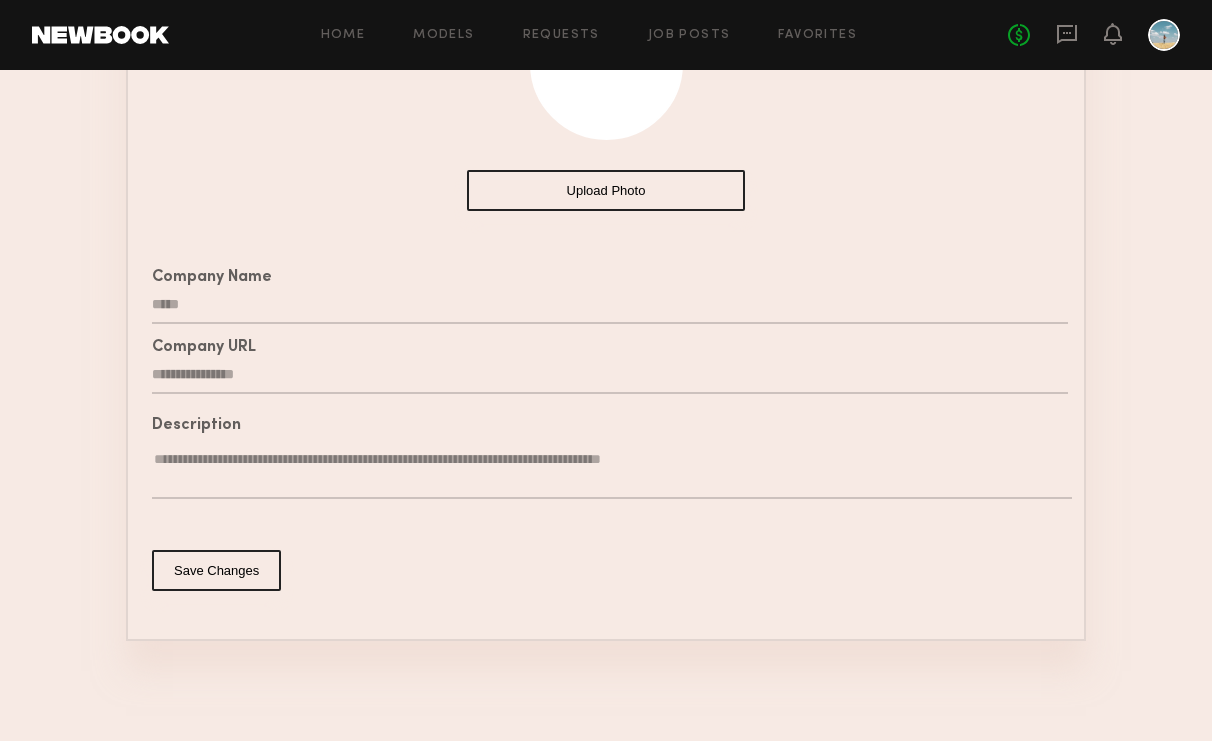 scroll, scrollTop: 417, scrollLeft: 0, axis: vertical 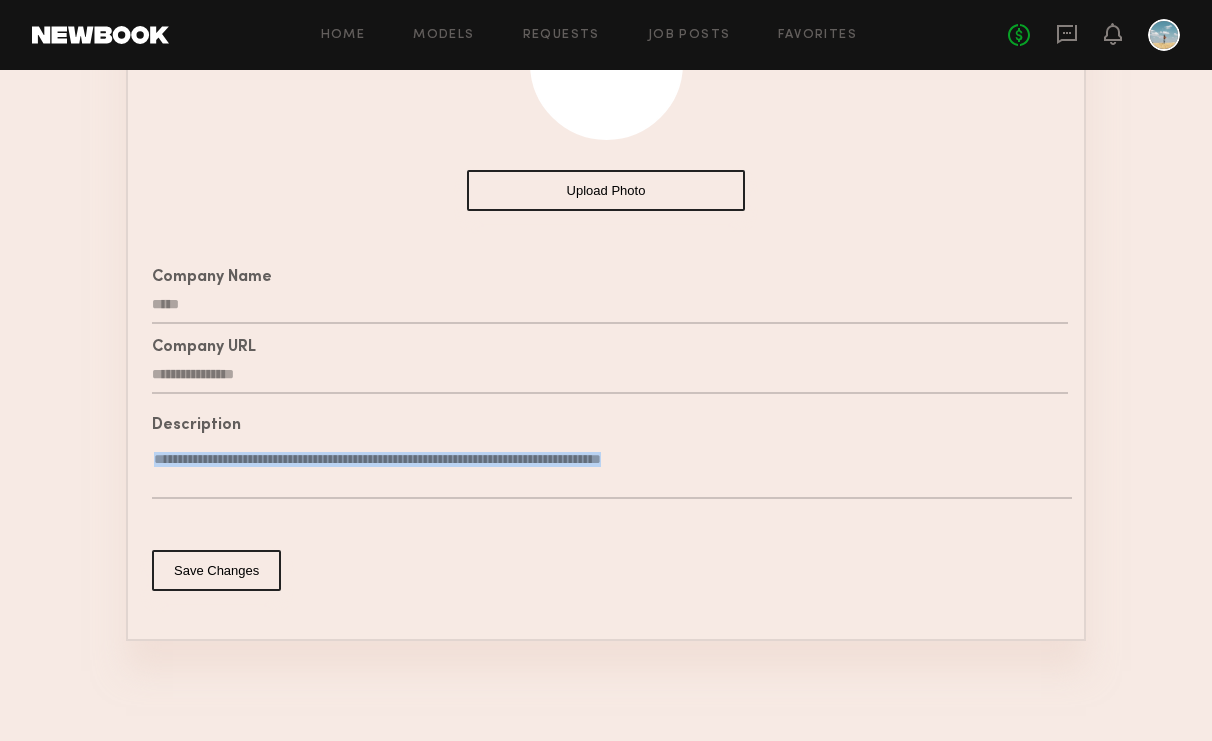 click on "**********" 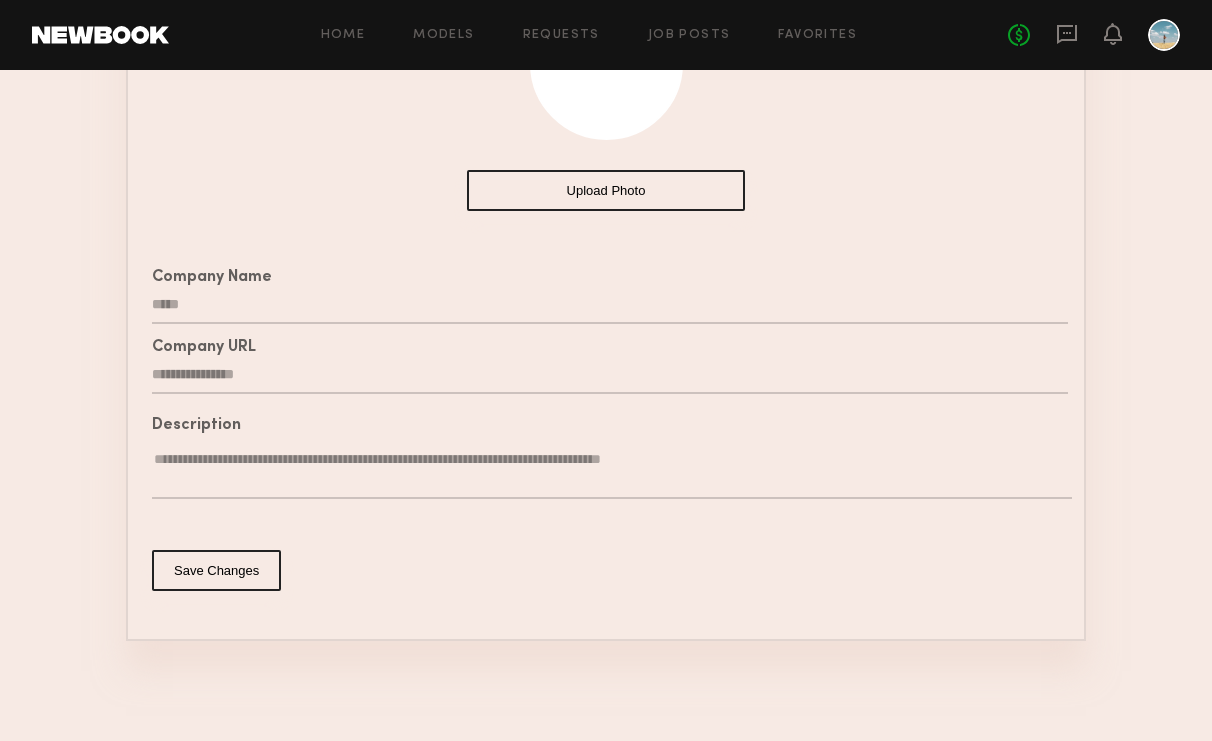 click on "**********" 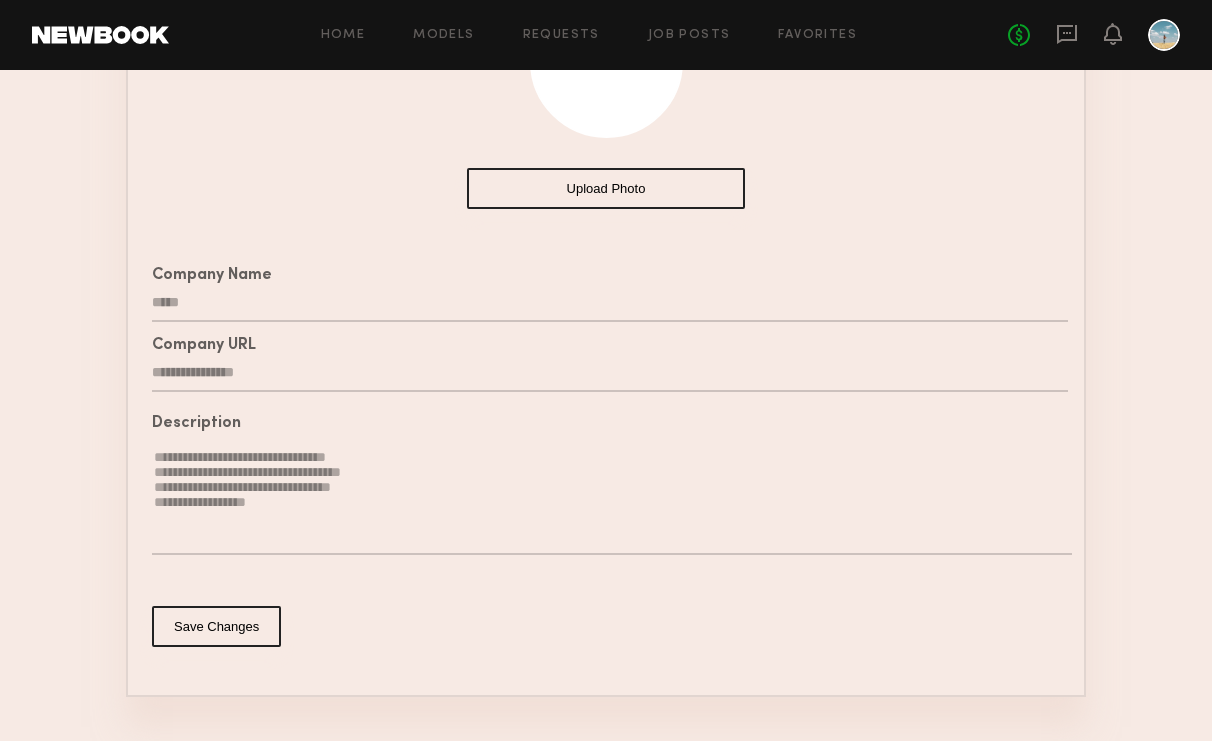 click on "**********" 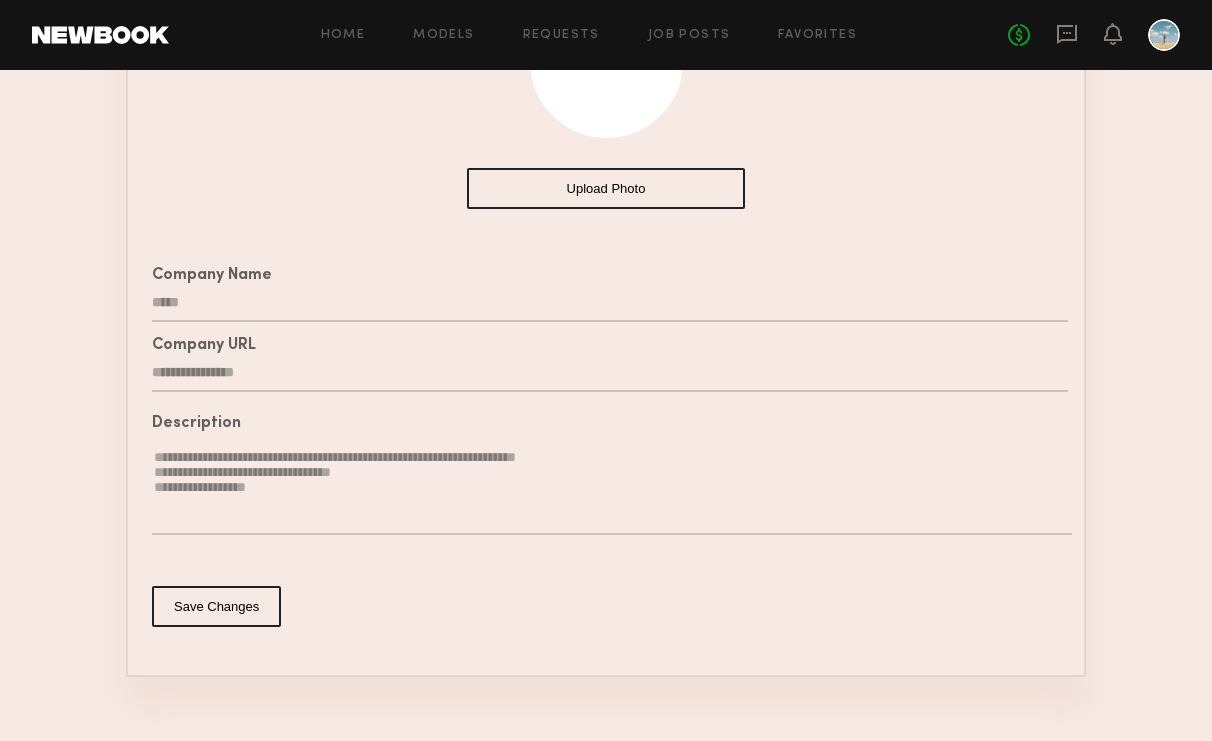 drag, startPoint x: 177, startPoint y: 477, endPoint x: 145, endPoint y: 475, distance: 32.06244 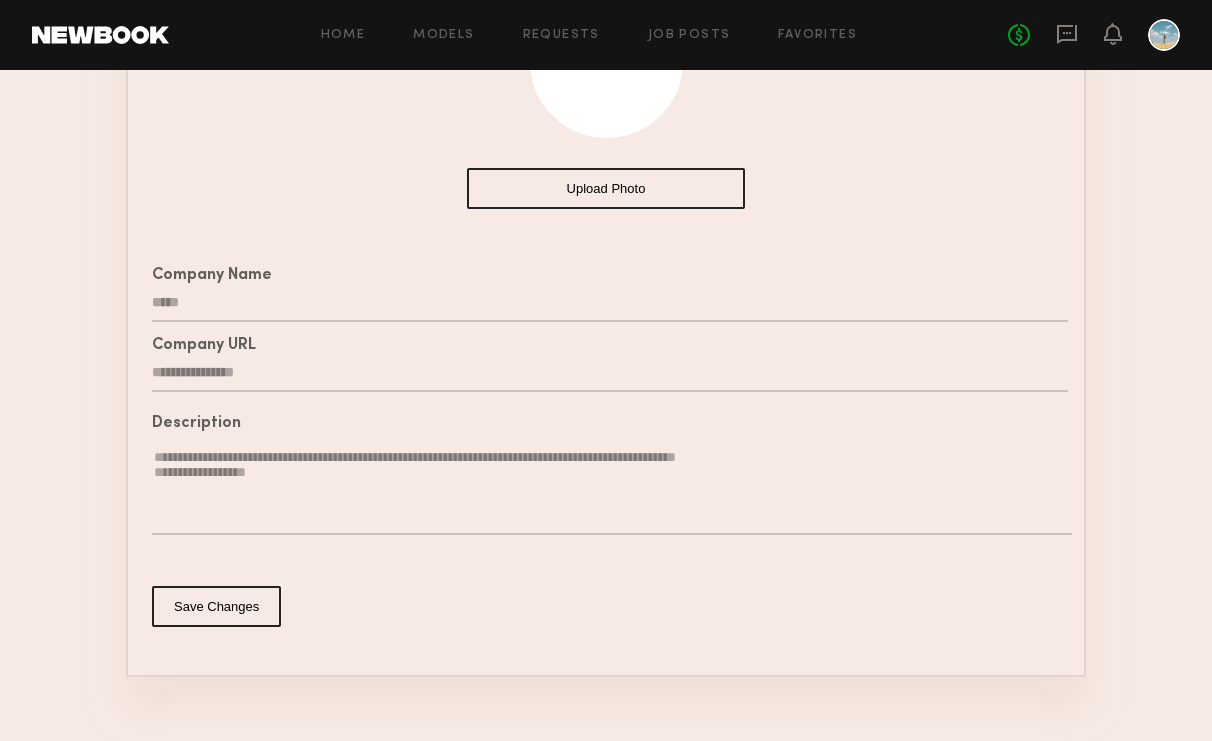 drag, startPoint x: 249, startPoint y: 482, endPoint x: 706, endPoint y: 455, distance: 457.7969 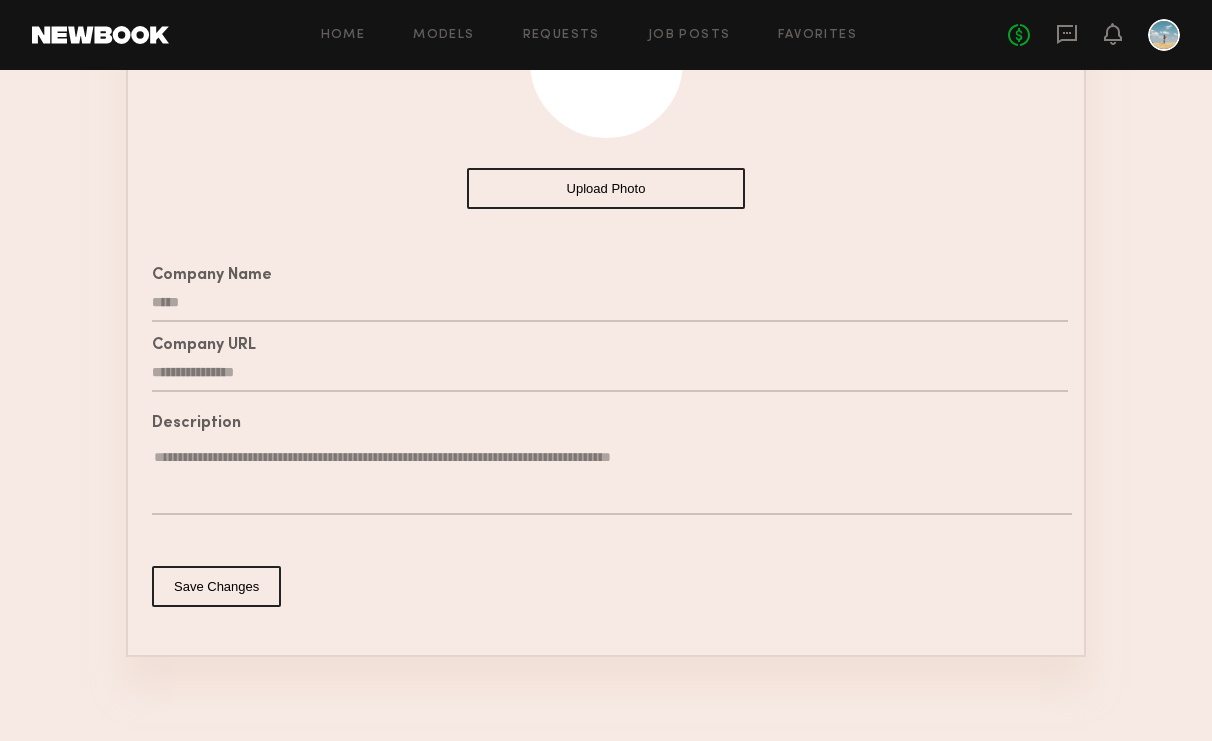drag, startPoint x: 467, startPoint y: 457, endPoint x: 740, endPoint y: 460, distance: 273.01648 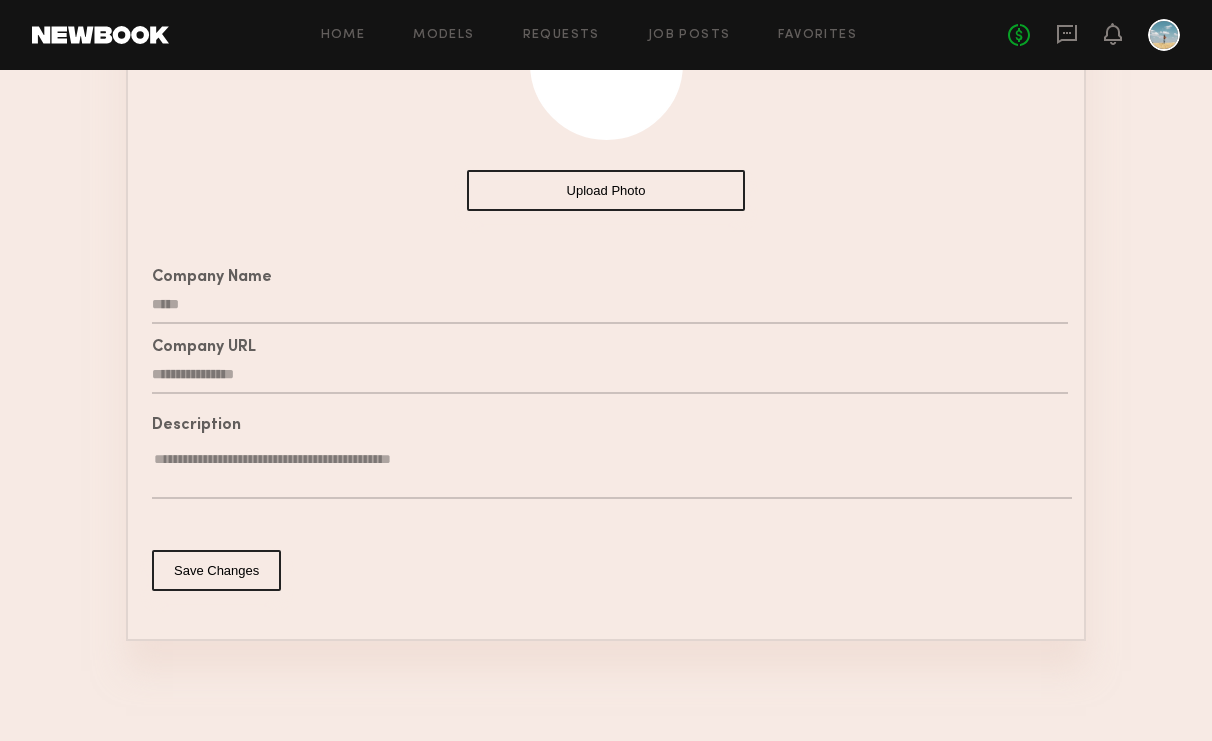 type on "**********" 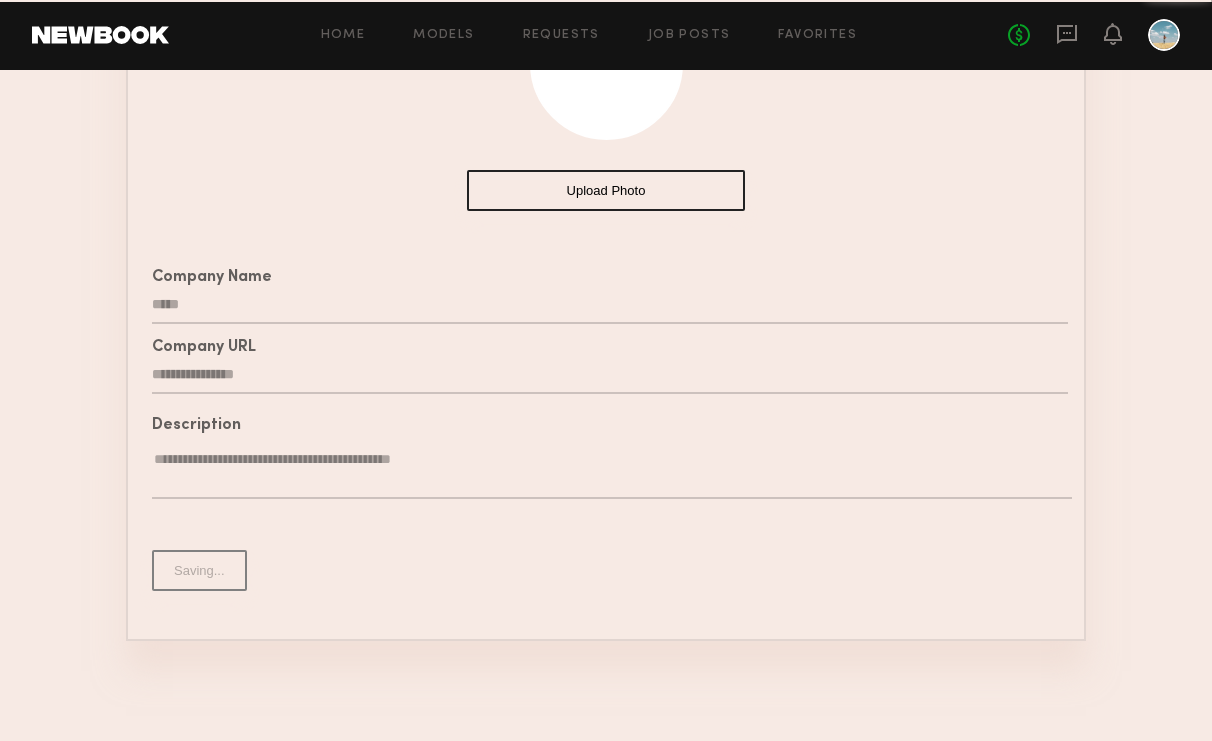 scroll, scrollTop: 348, scrollLeft: 0, axis: vertical 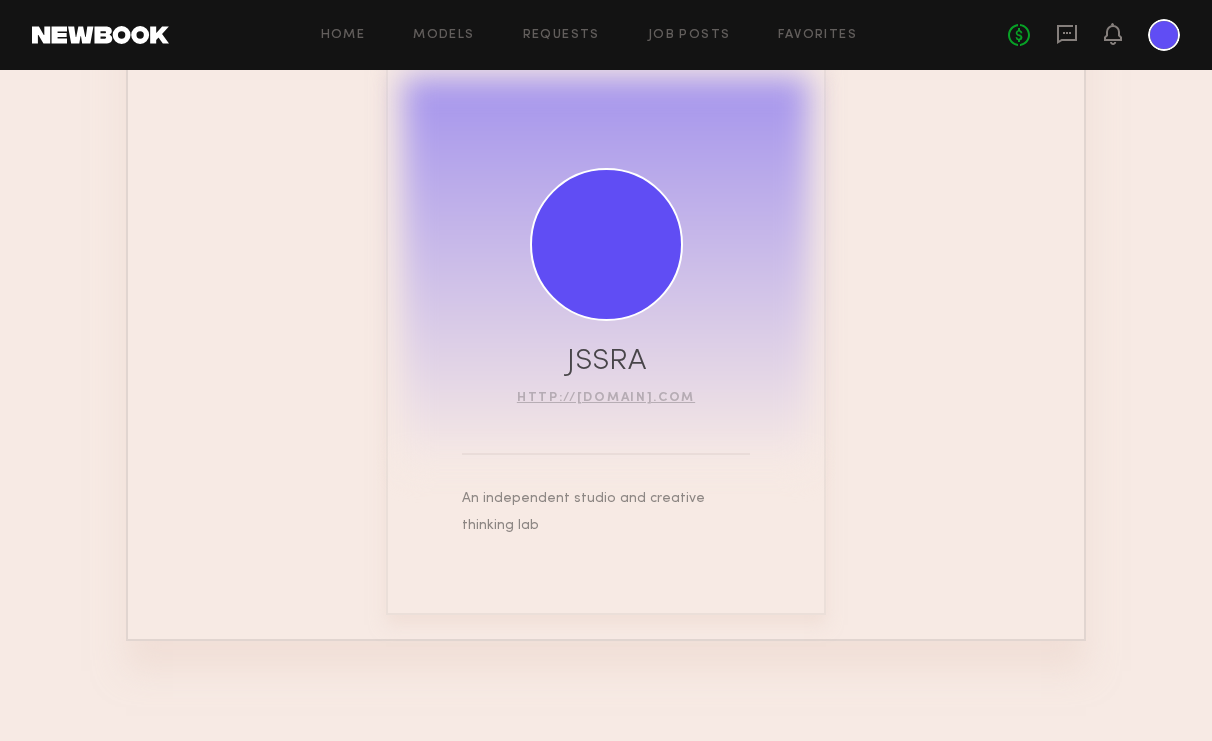 click on "Home Models Requests Job Posts Favorites Sign Out No fees up to $5,000" 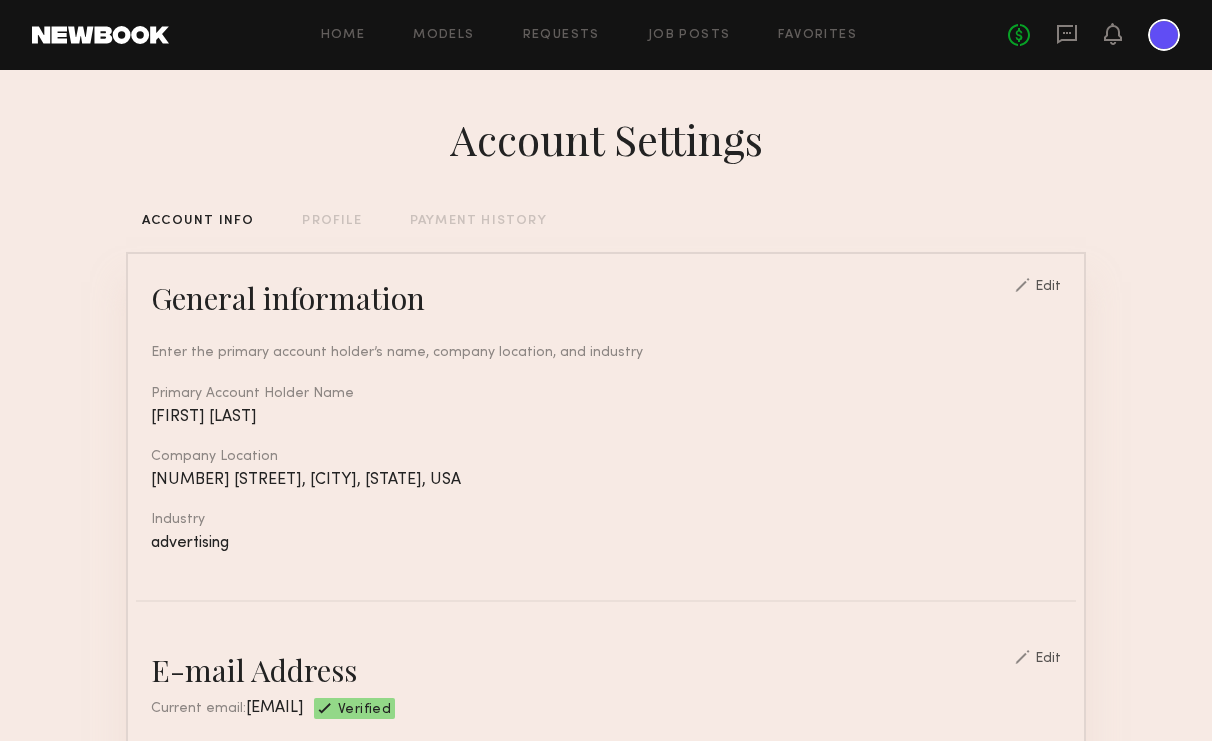 click 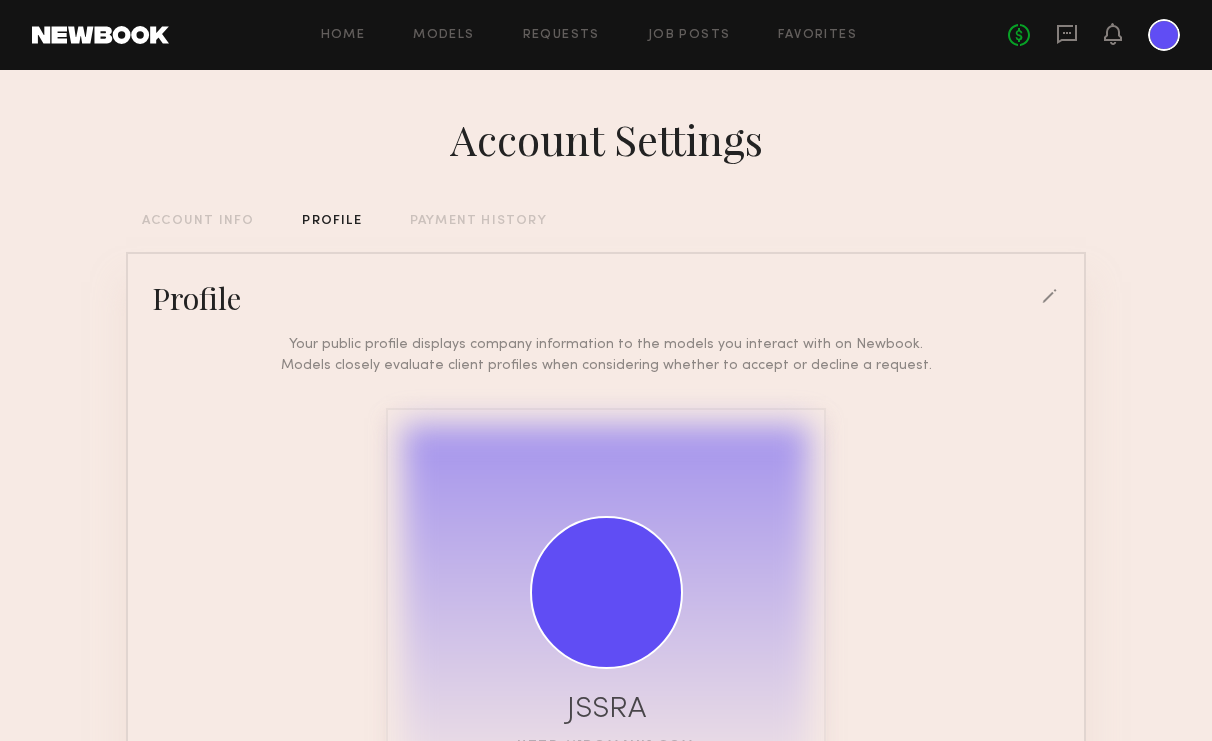 scroll, scrollTop: 0, scrollLeft: 0, axis: both 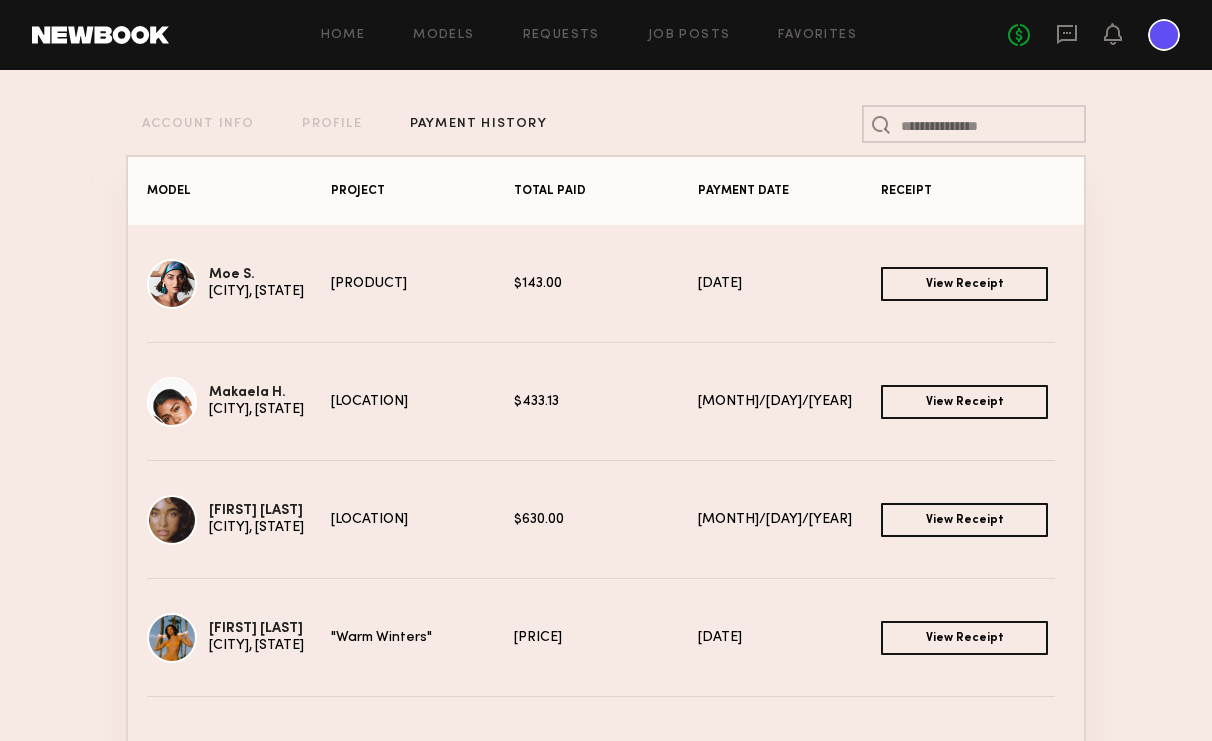 click on "ACCOUNT INFO" 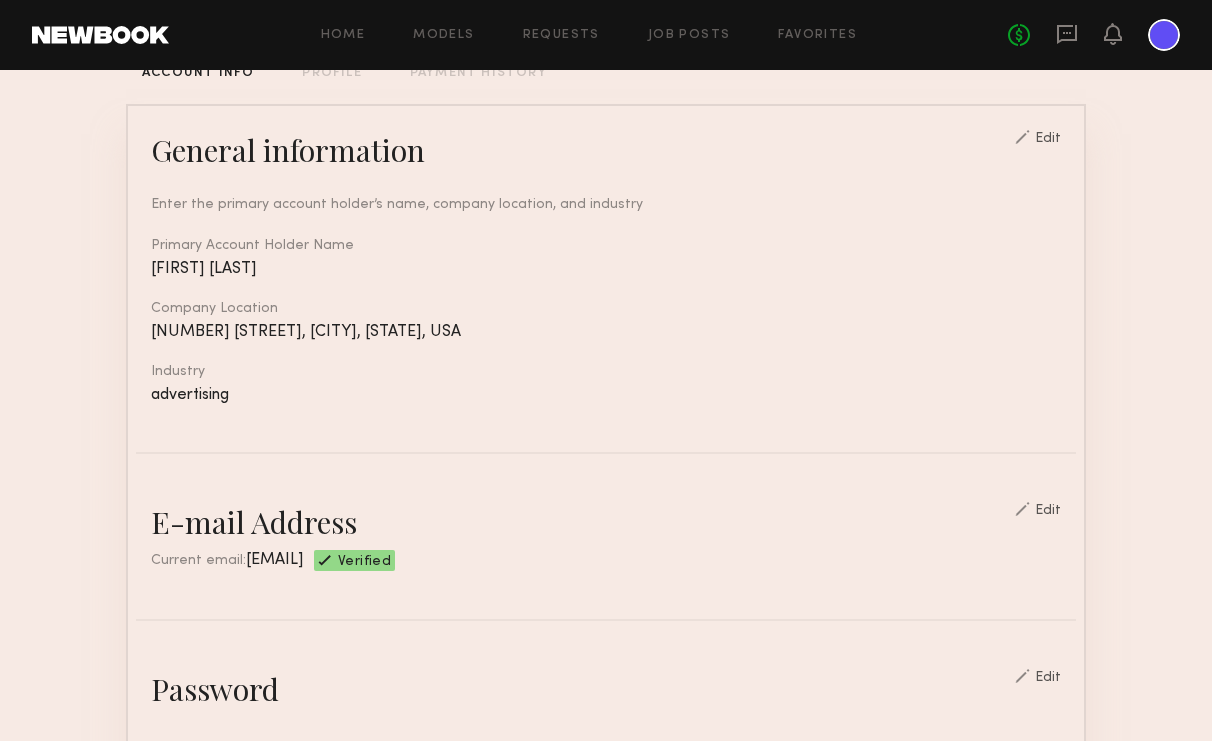 scroll, scrollTop: 624, scrollLeft: 0, axis: vertical 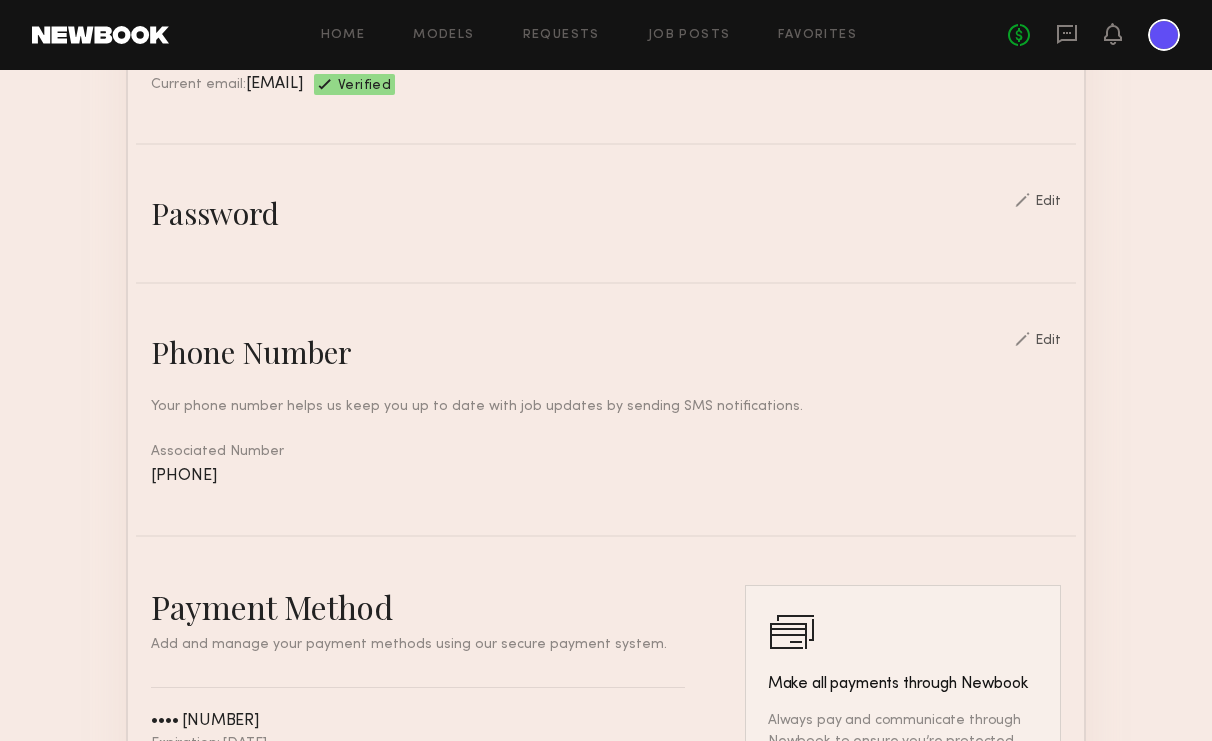 click on "Home Models Requests Job Posts Favorites Sign Out No fees up to $5,000" 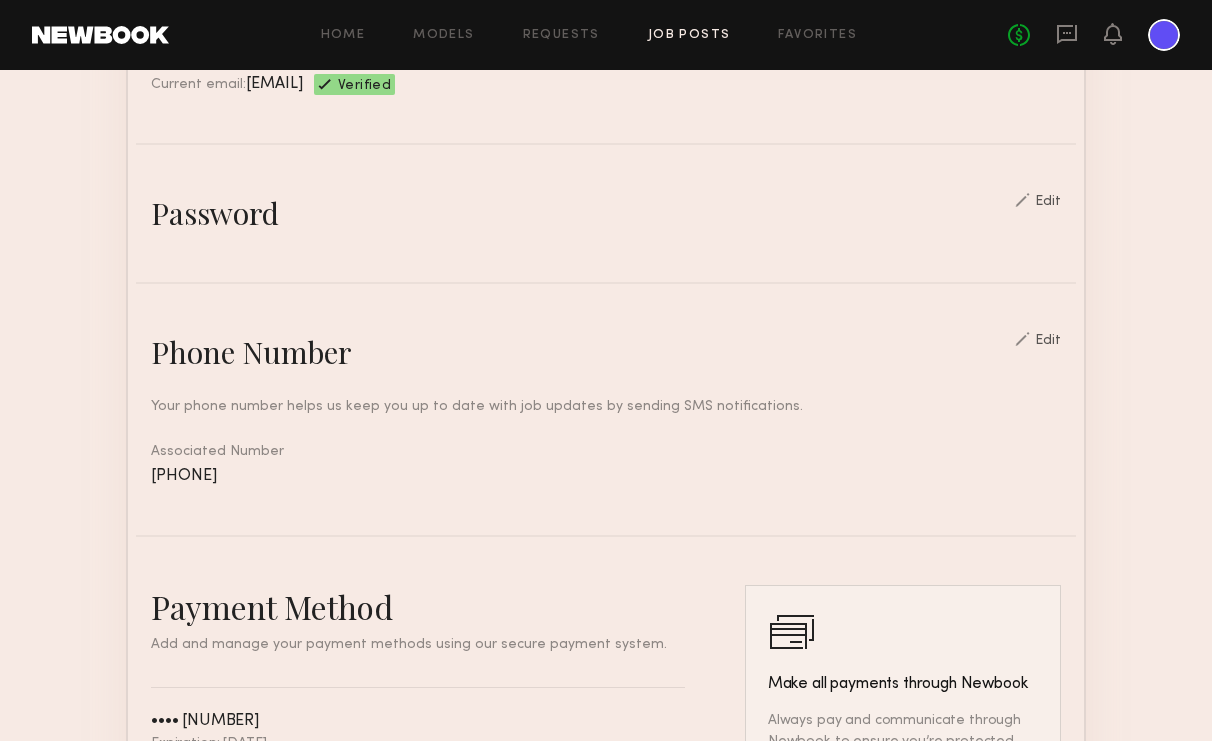 click on "Job Posts" 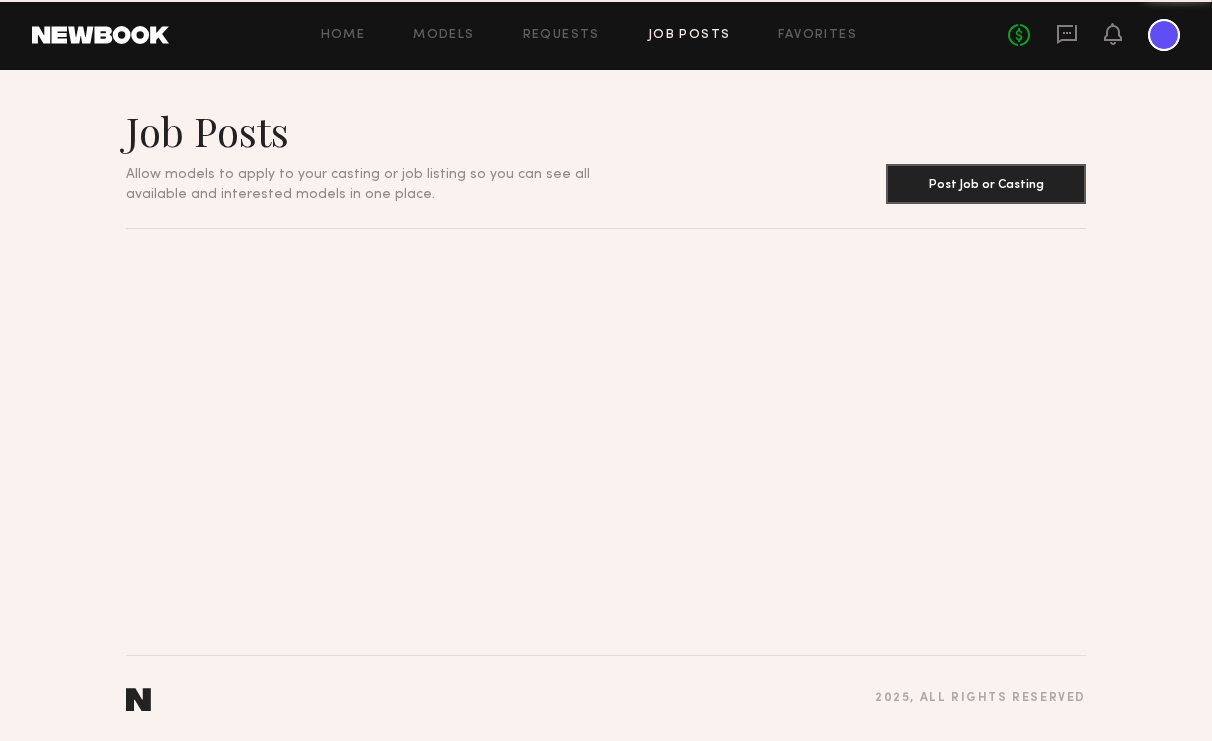 scroll, scrollTop: 0, scrollLeft: 0, axis: both 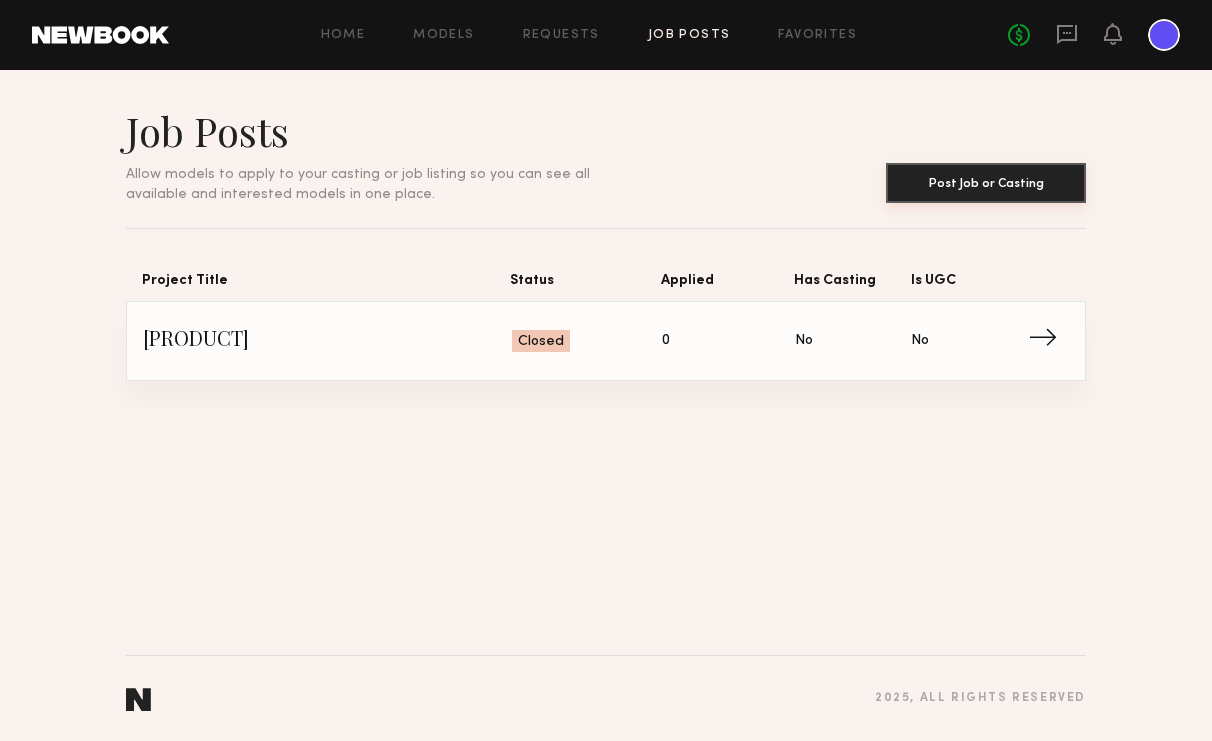 click on "Post Job or Casting" 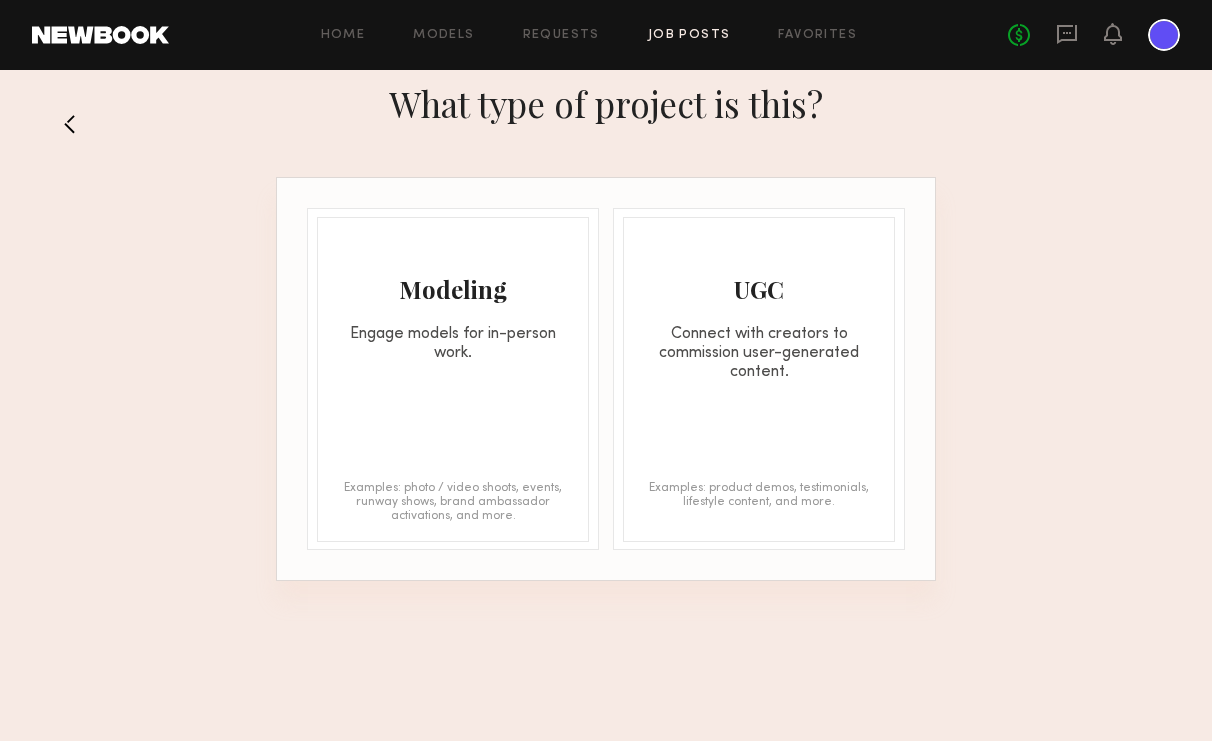 click on "Modeling Engage models for in-person work. Examples: photo / video shoots, events, runway shows, brand ambassador activations, and more." 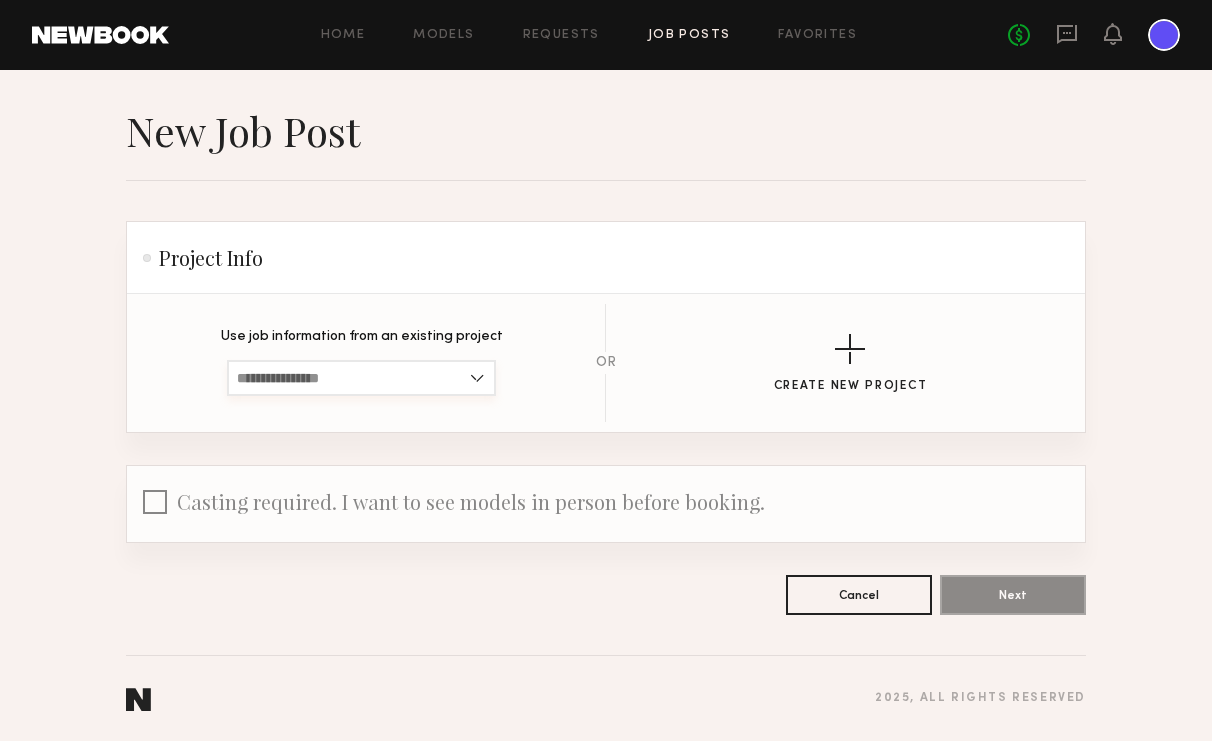 click at bounding box center [361, 378] 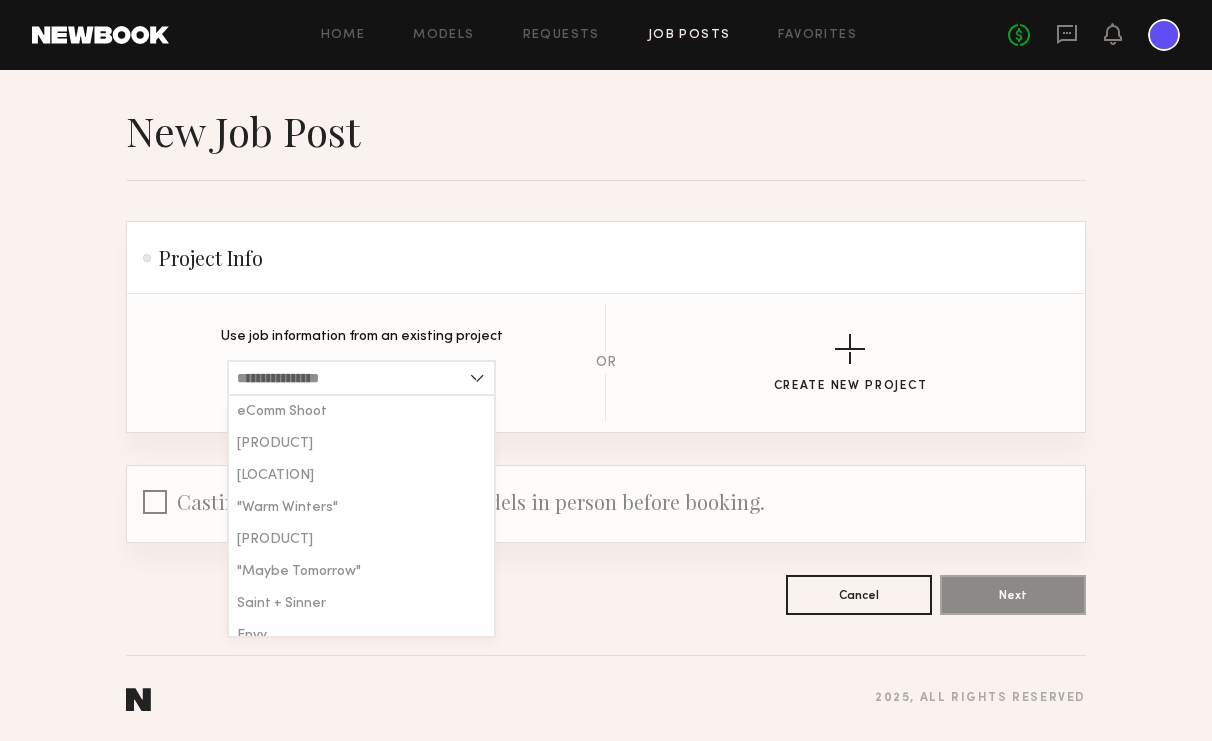 click on "Use job information from an existing project eComm Shoot Wake Me Up Island of Paradise "Warm Winters" Wake Me Up "Maybe Tomorrow" Saint + Sinner Envy OR Create New Project" 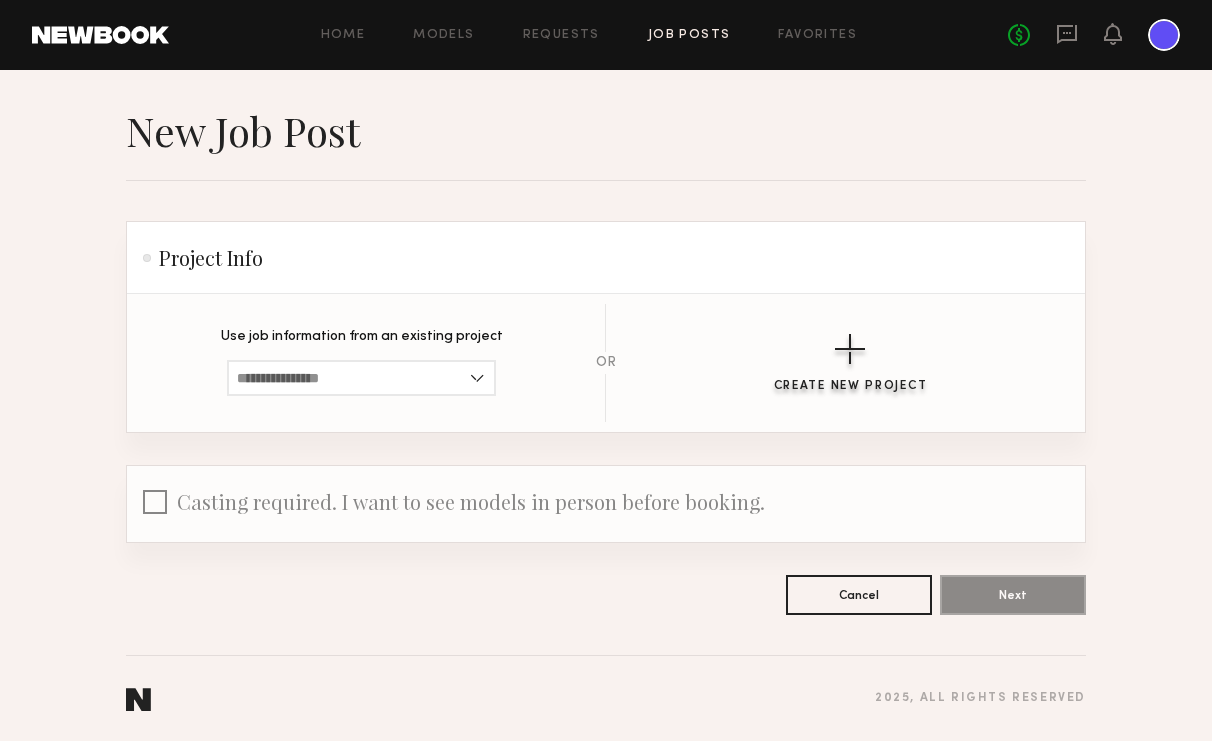 click 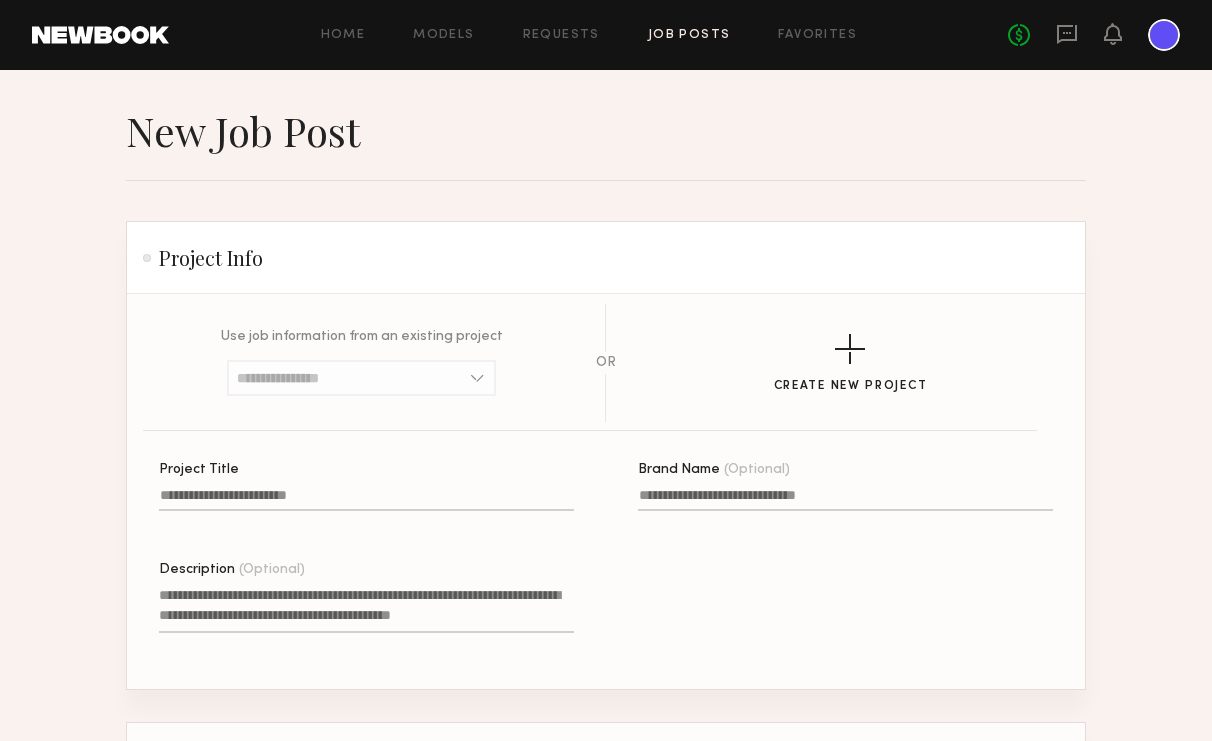click on "Project Title" 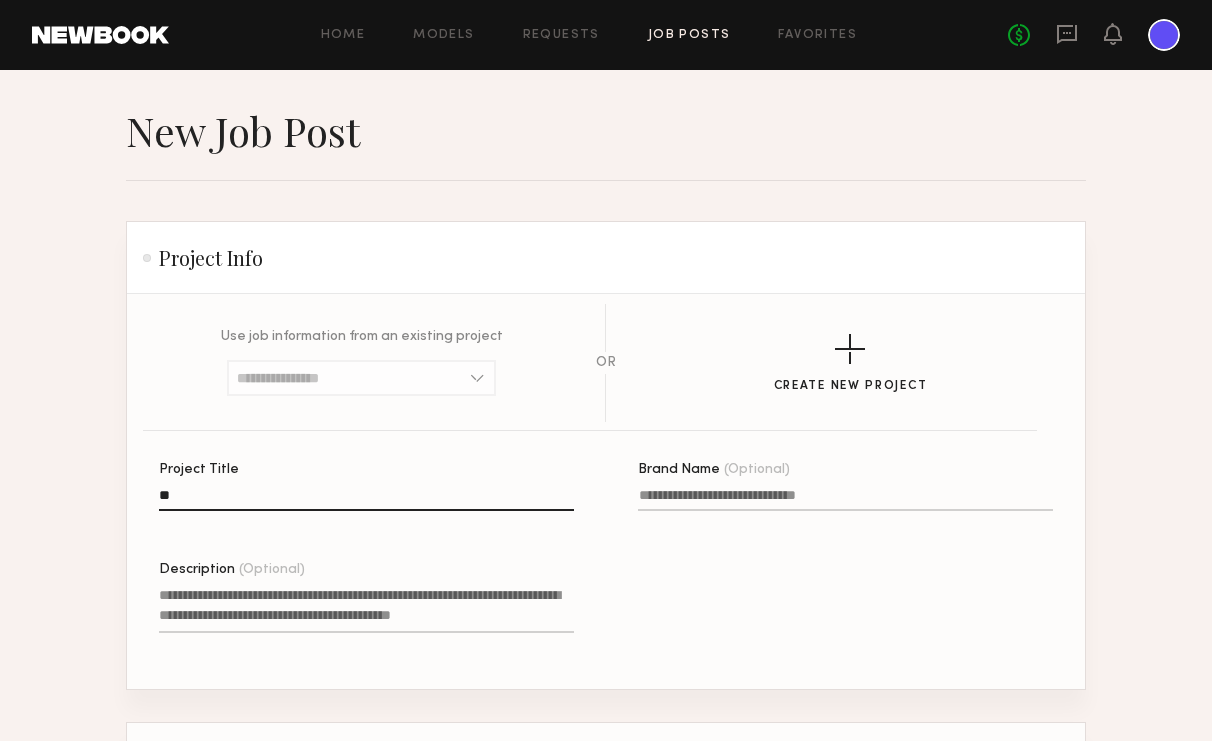 type on "*" 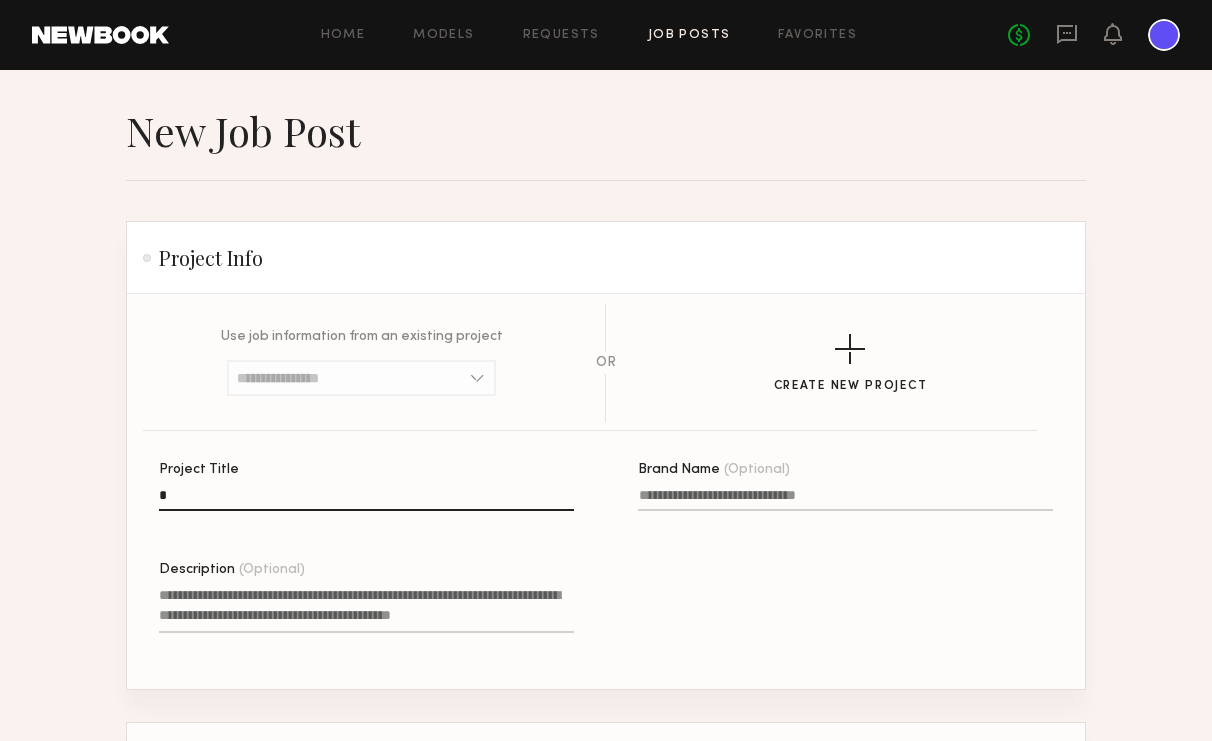 type 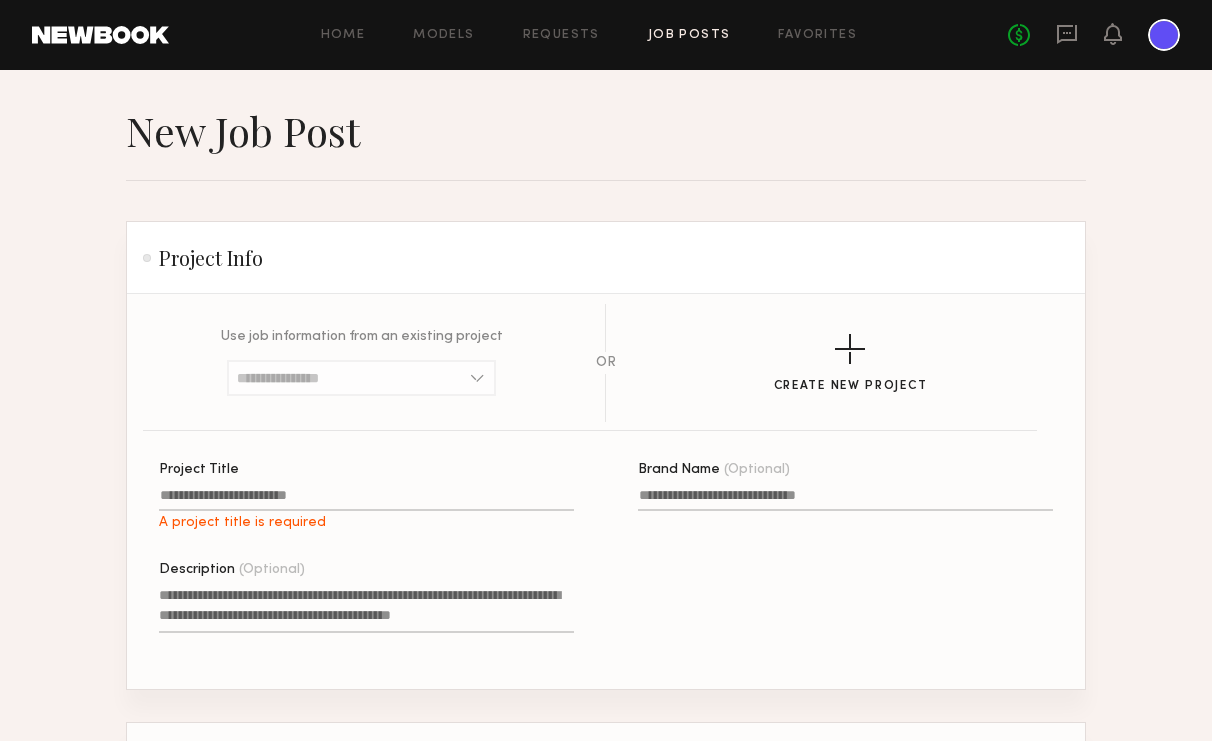 click on "Description (Optional)" 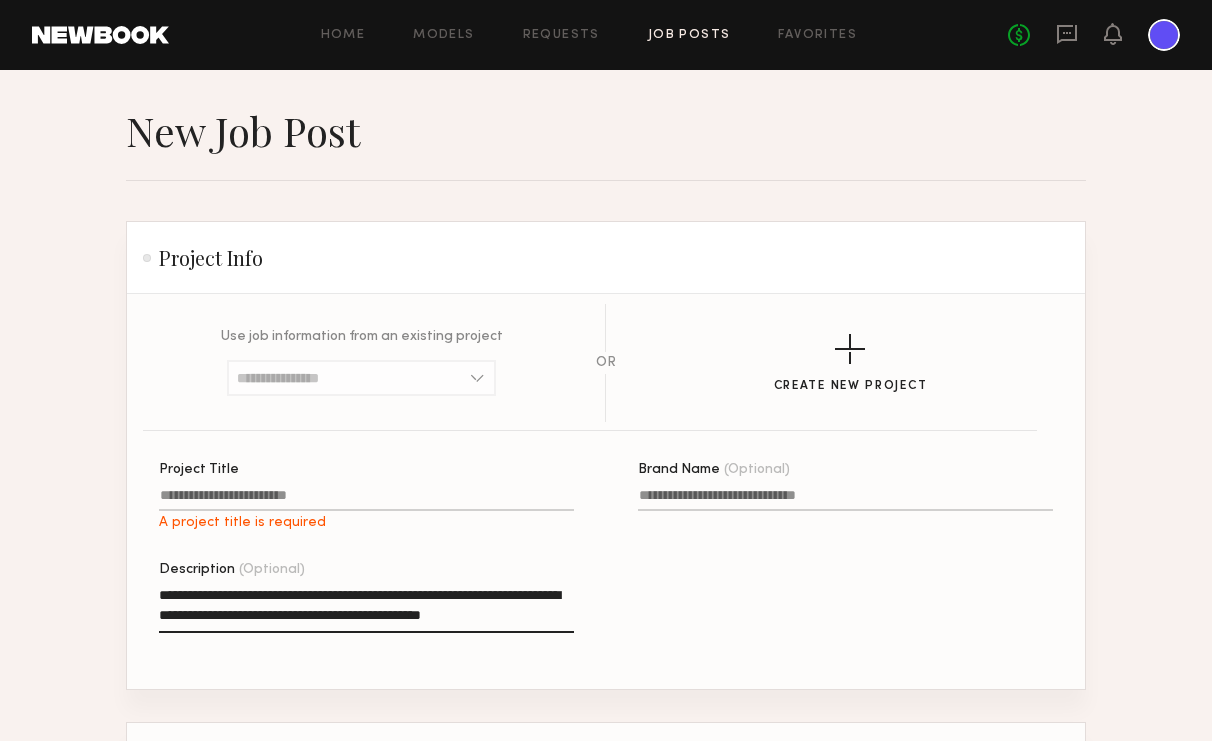 type on "**********" 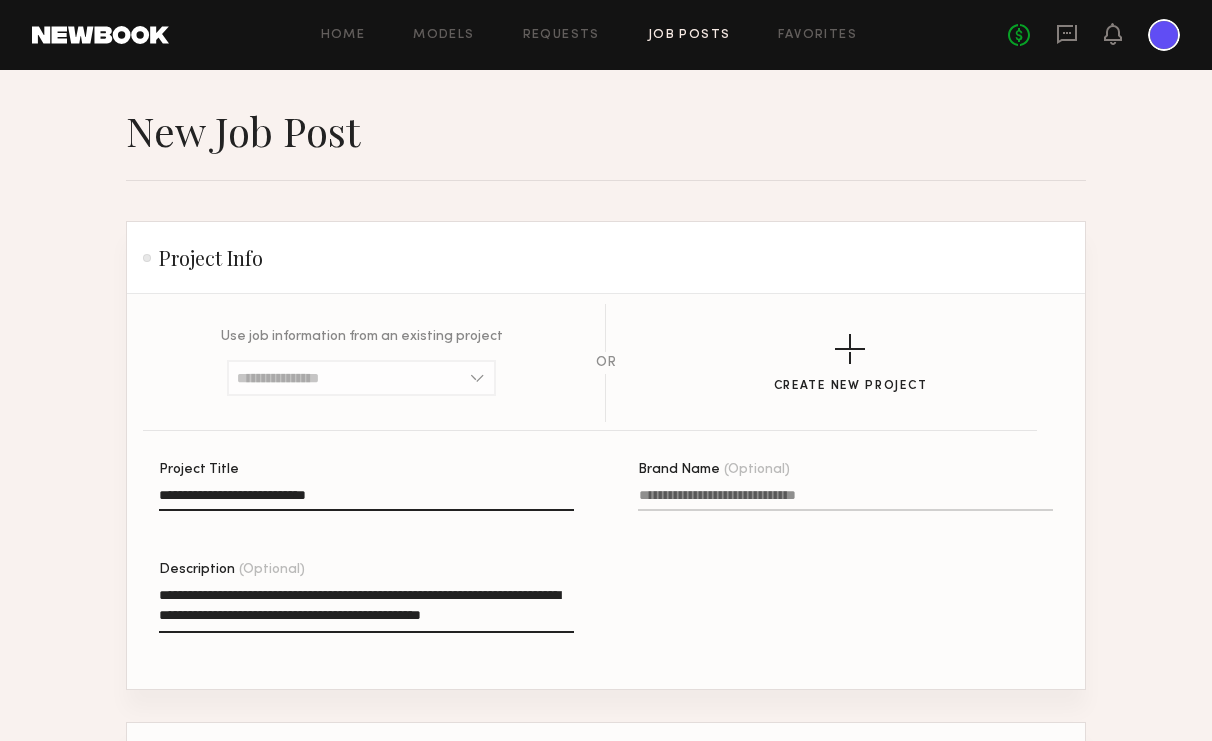 drag, startPoint x: 235, startPoint y: 489, endPoint x: 354, endPoint y: 493, distance: 119.06721 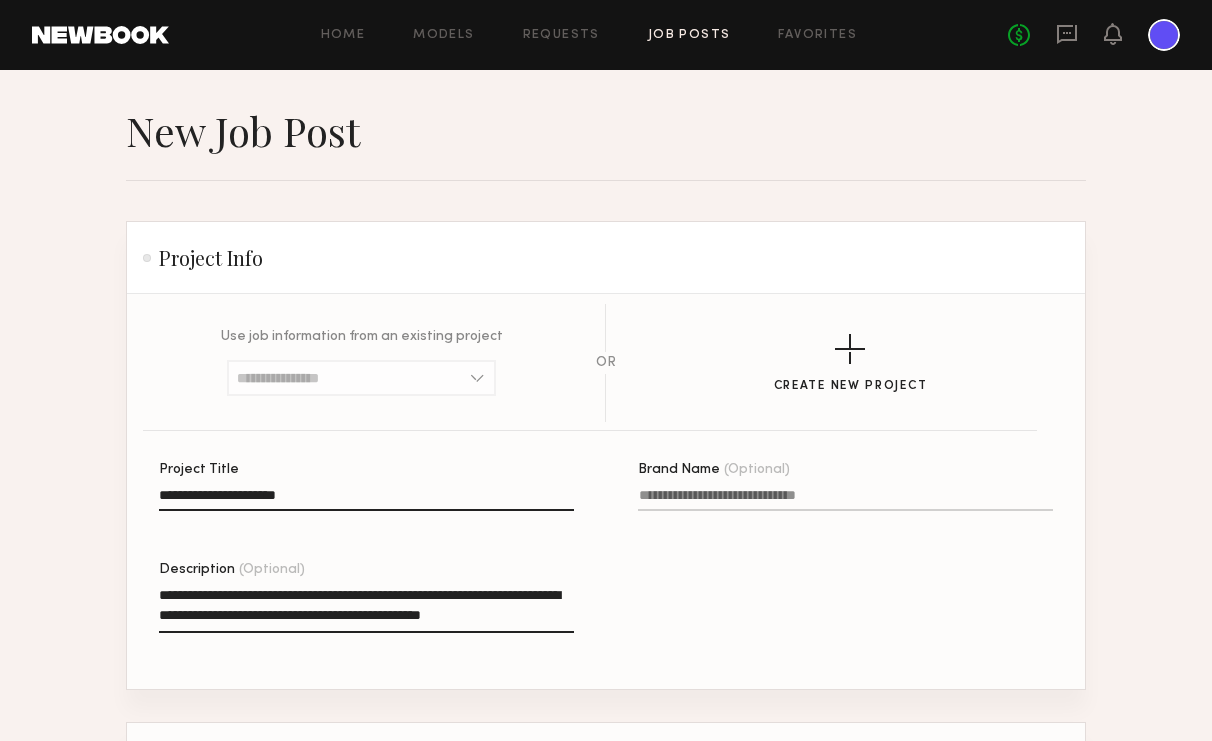 click on "**********" 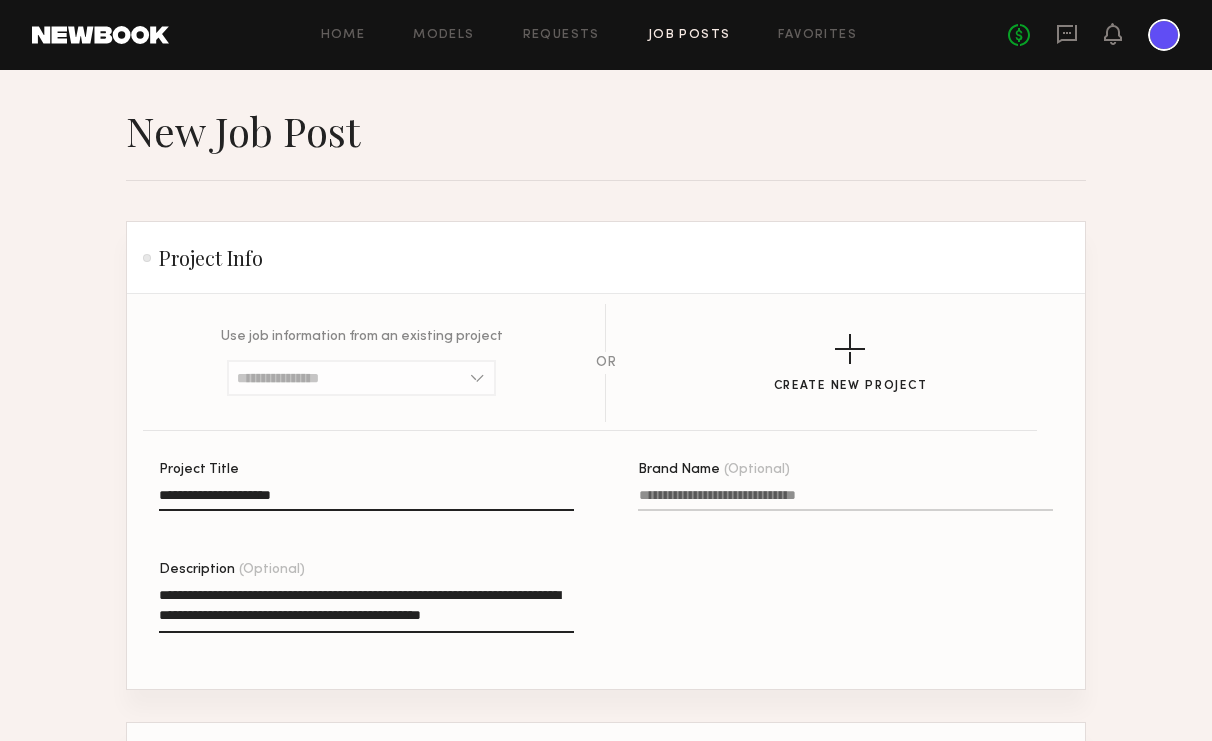 click on "**********" 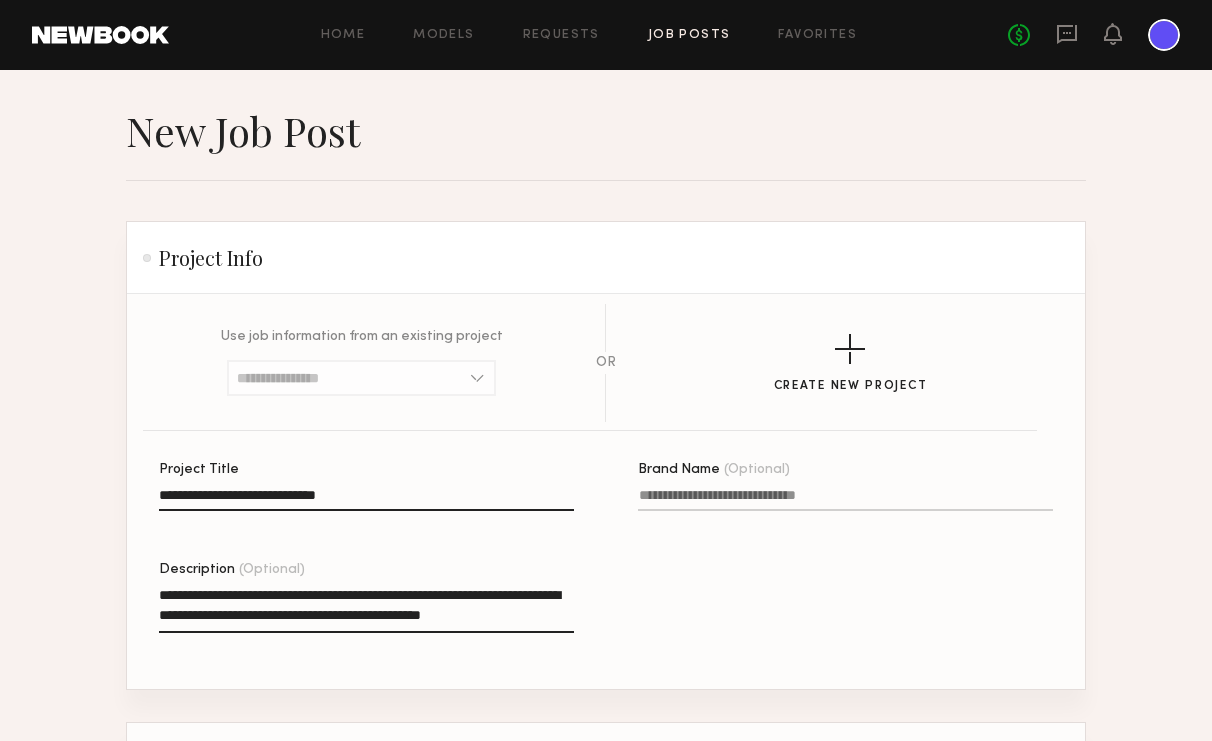 click on "**********" 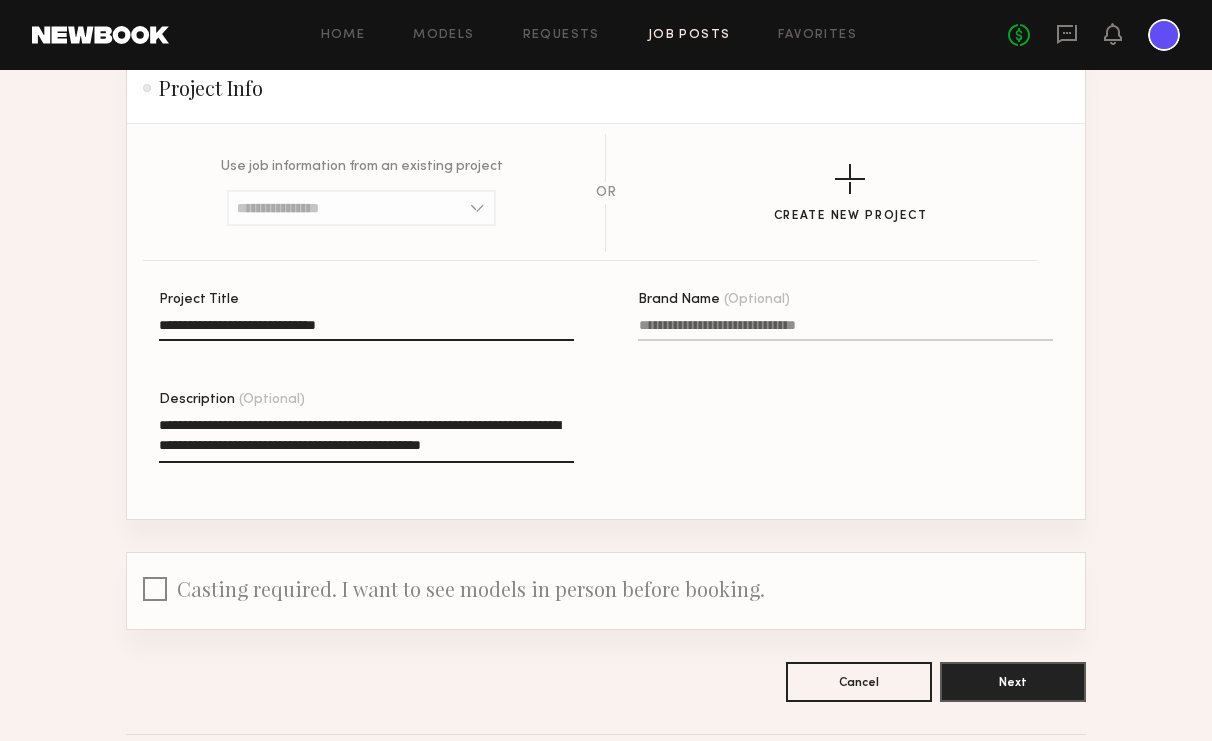 scroll, scrollTop: 168, scrollLeft: 0, axis: vertical 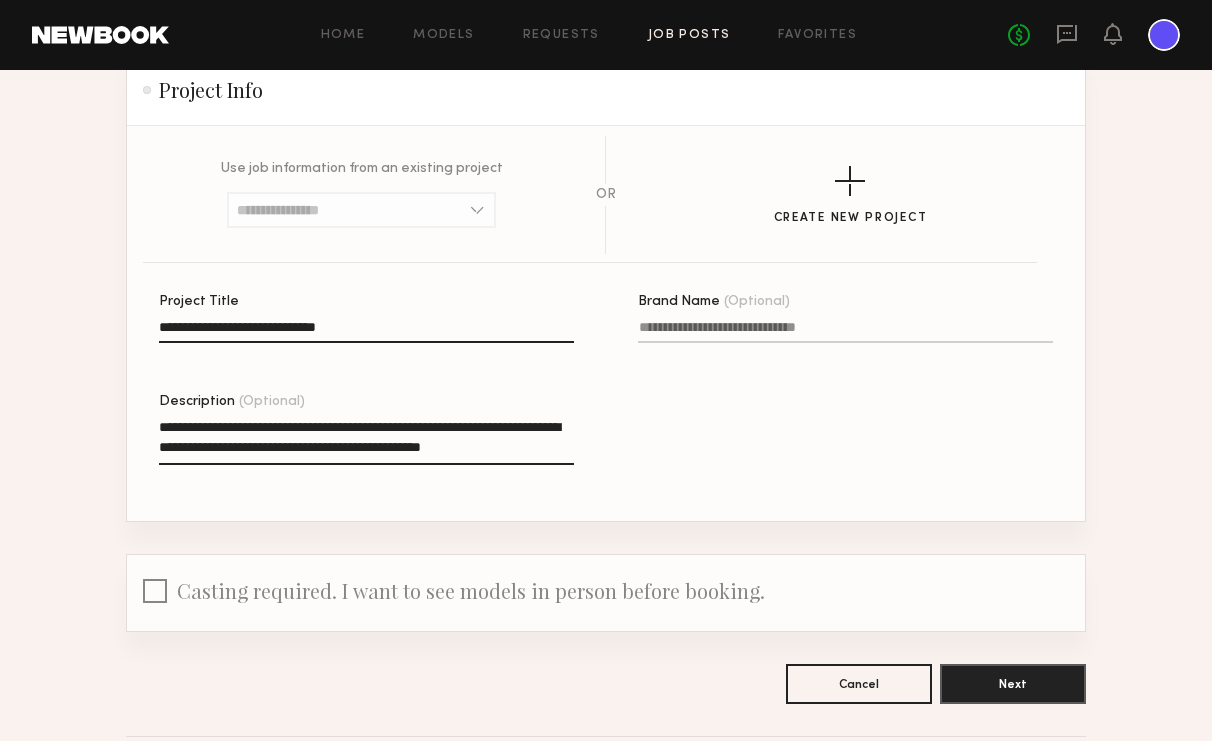 type on "**********" 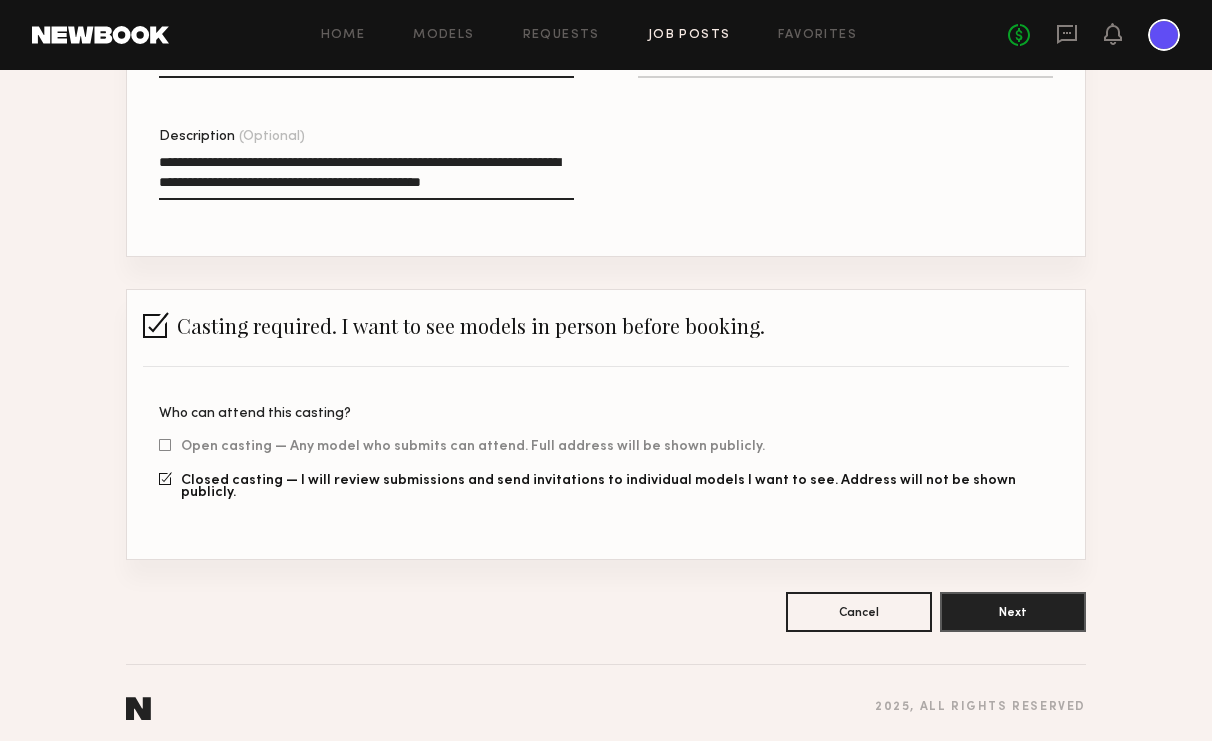 scroll, scrollTop: 431, scrollLeft: 0, axis: vertical 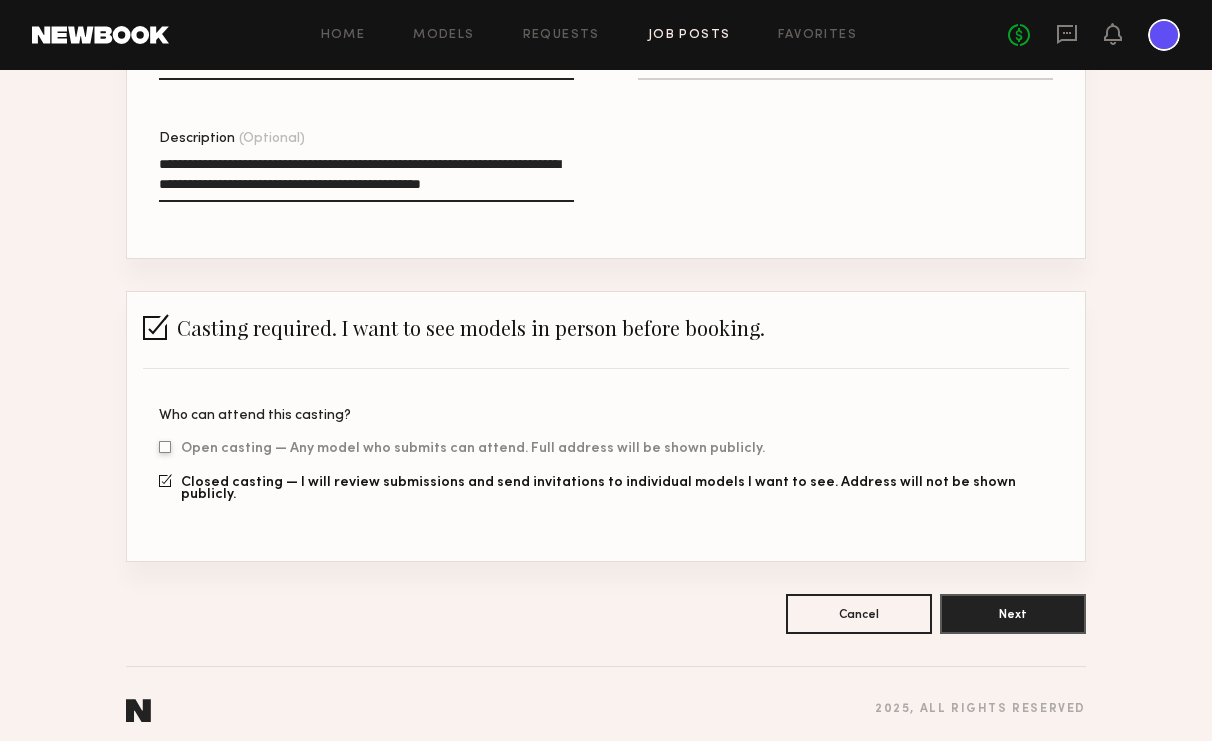 click 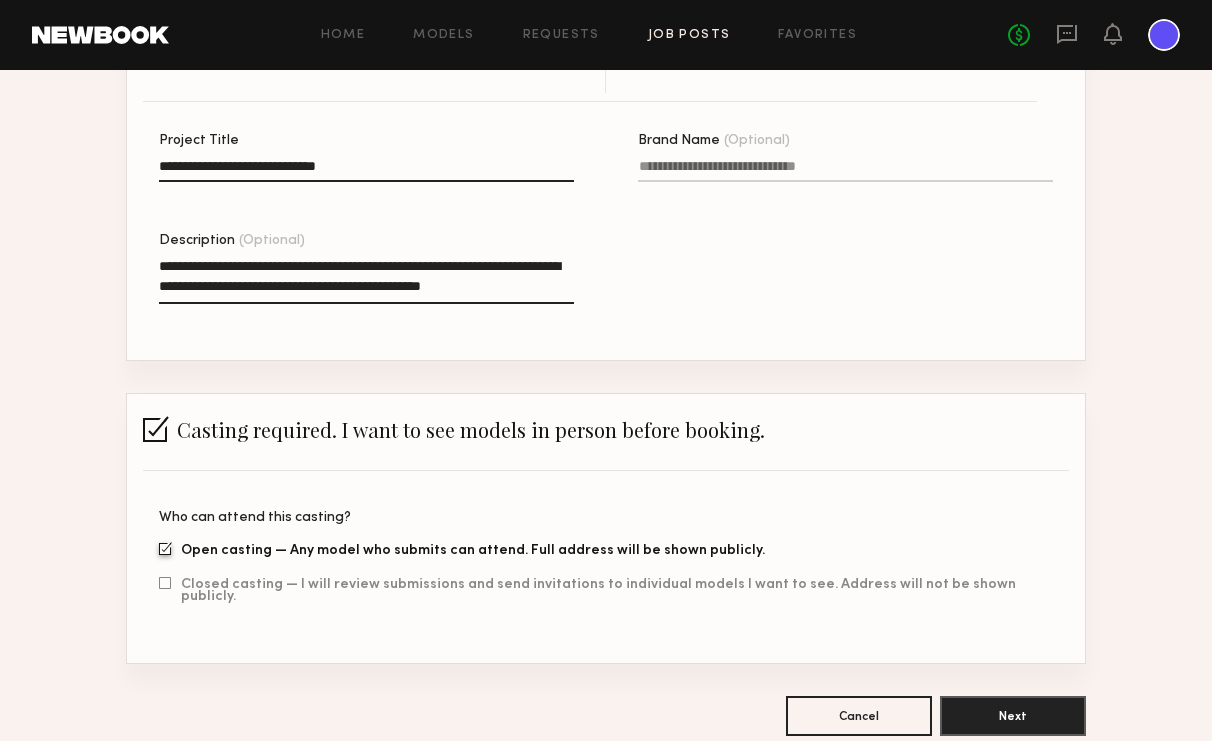 scroll, scrollTop: 259, scrollLeft: 0, axis: vertical 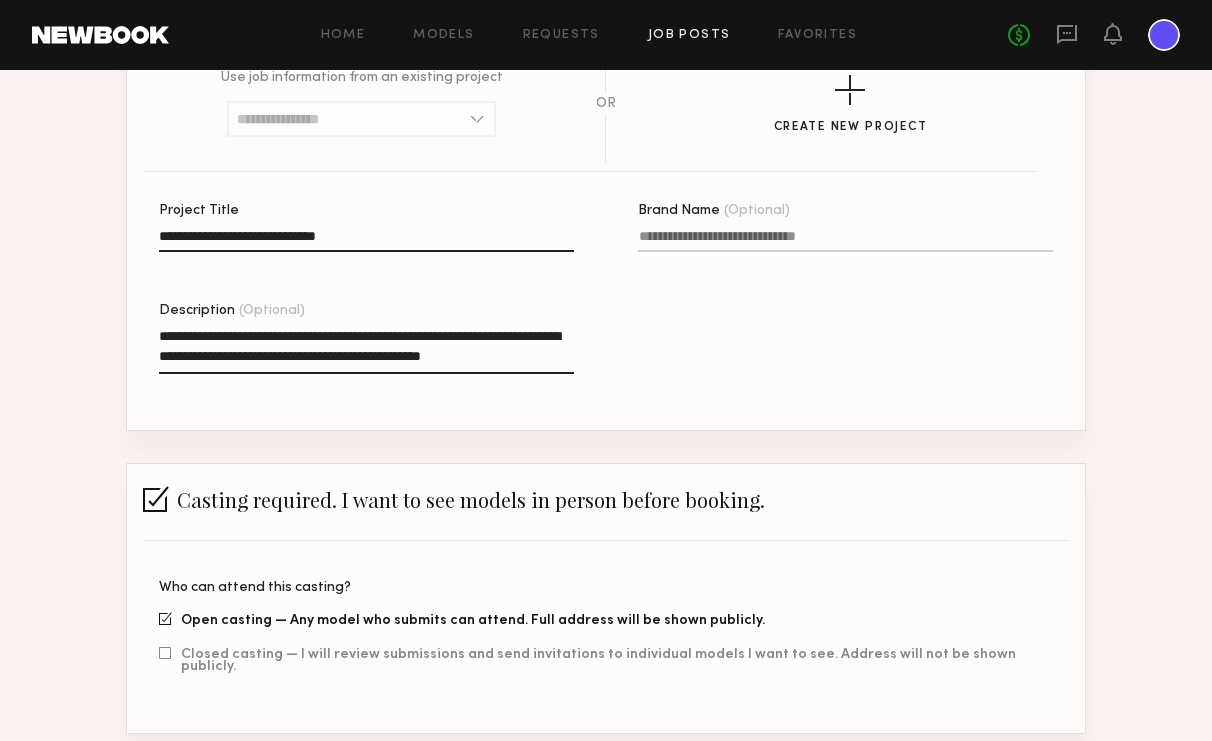 click 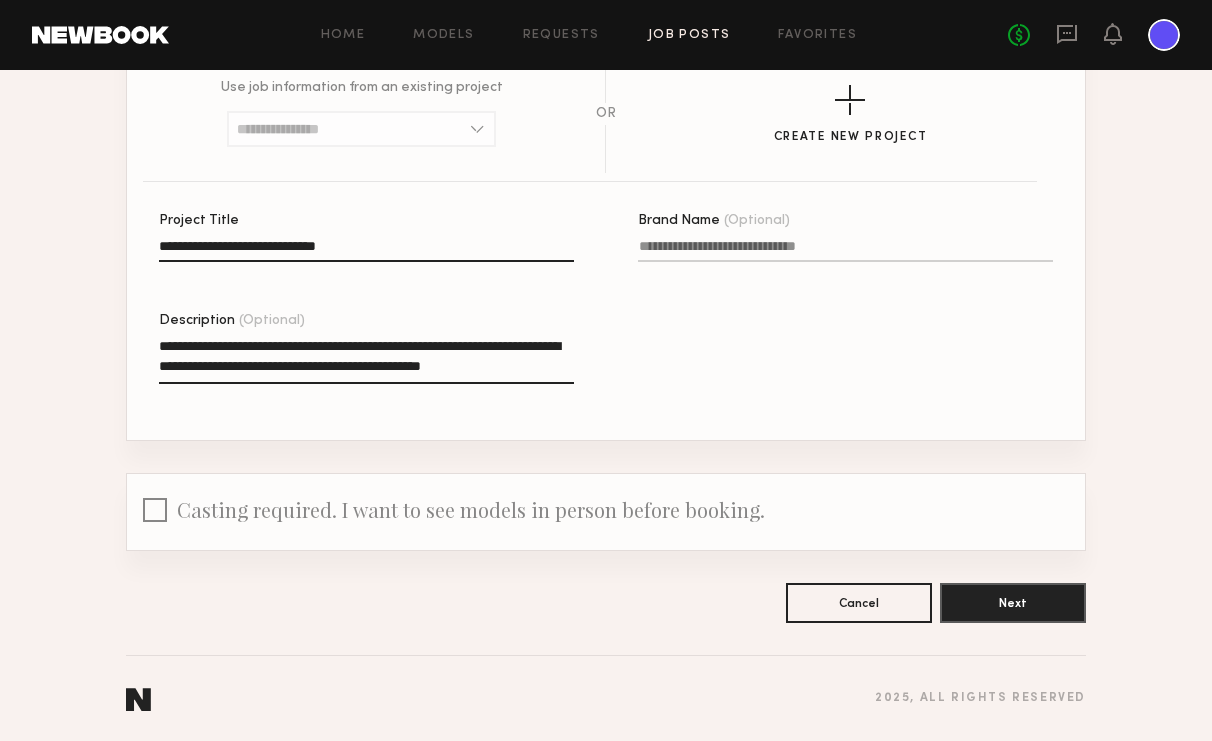 click on "**********" 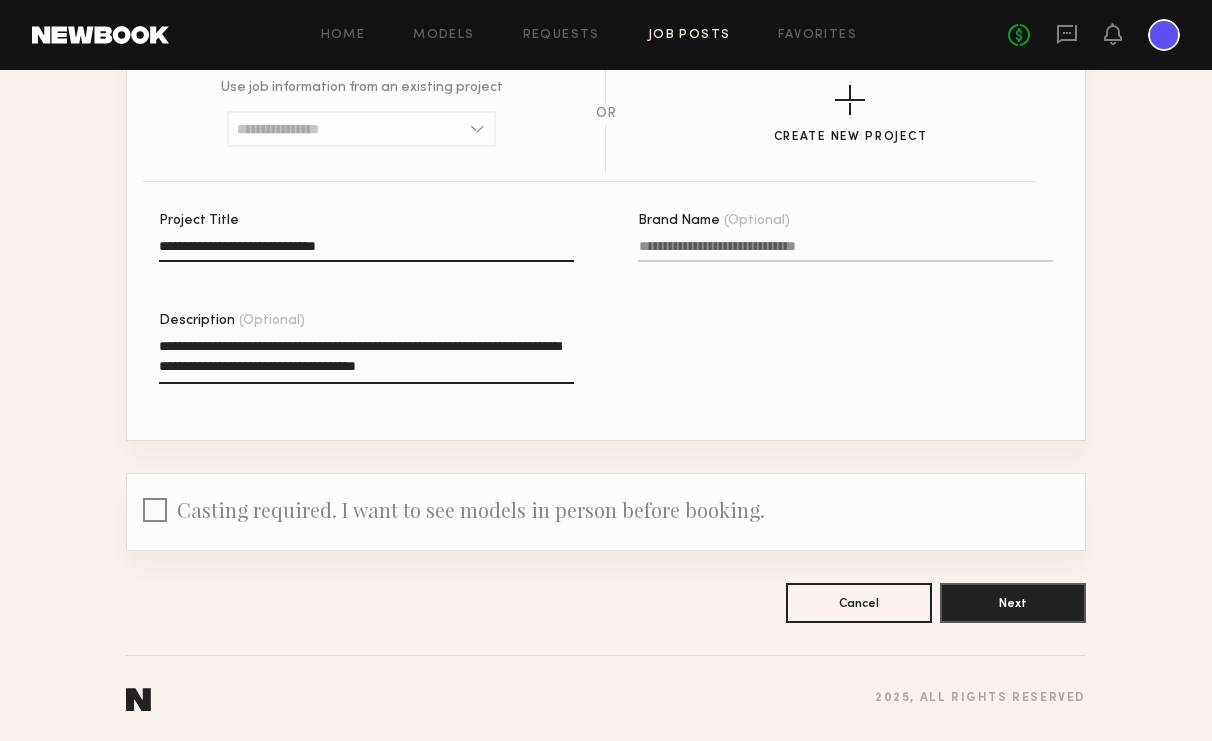 click on "**********" 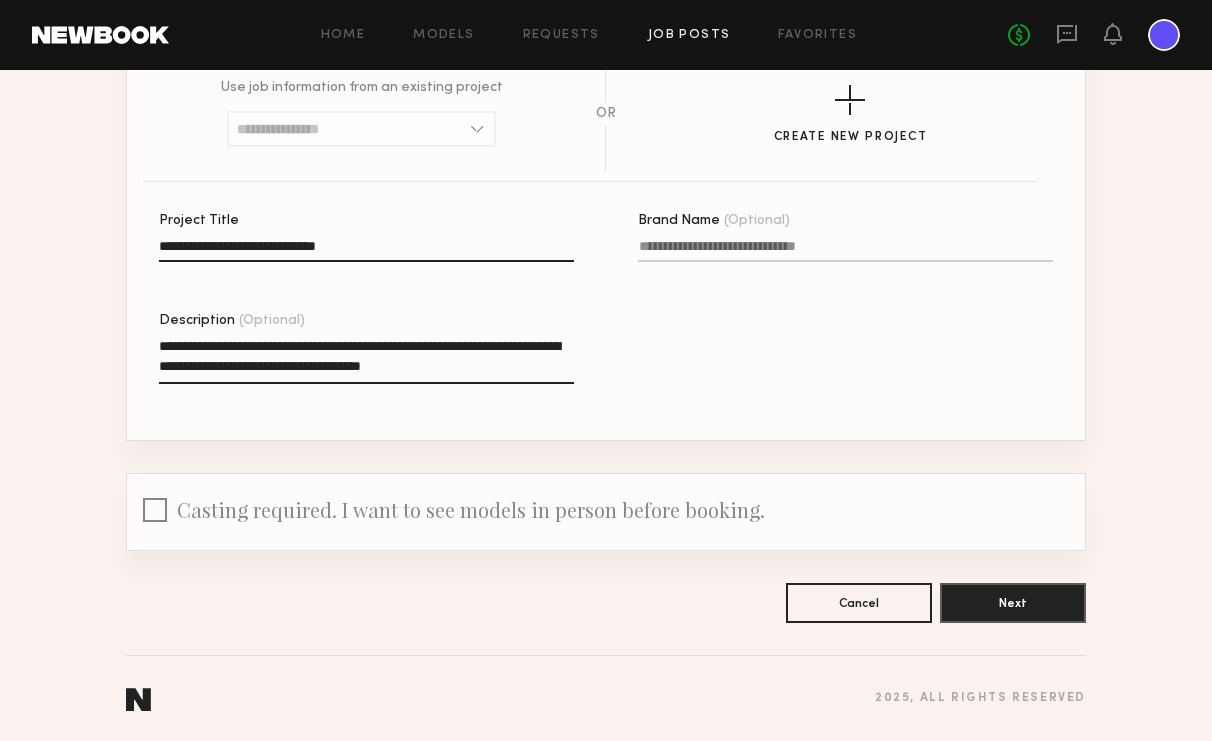 drag, startPoint x: 246, startPoint y: 386, endPoint x: 214, endPoint y: 362, distance: 40 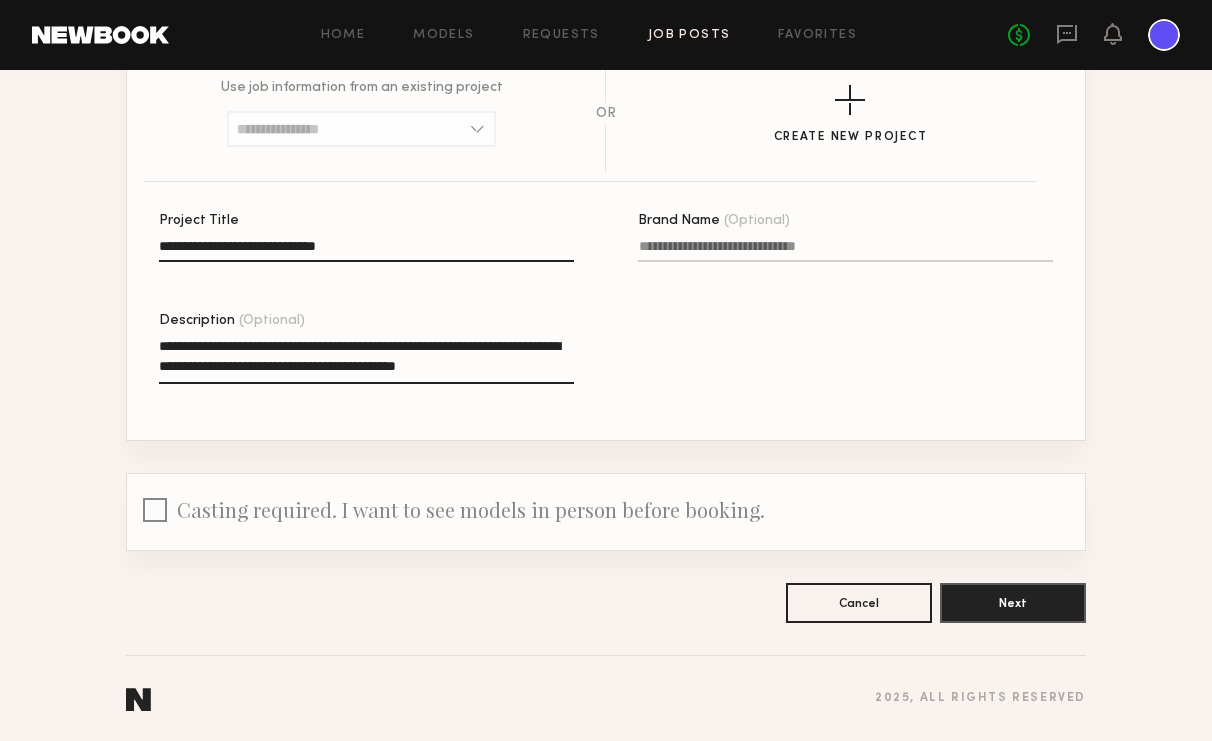 click on "**********" 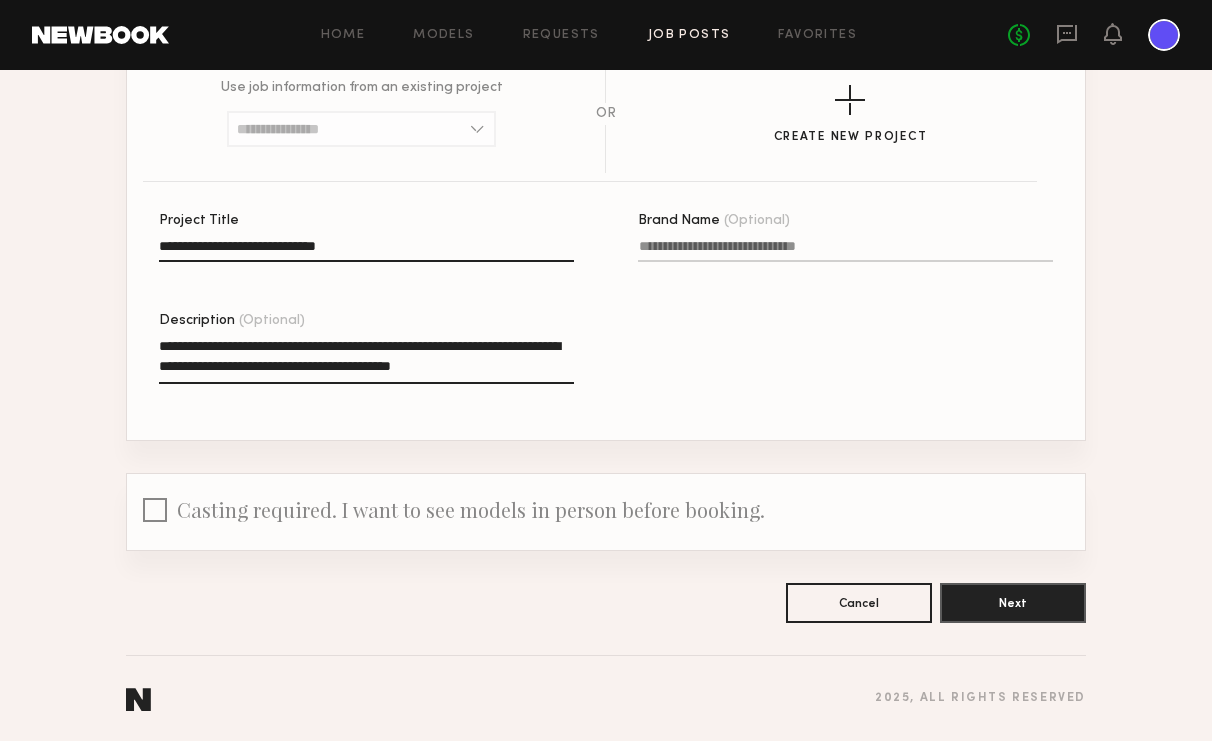 click on "**********" 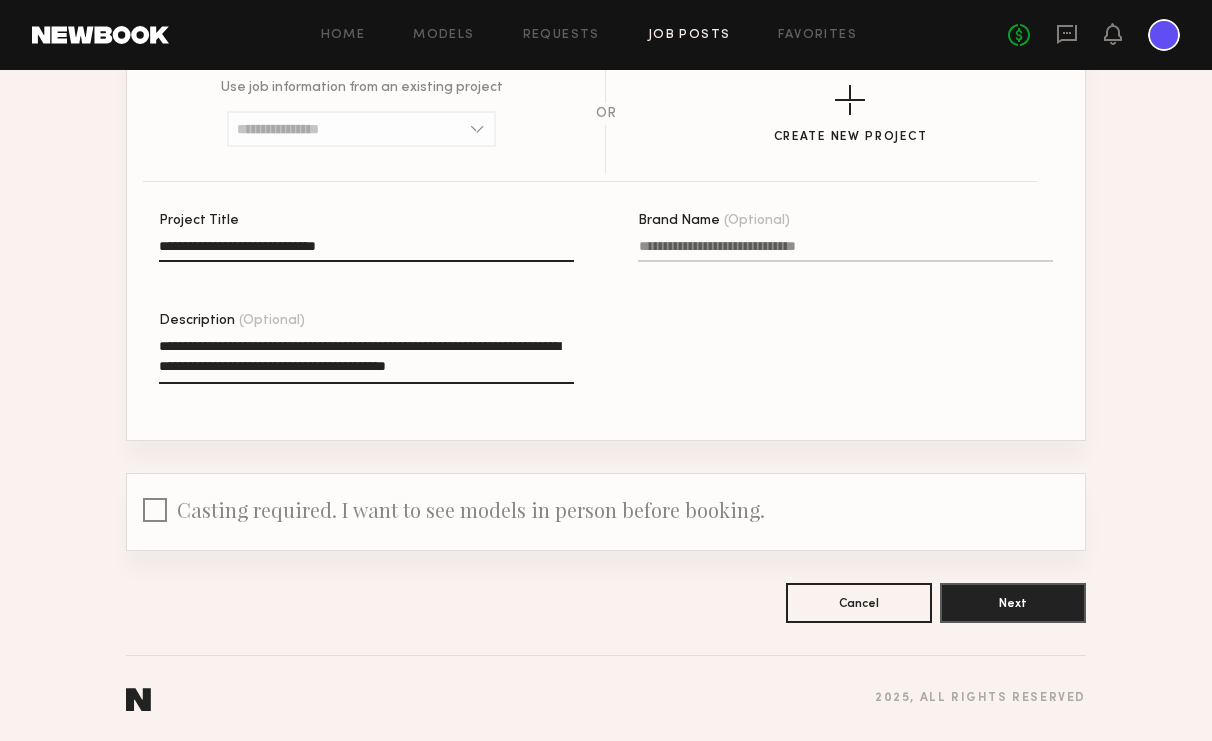 click on "**********" 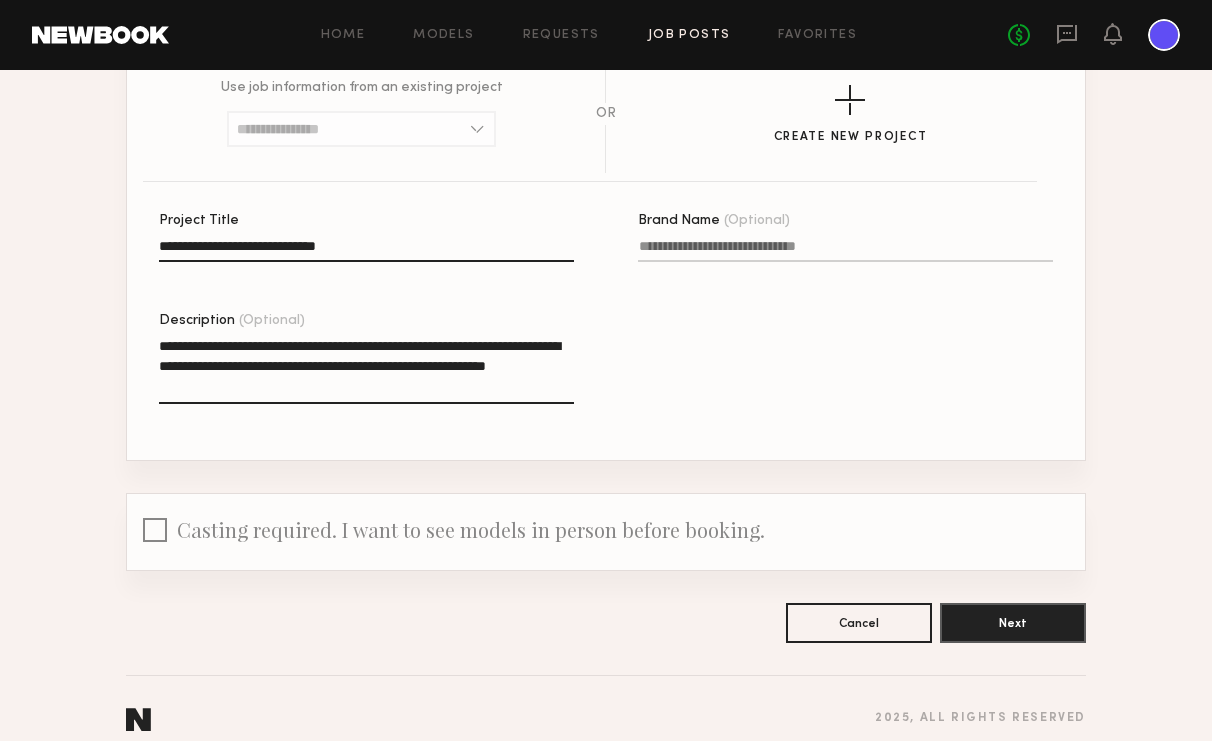click on "**********" 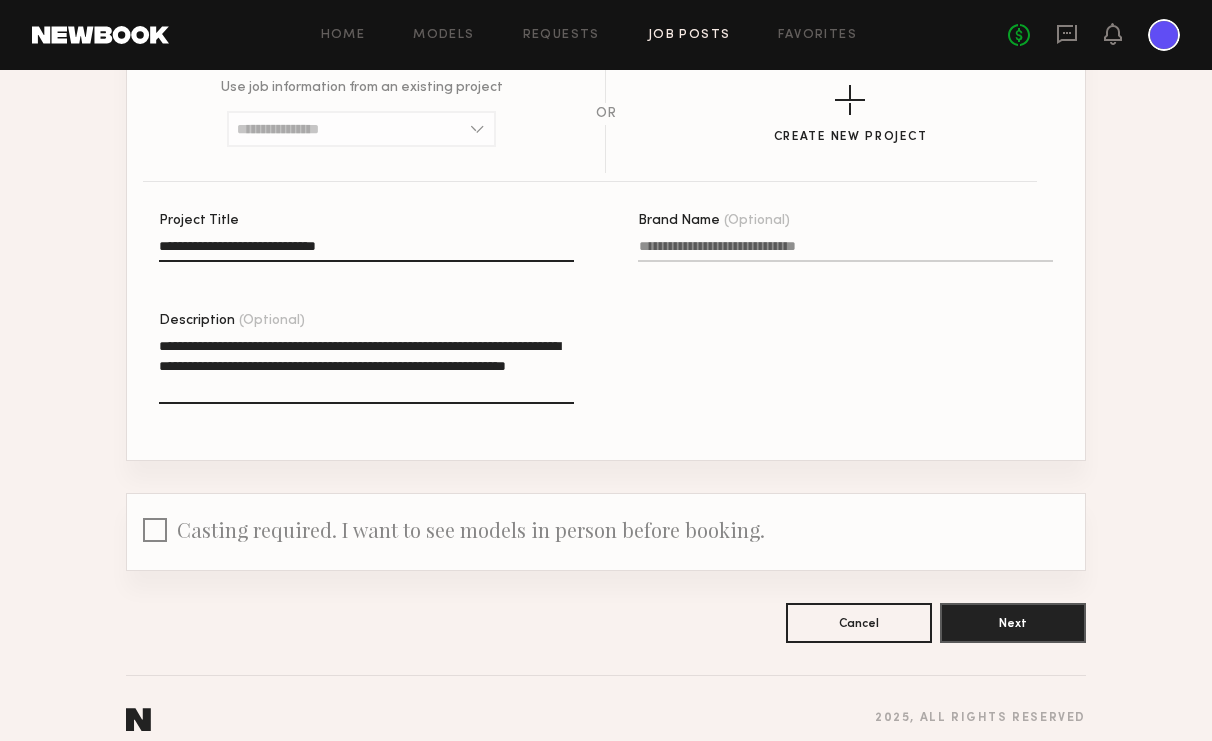 click on "**********" 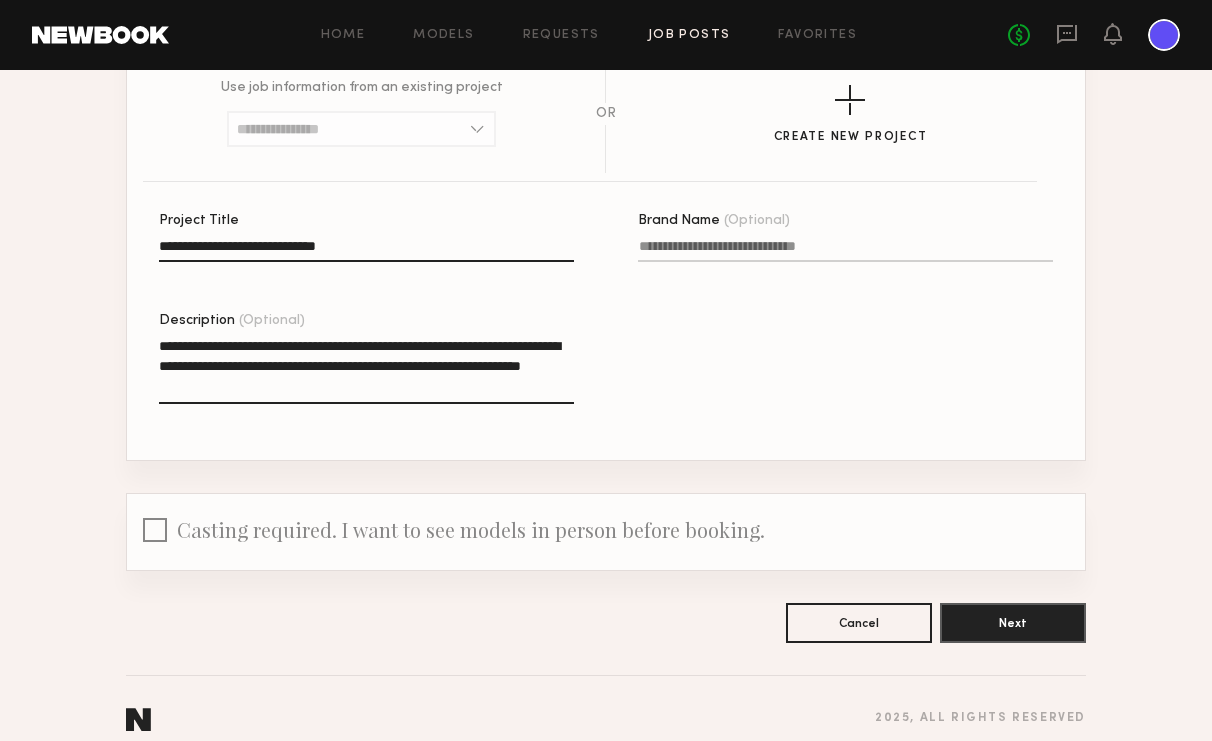 click on "**********" 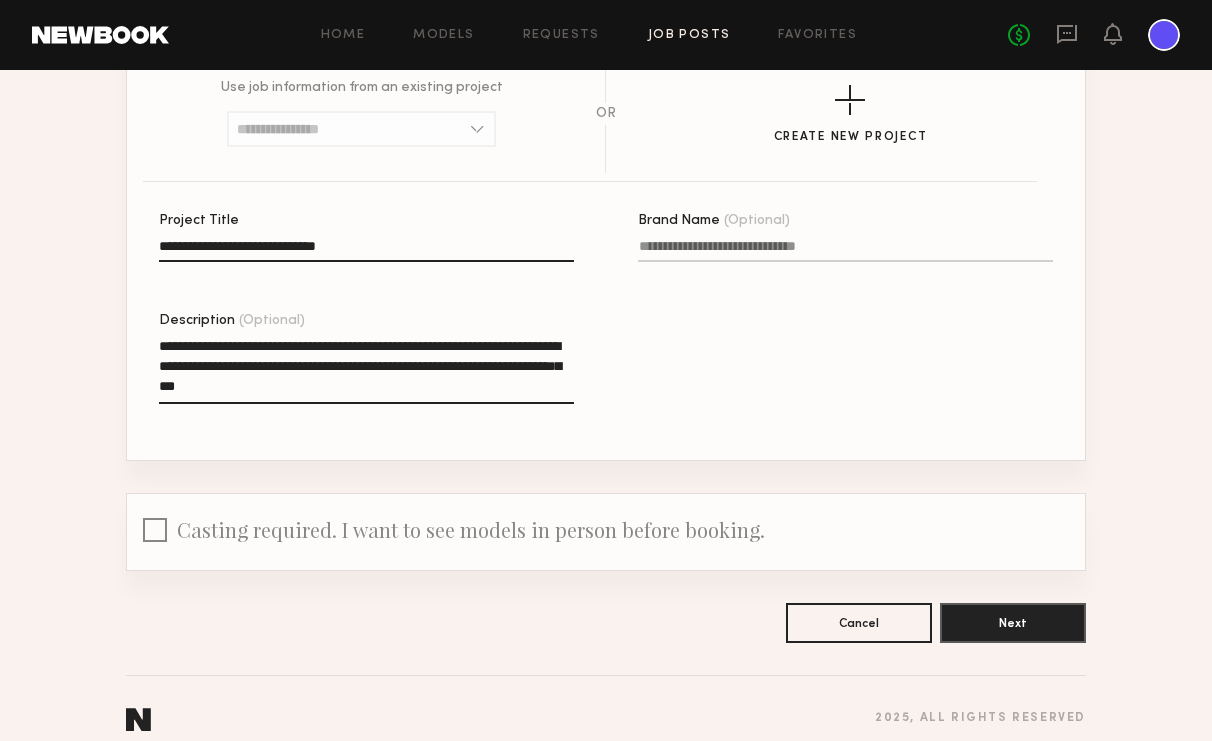 click on "**********" 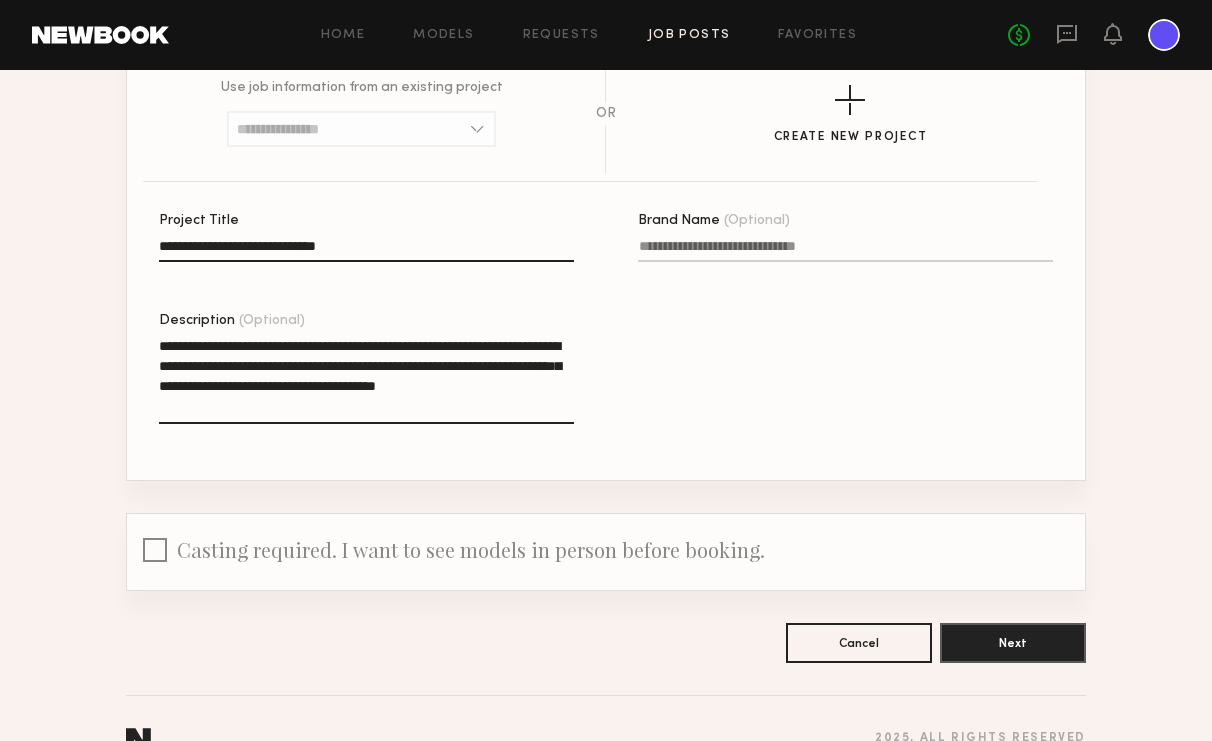 click on "**********" 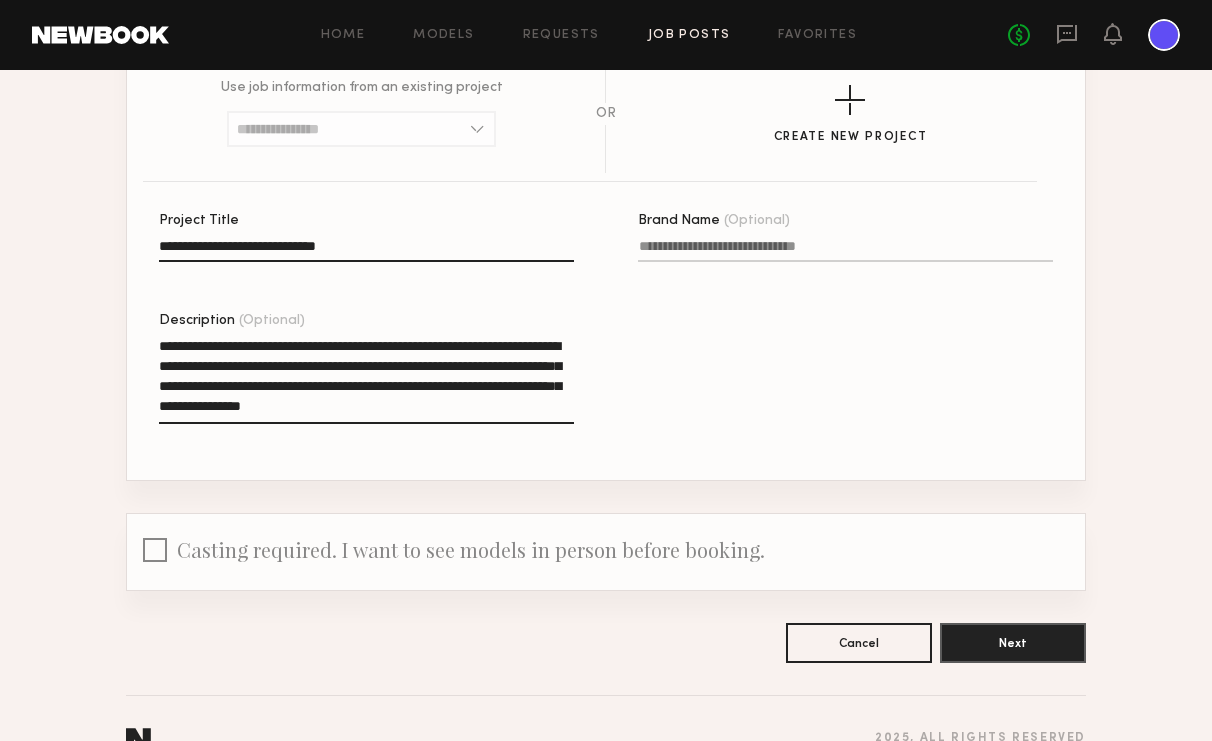 drag, startPoint x: 551, startPoint y: 404, endPoint x: 92, endPoint y: 332, distance: 464.61273 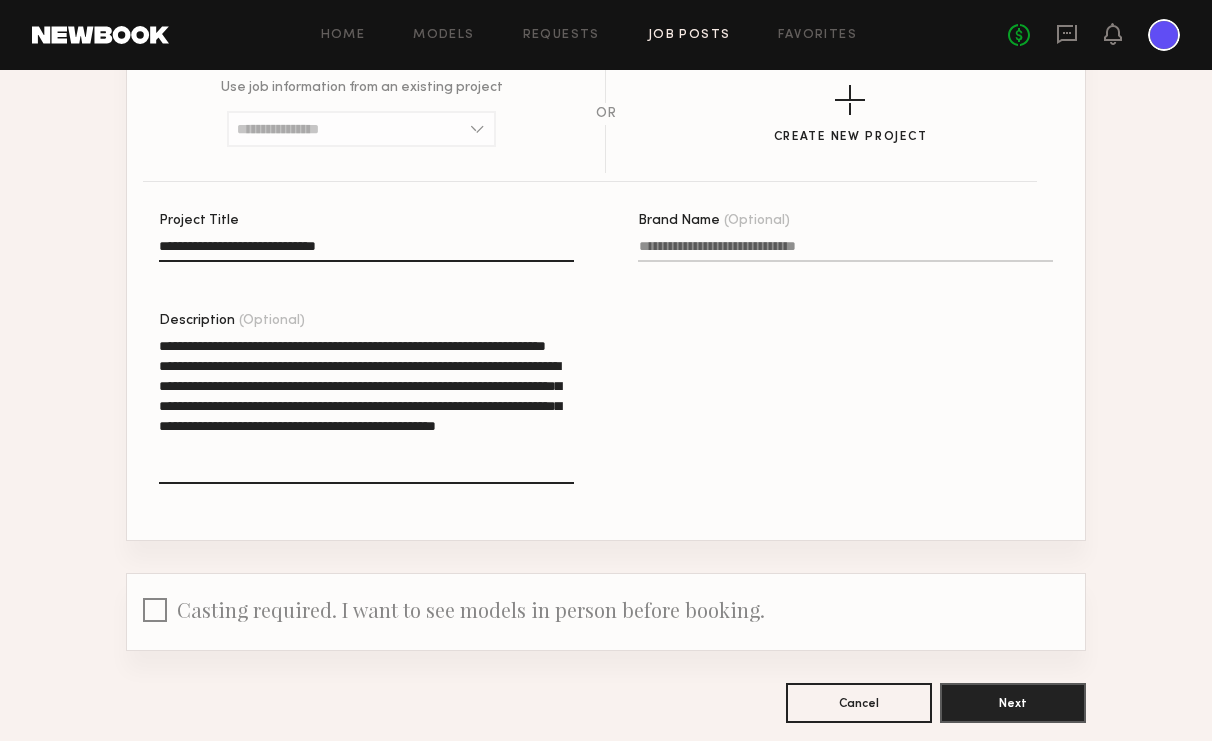 click on "**********" 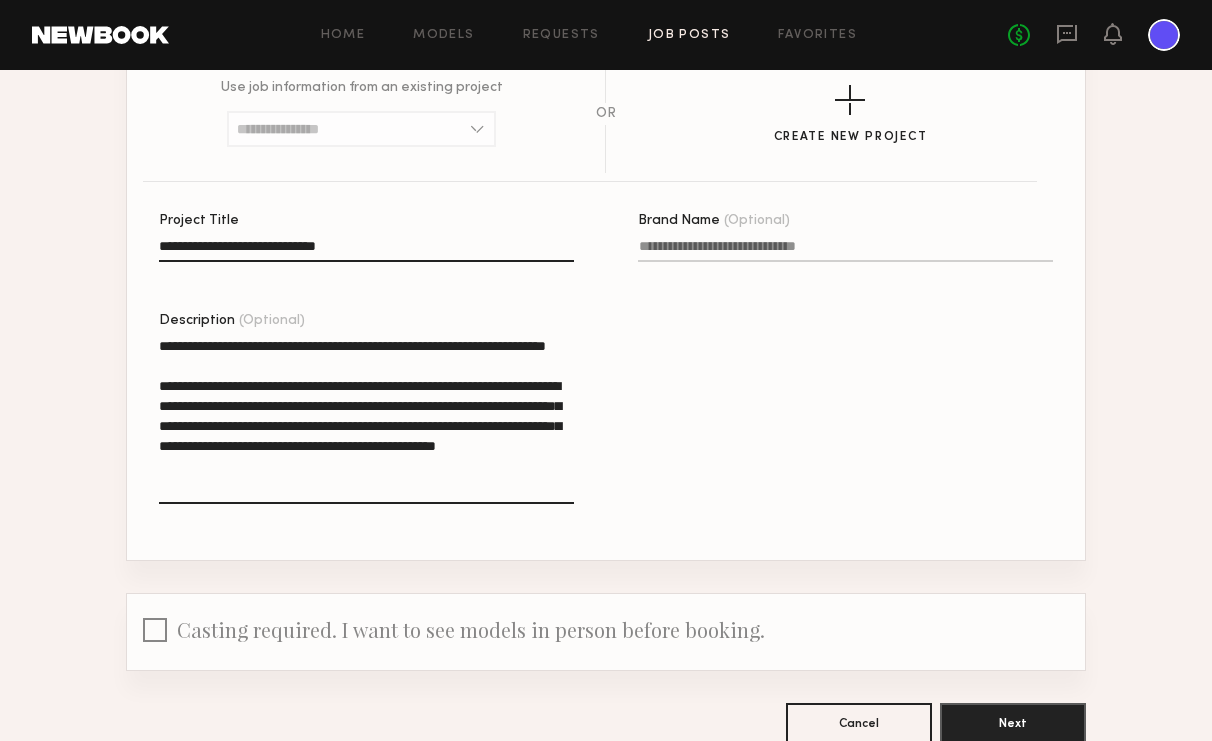 type on "**********" 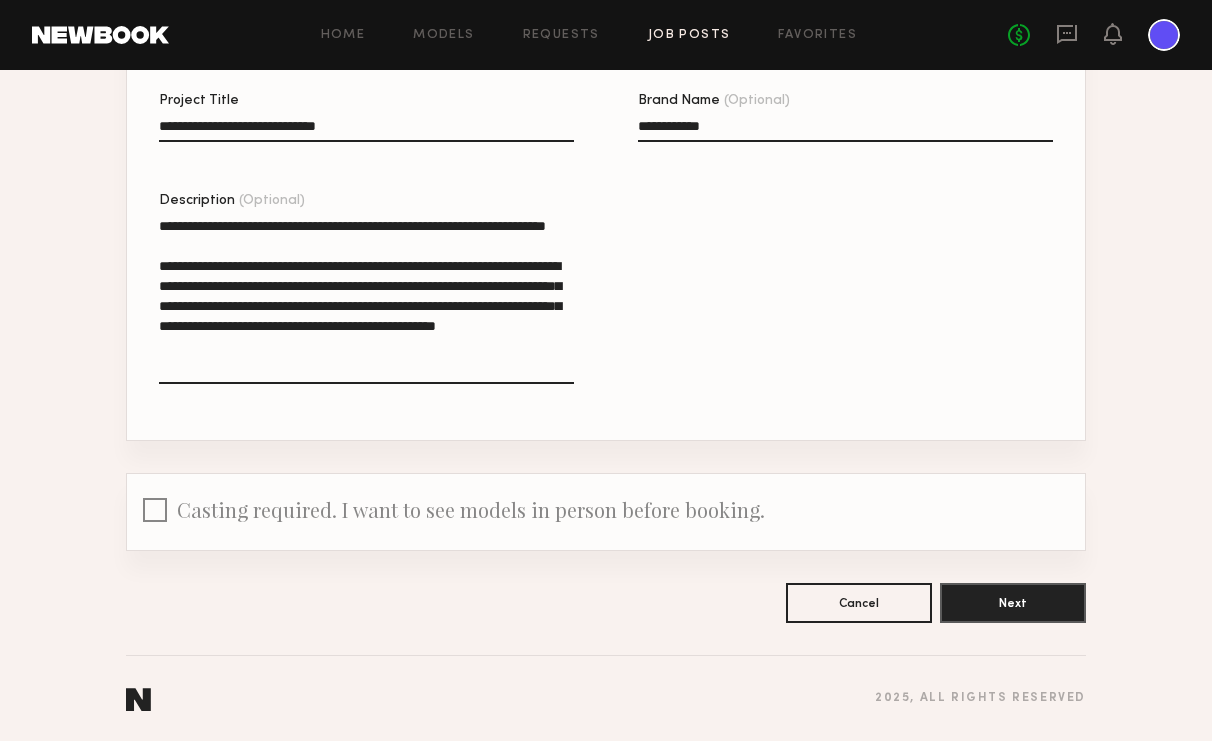 scroll, scrollTop: 369, scrollLeft: 0, axis: vertical 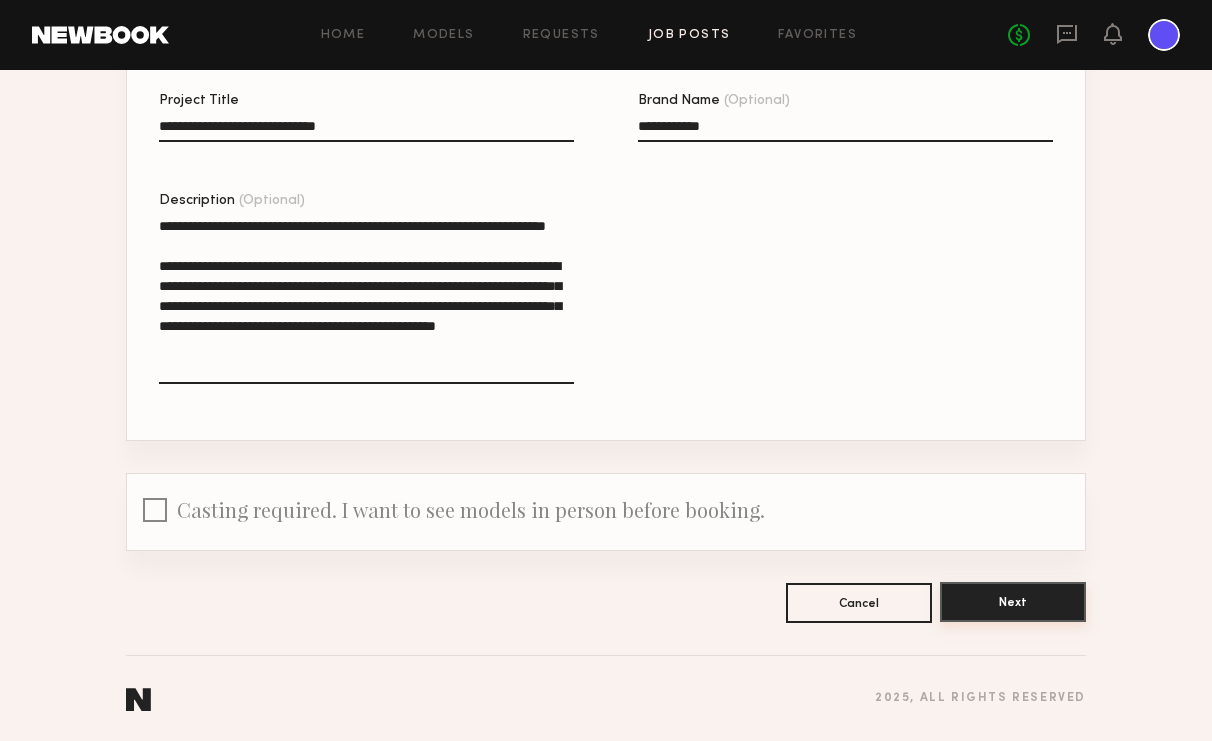 type on "**********" 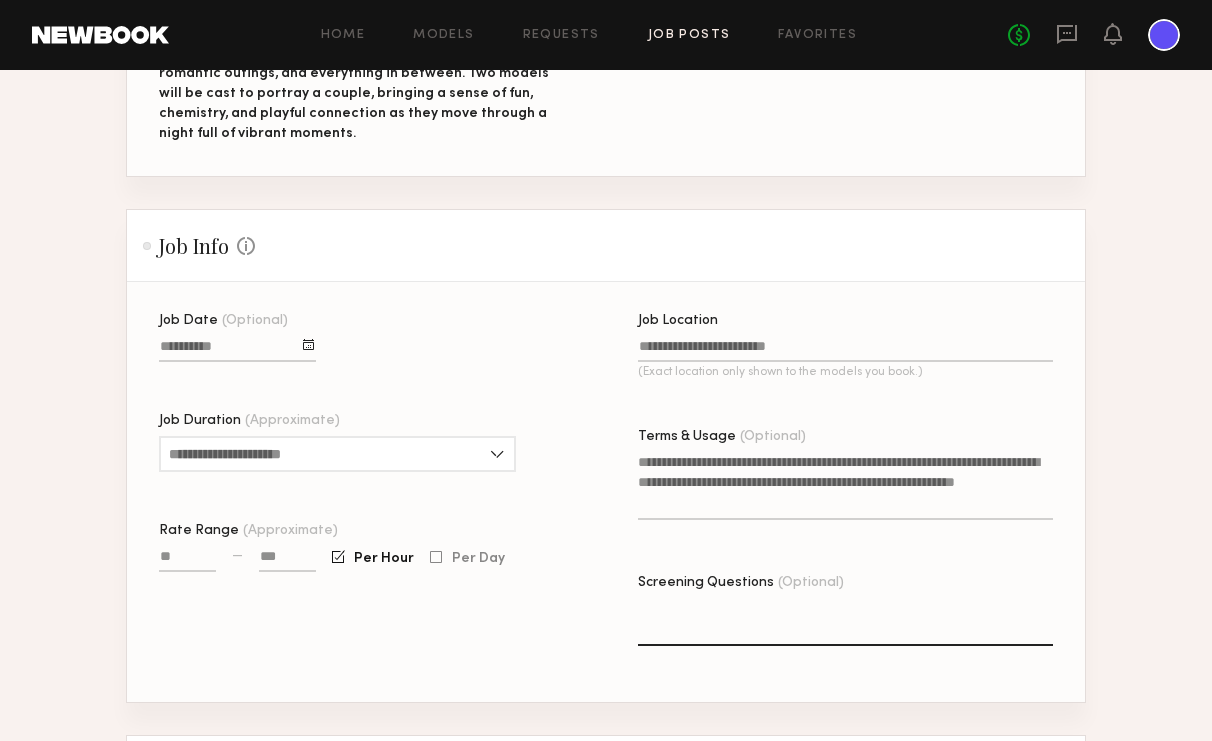 scroll, scrollTop: 441, scrollLeft: 0, axis: vertical 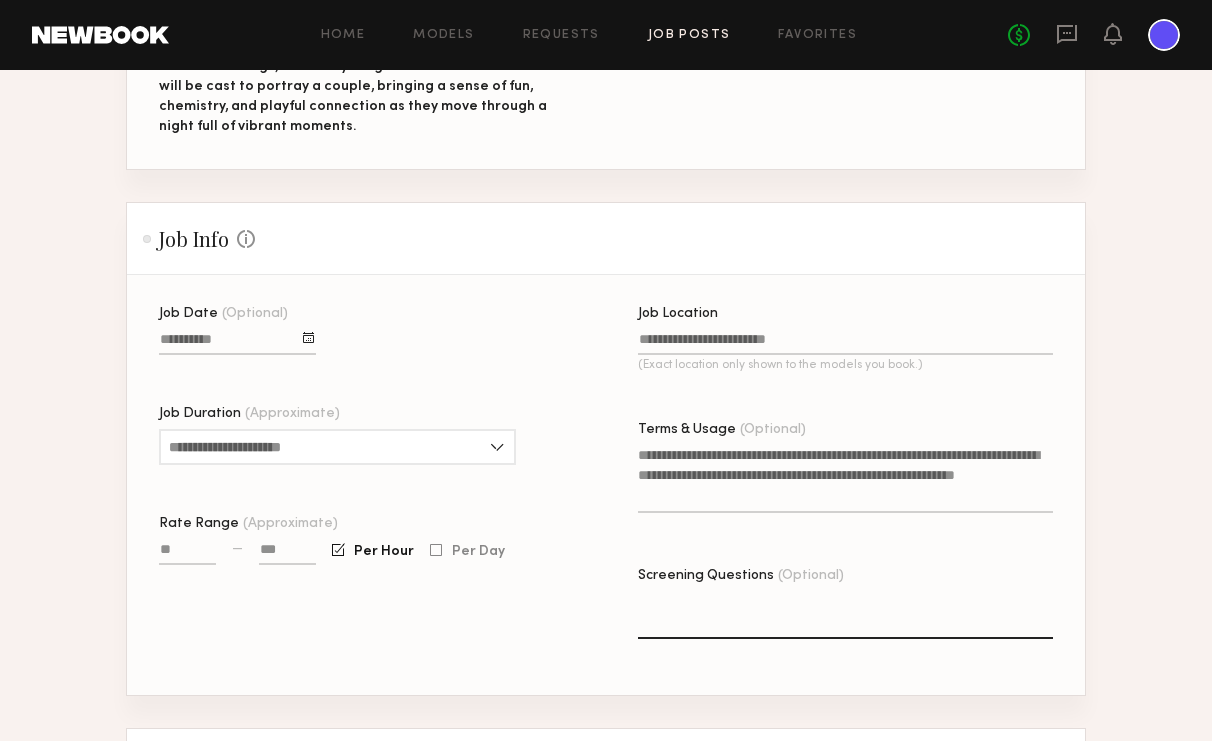 click on "Job Date (Optional)" at bounding box center (237, 343) 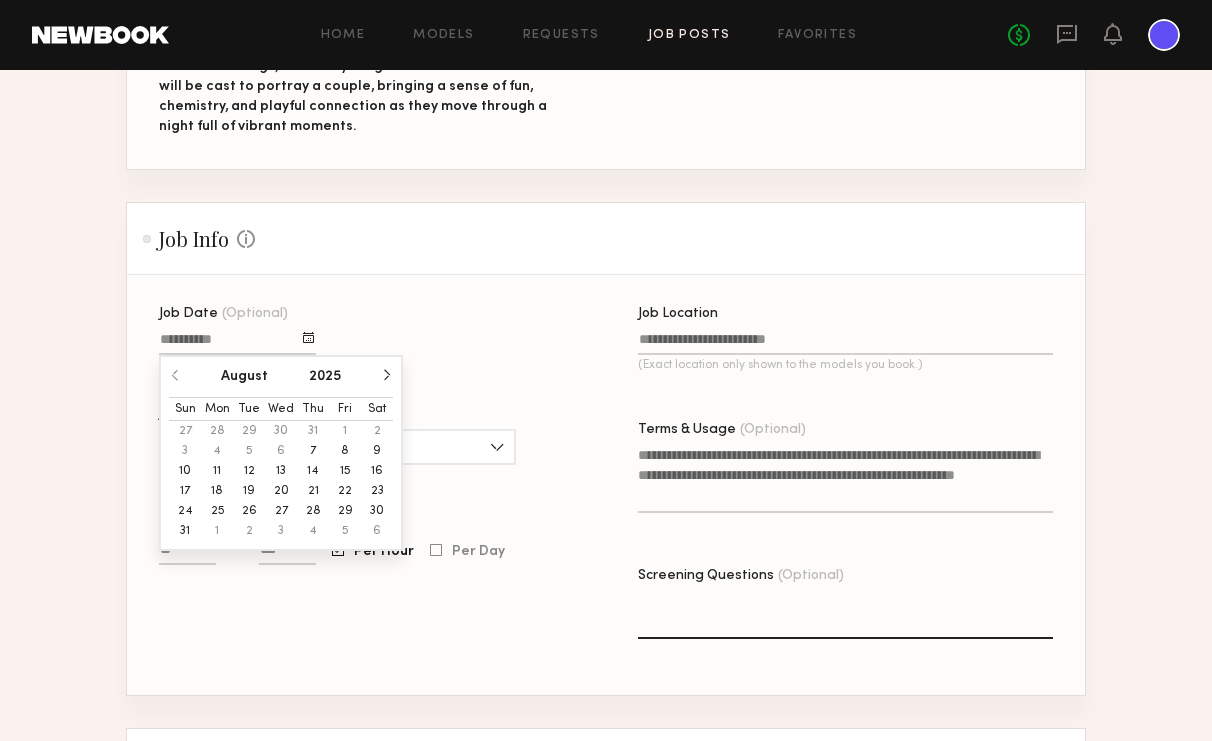 click on "29" 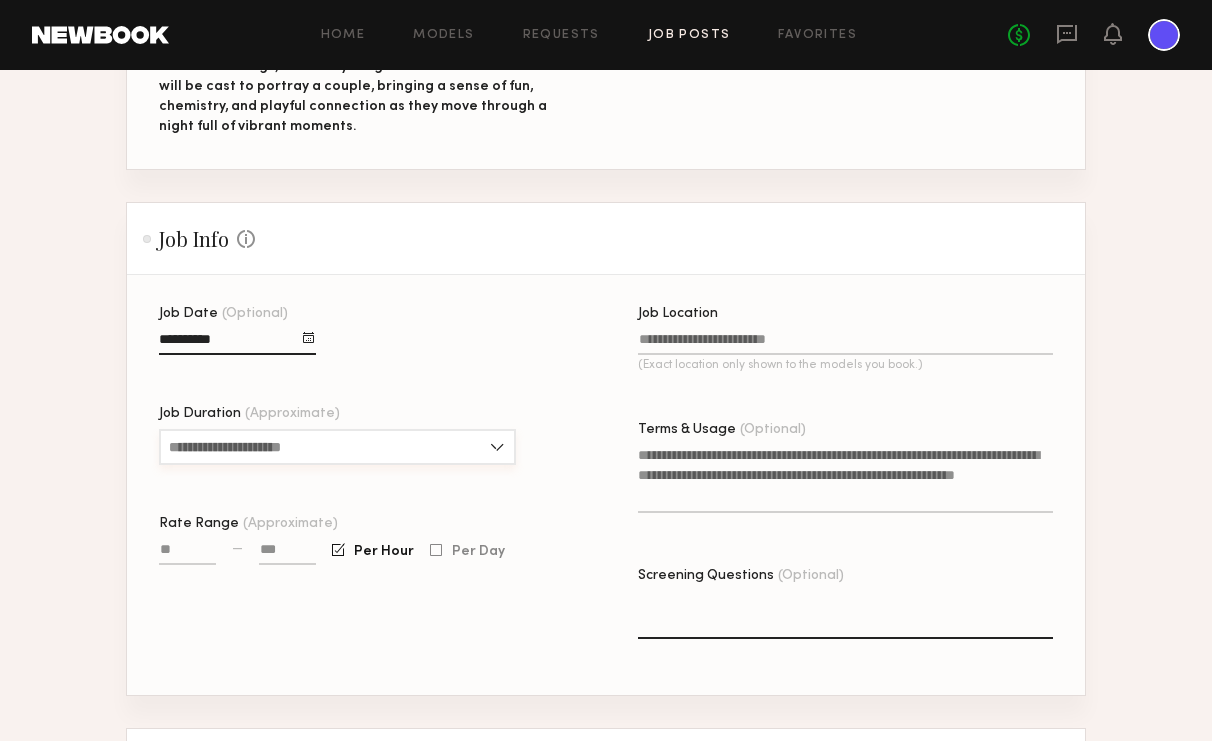 click on "Job Duration (Approximate)" at bounding box center [337, 447] 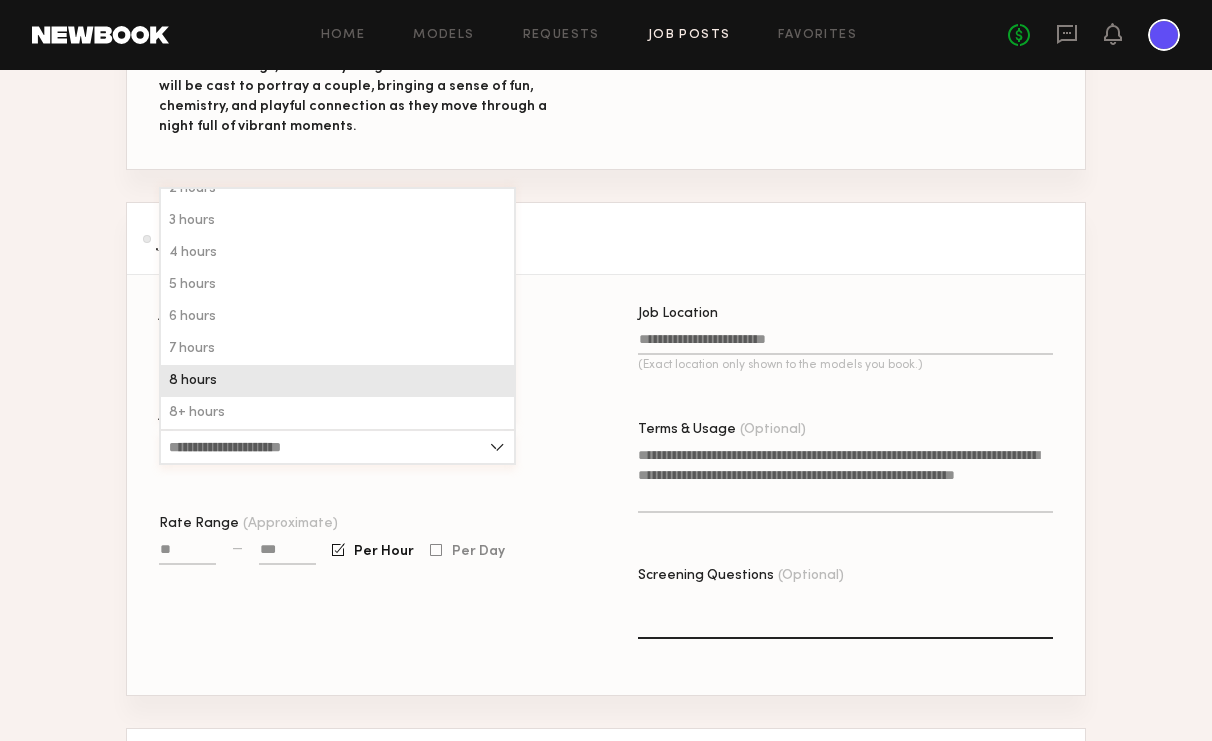 scroll, scrollTop: 48, scrollLeft: 0, axis: vertical 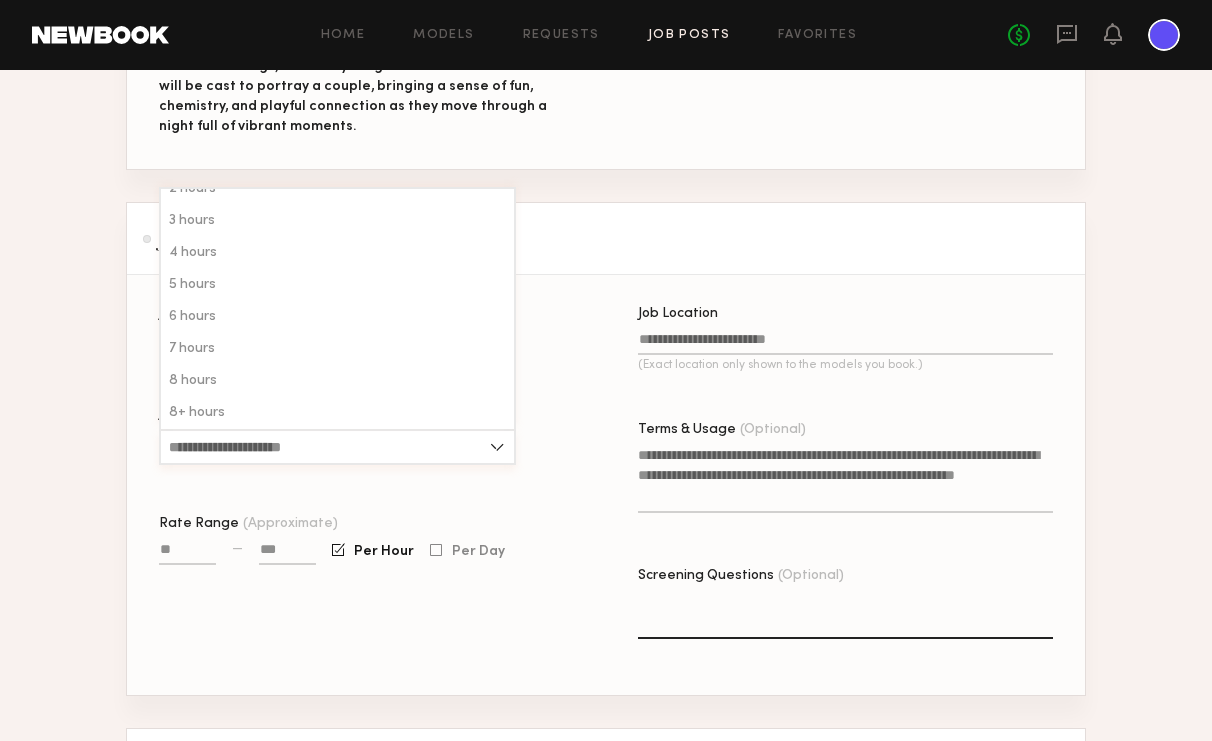 click on "Job Duration (Approximate)" at bounding box center (337, 447) 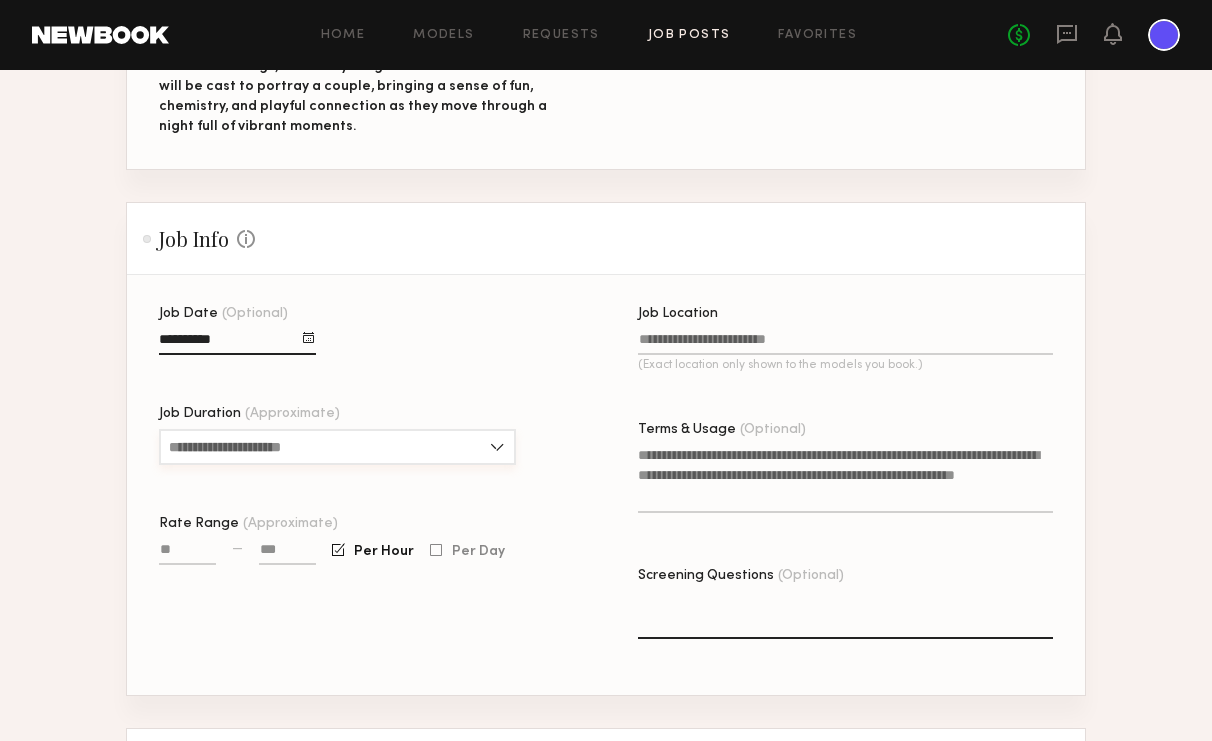 click on "Job Duration (Approximate)" at bounding box center [337, 447] 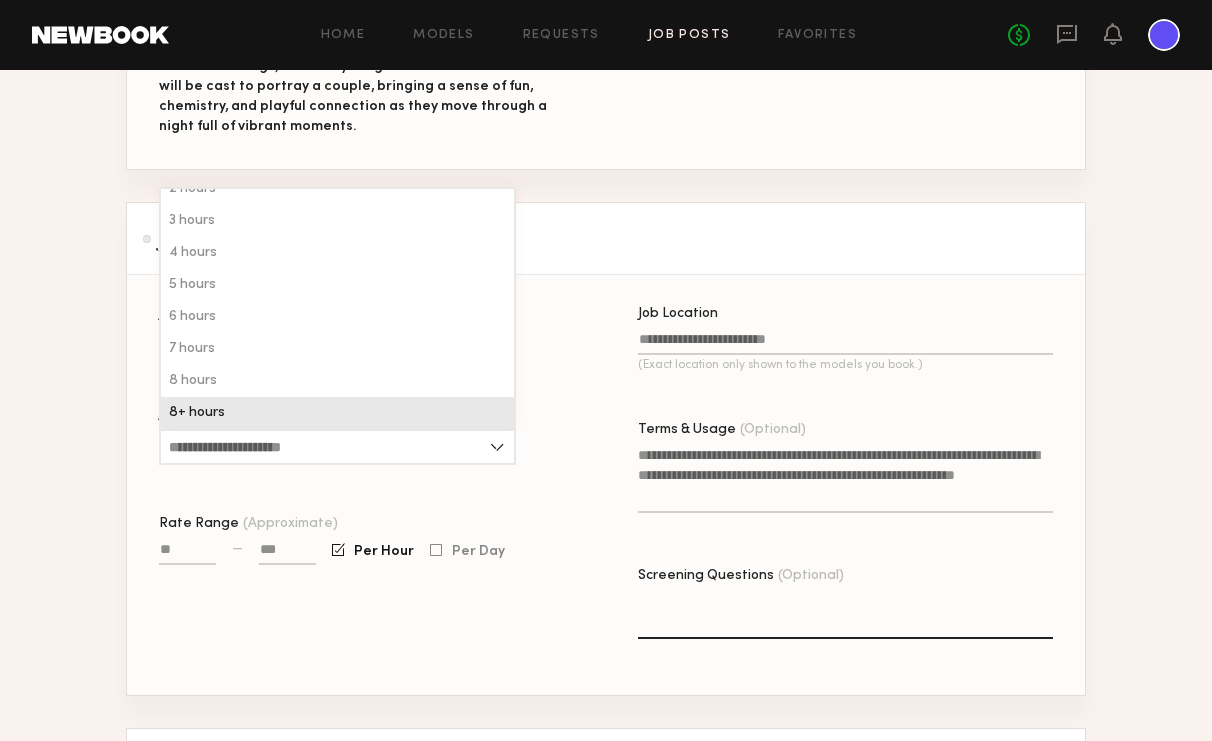 click on "8+ hours" 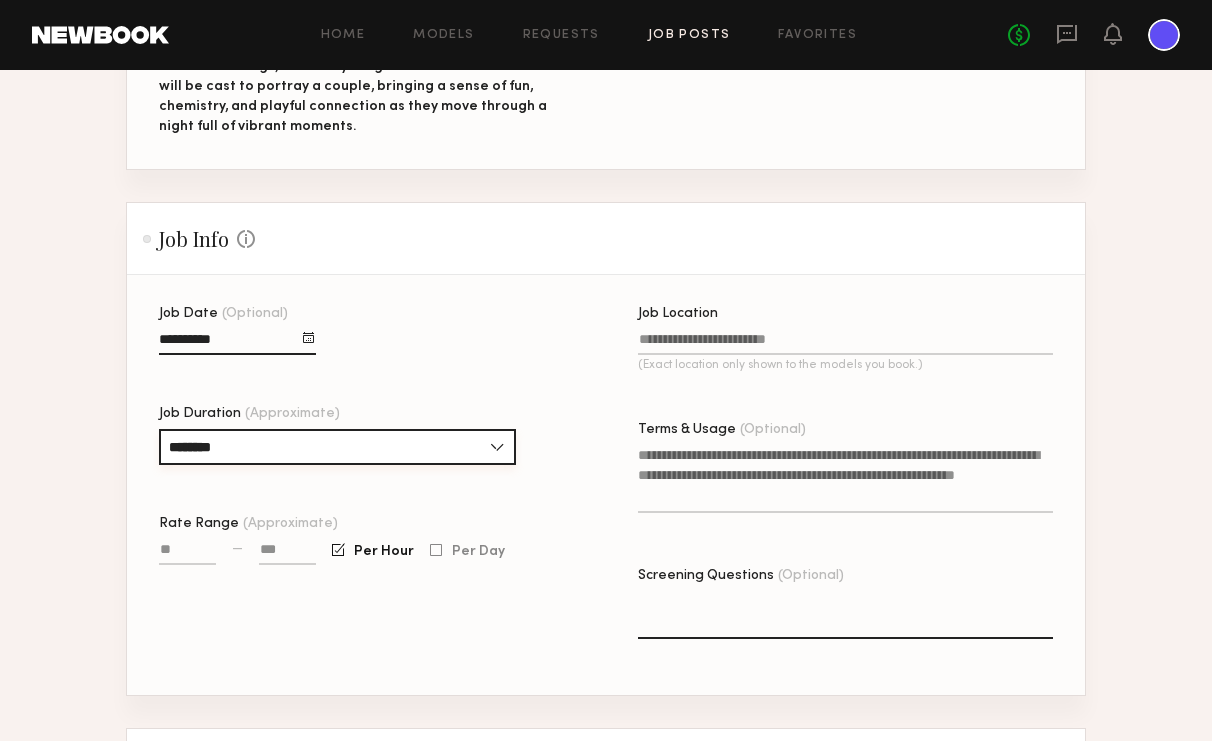 click on "********" at bounding box center (337, 447) 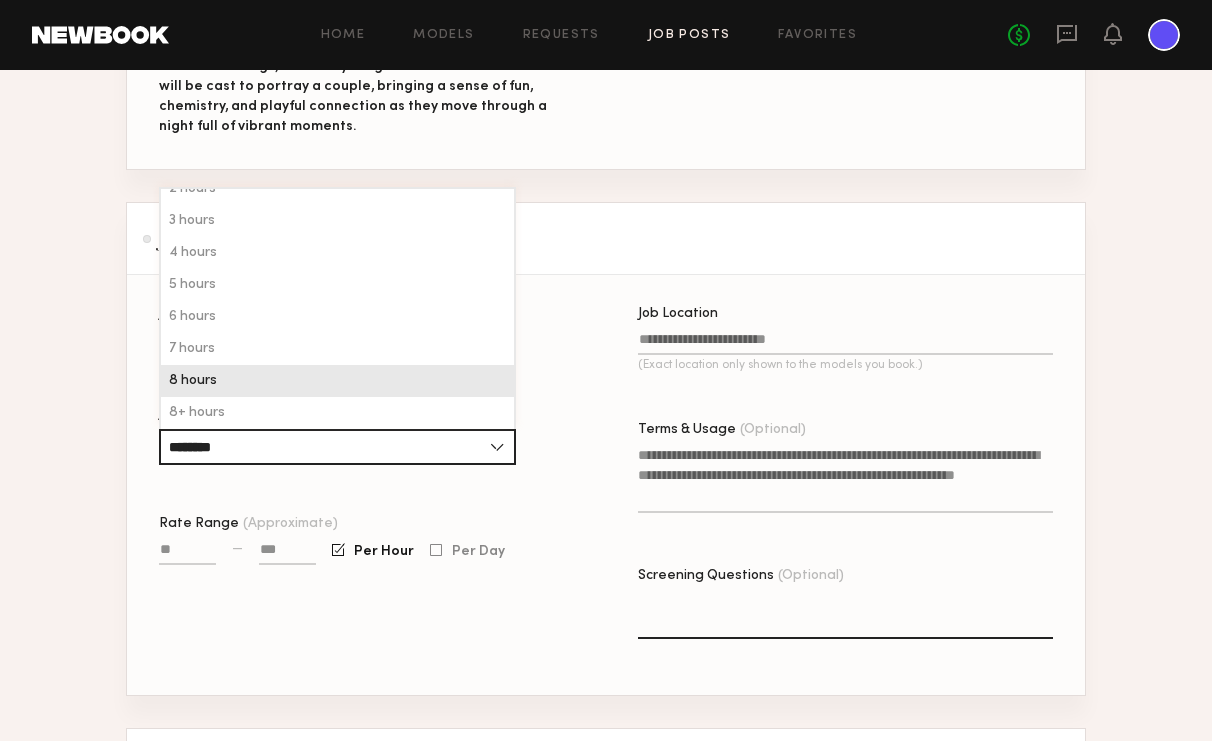 click on "8 hours" 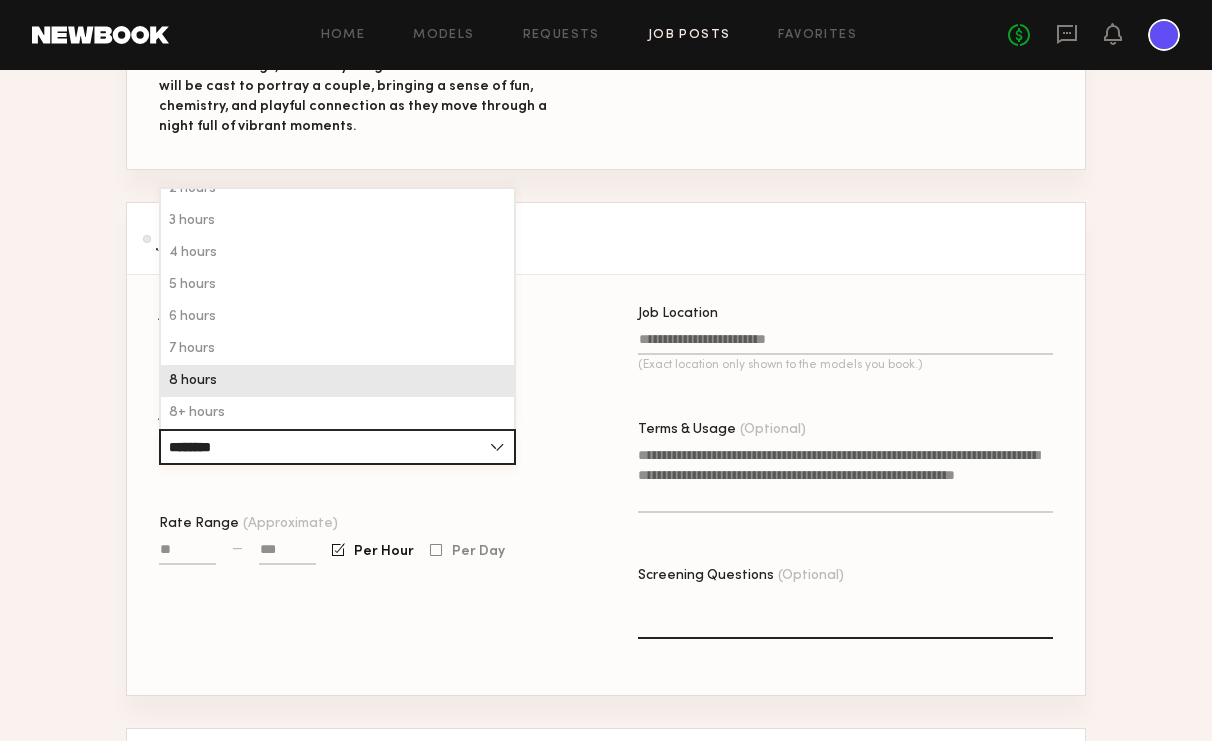 type on "*******" 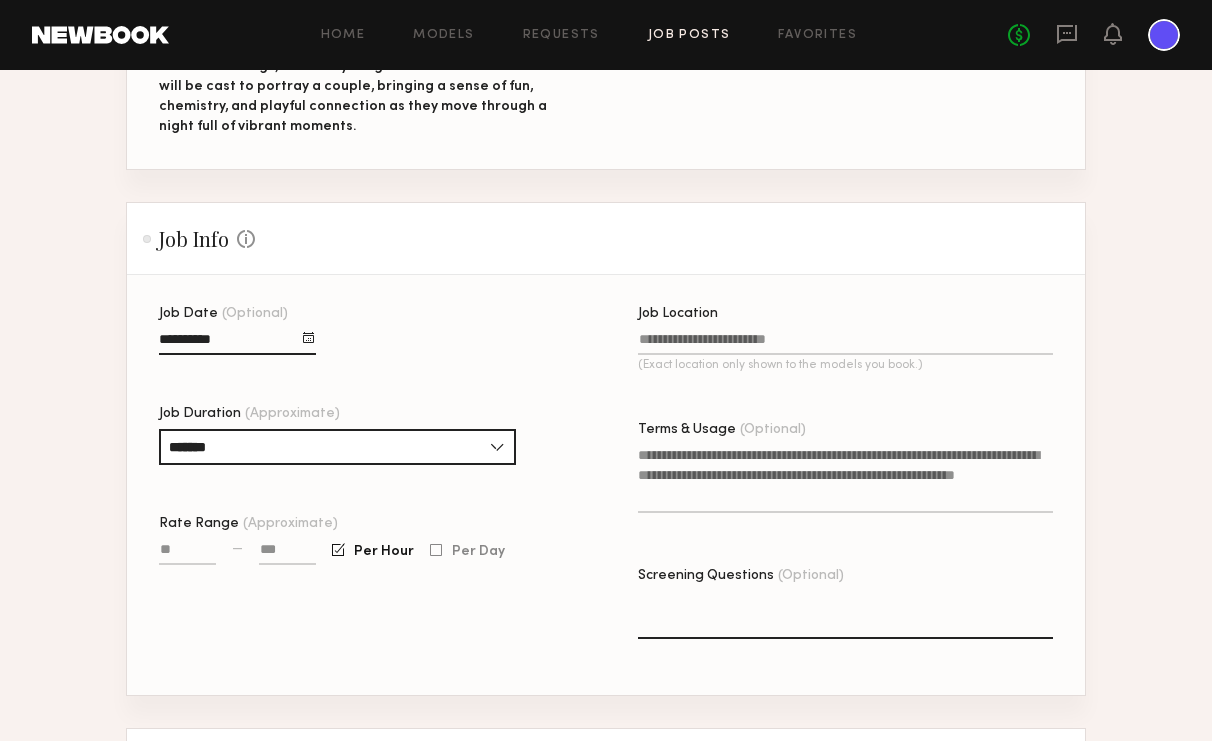 click on "Rate Range (Approximate)" at bounding box center [187, 553] 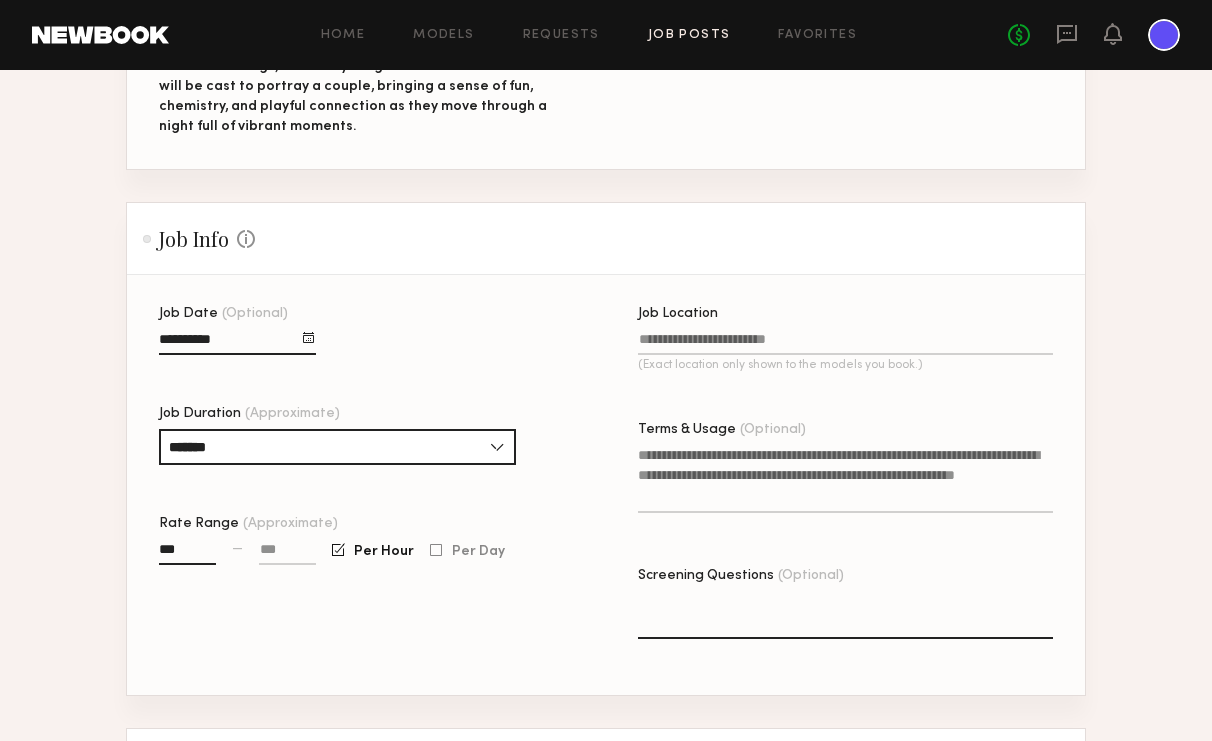 type on "**" 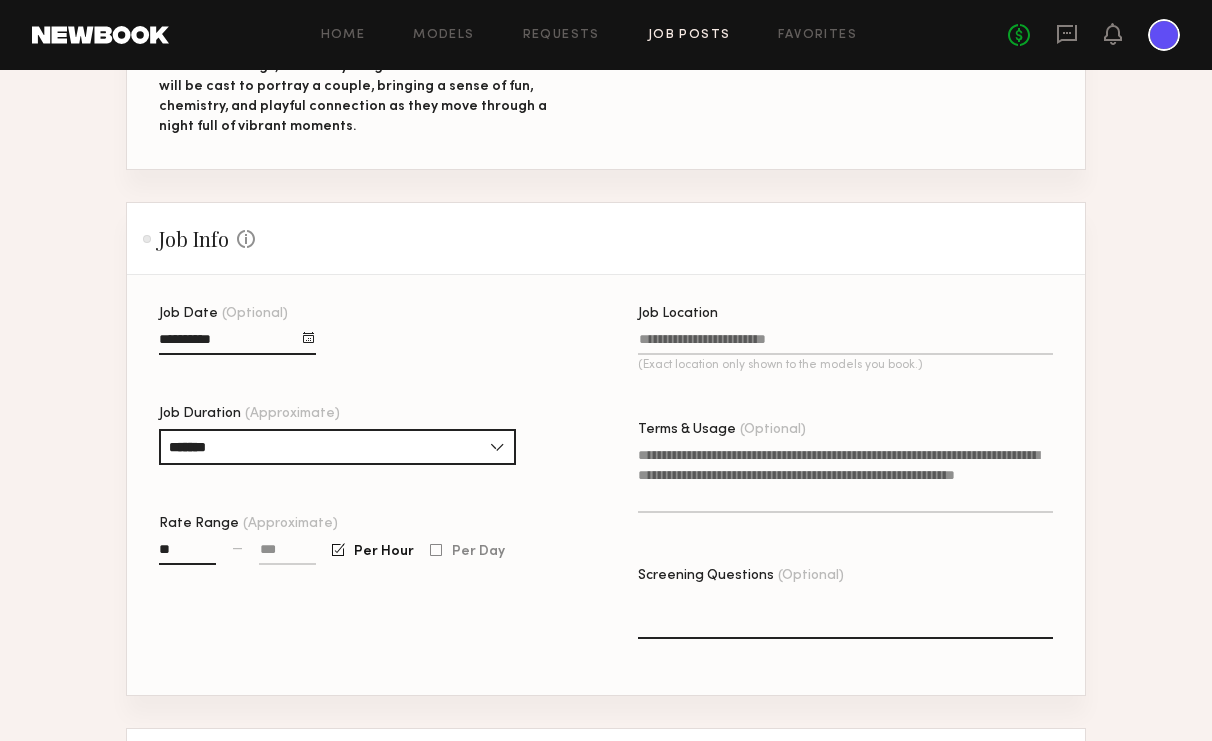 type 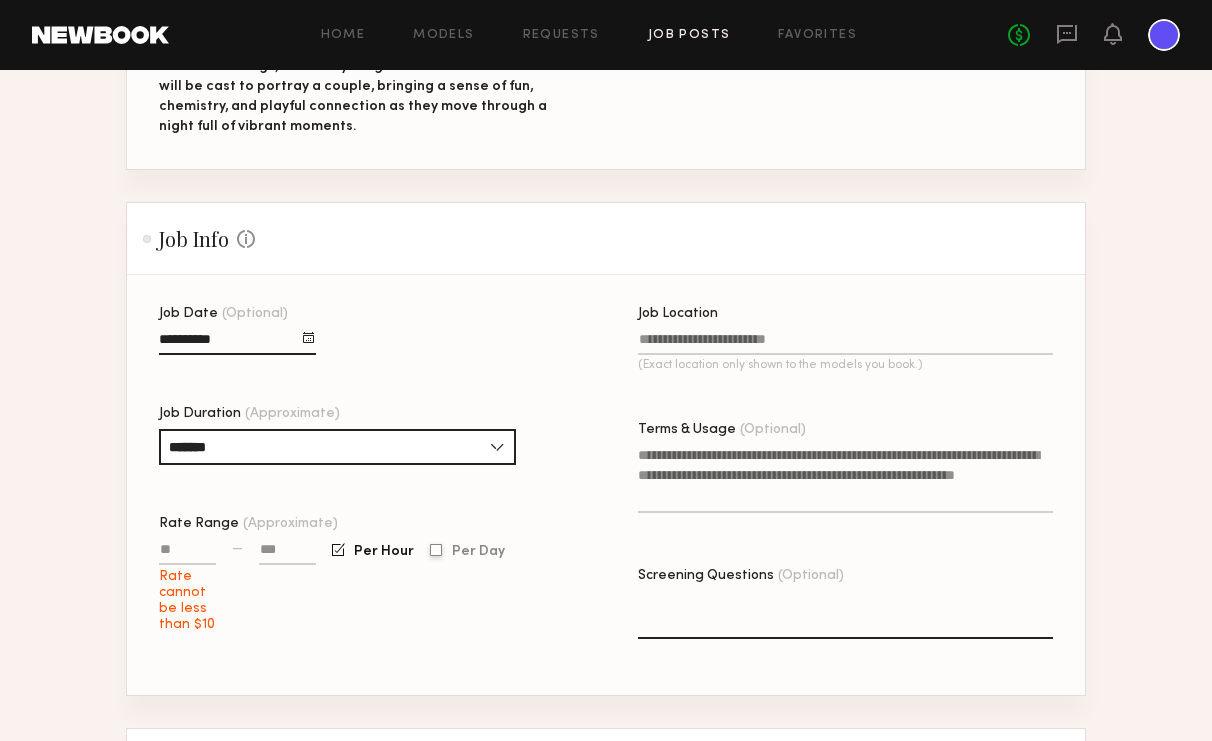 click 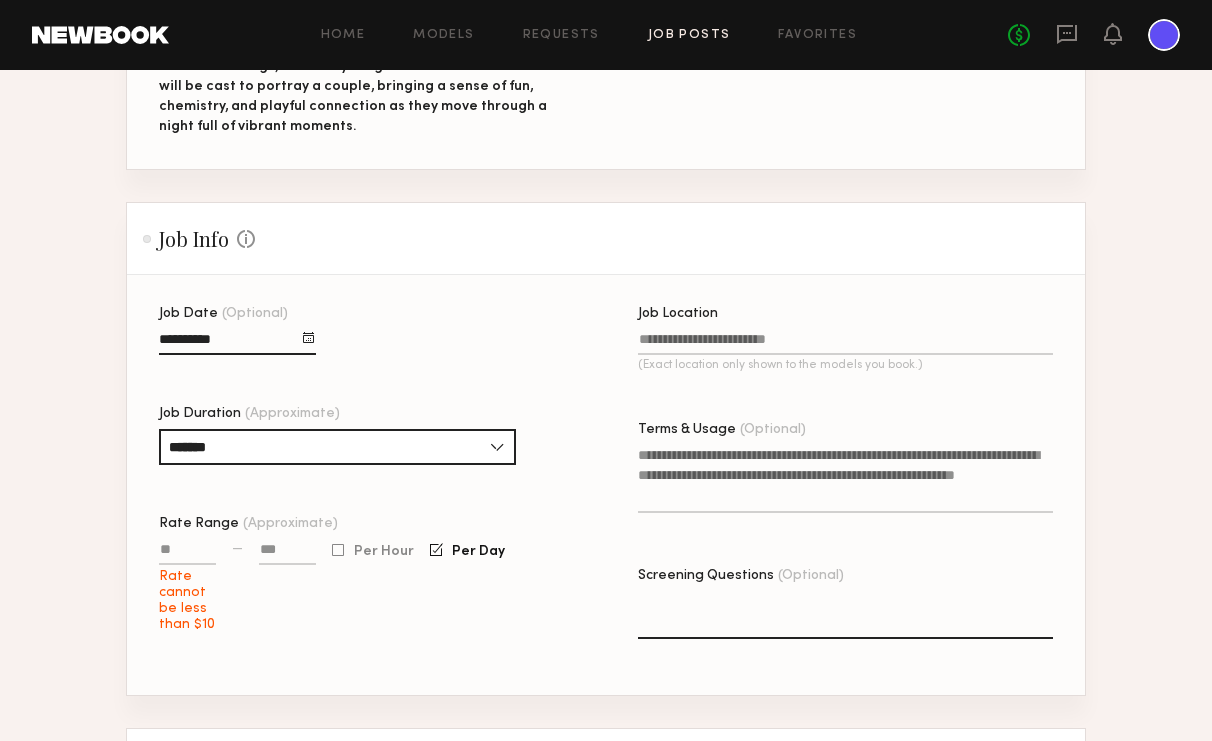 click 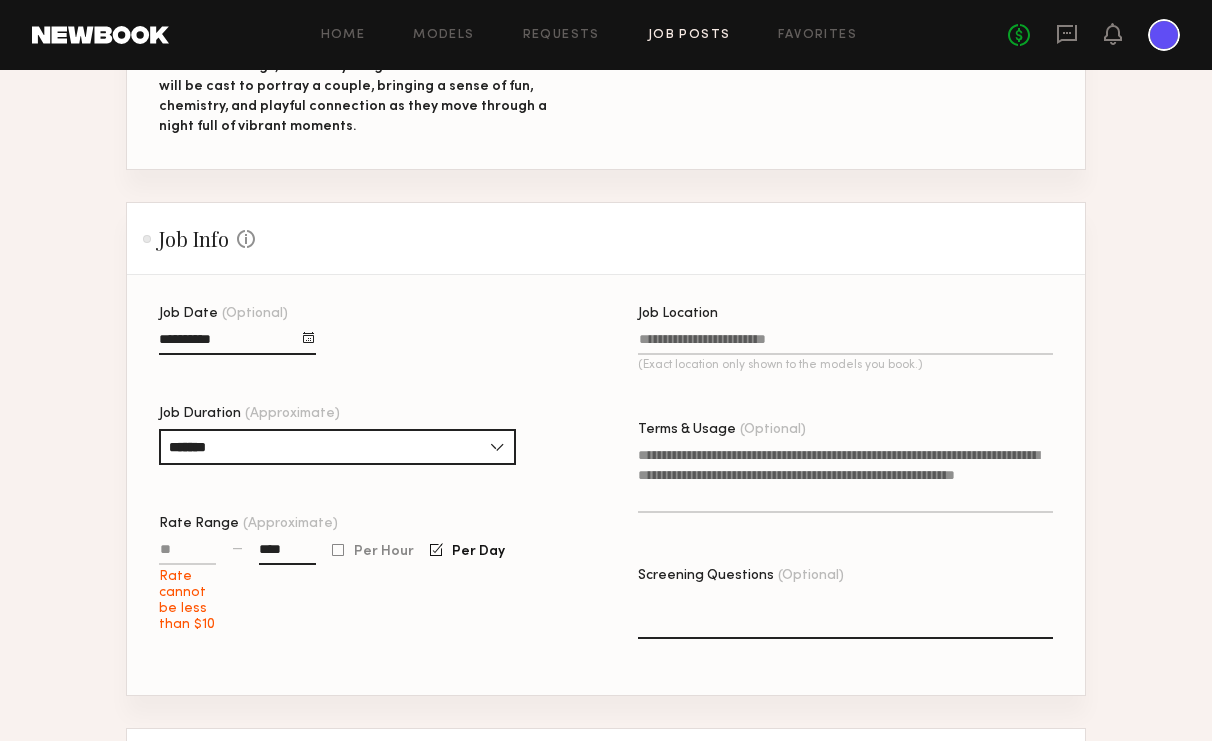 type on "******" 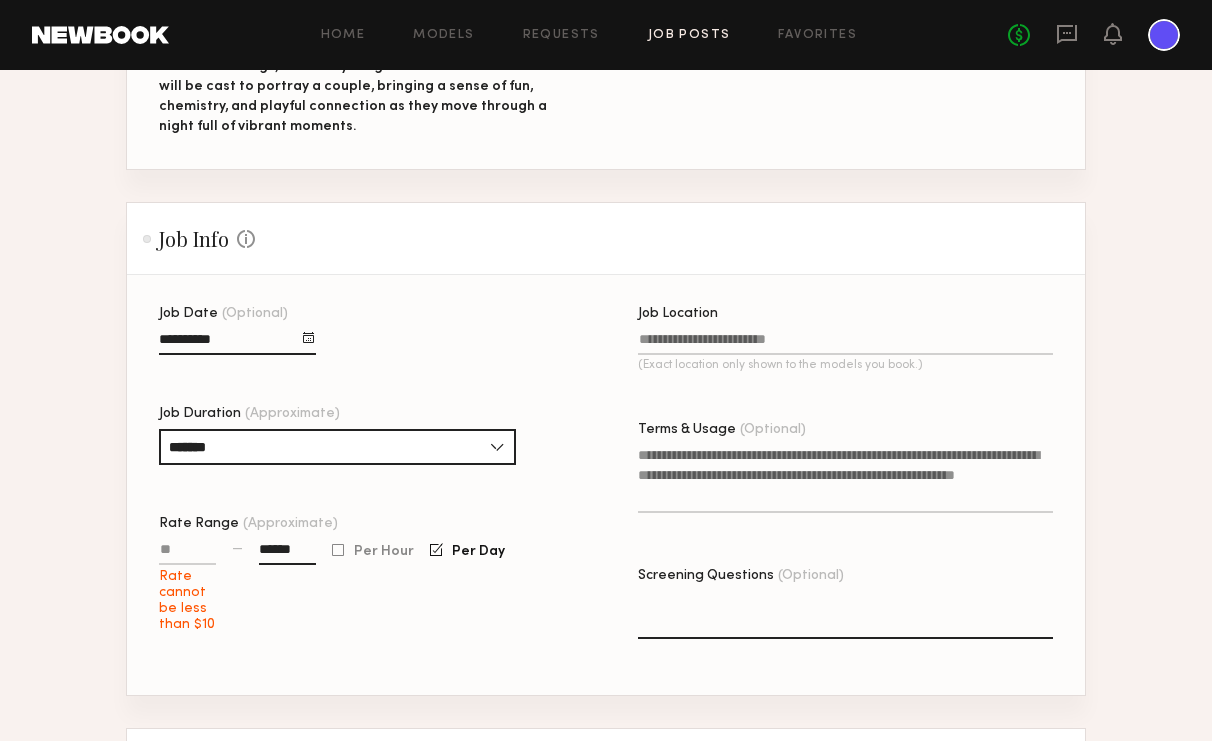 click on "Rate Range (Approximate)" at bounding box center (187, 553) 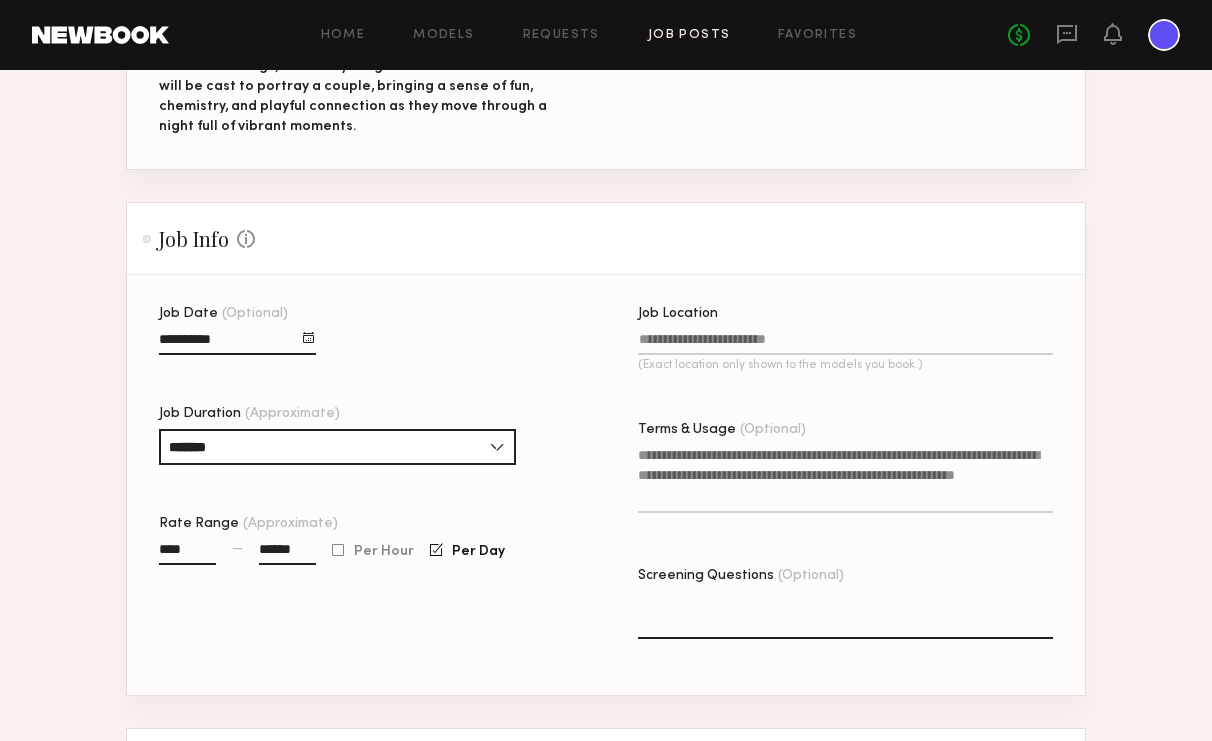 type on "******" 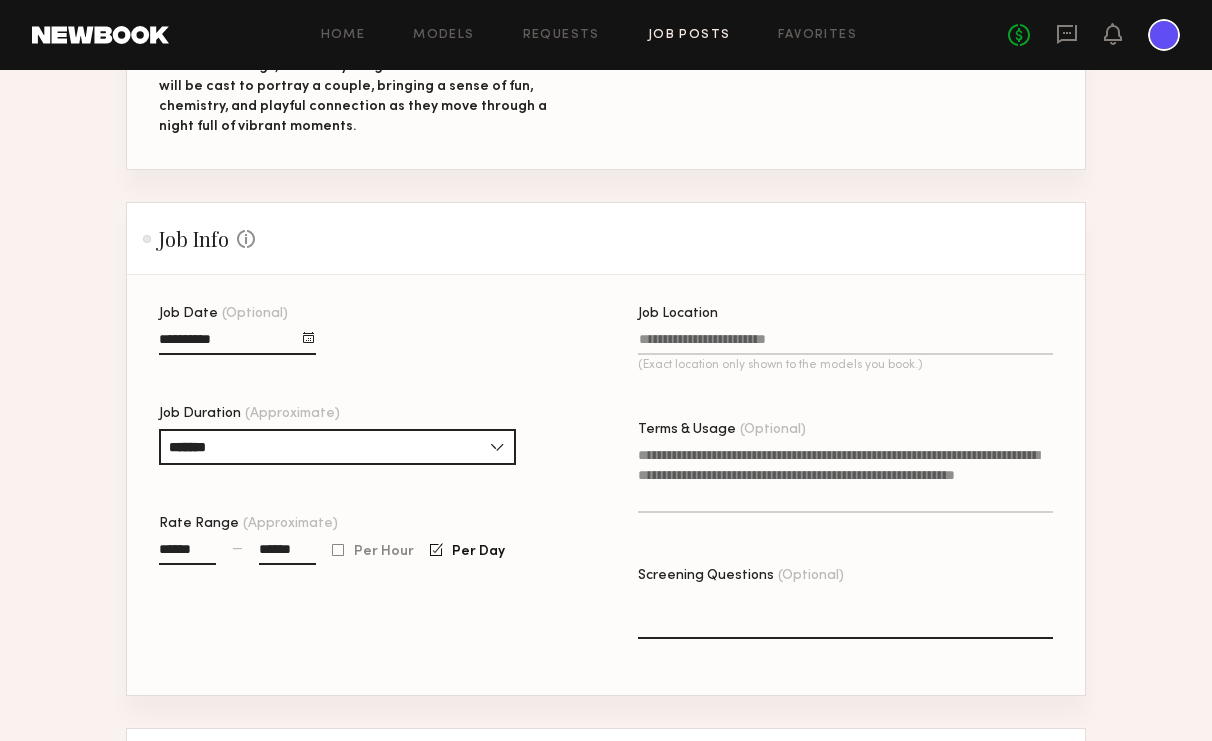 click on "******" 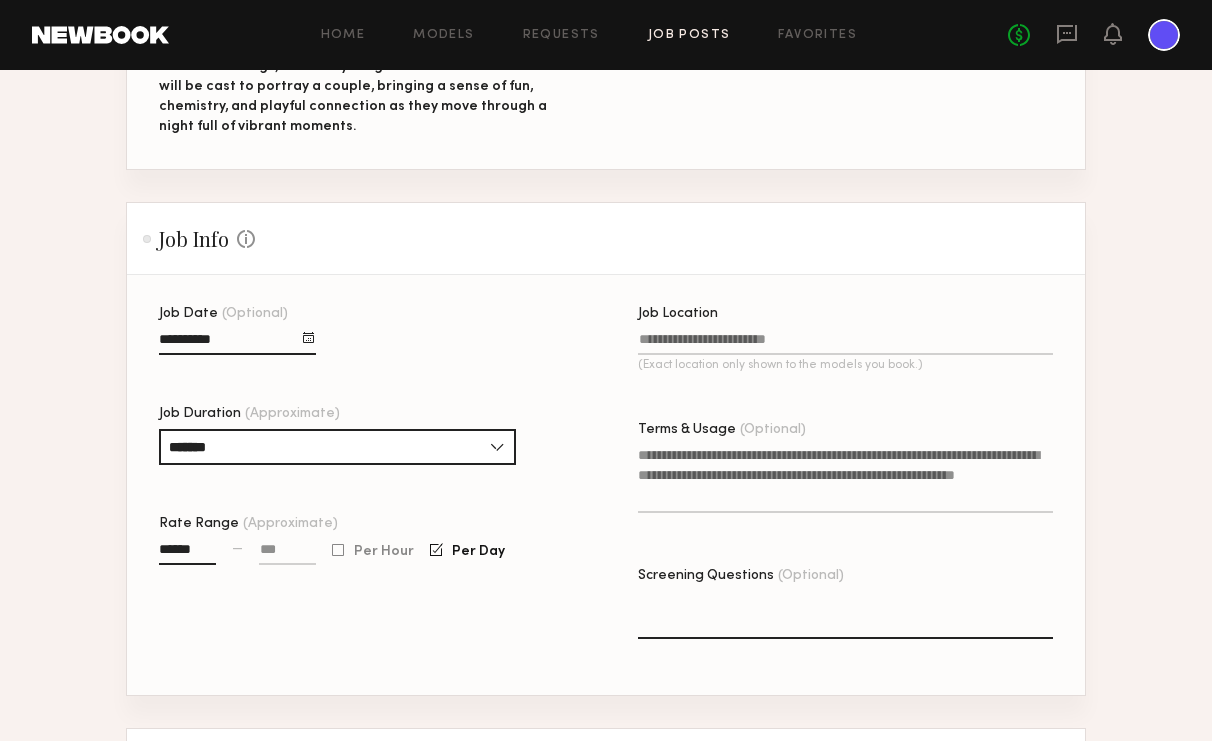 click on "Job Date (Optional) Job Duration (Approximate) ******* 1 hour 2 hours 3 hours 4 hours 5 hours 6 hours 7 hours 8 hours 8+ hours Rate Range (Approximate) ****** — Per Hour Per Day" 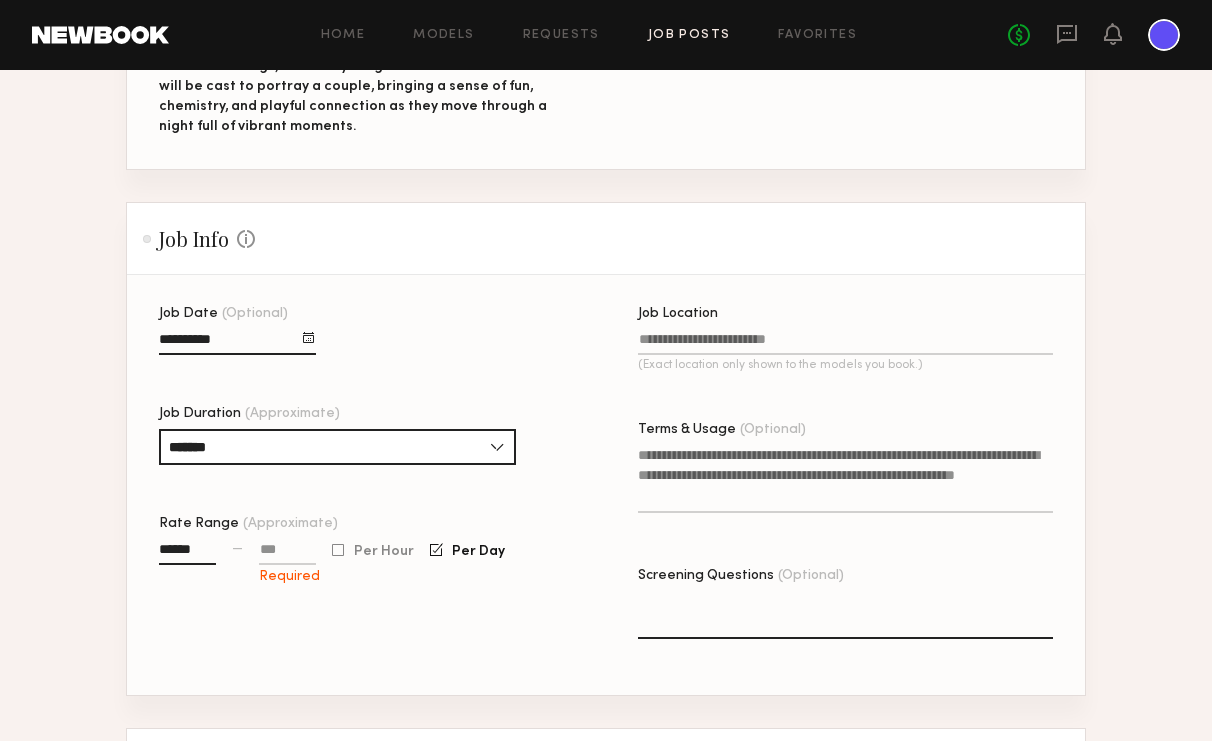 click on "Rate Range (Approximate) ****** — Required Per Hour Per Day" 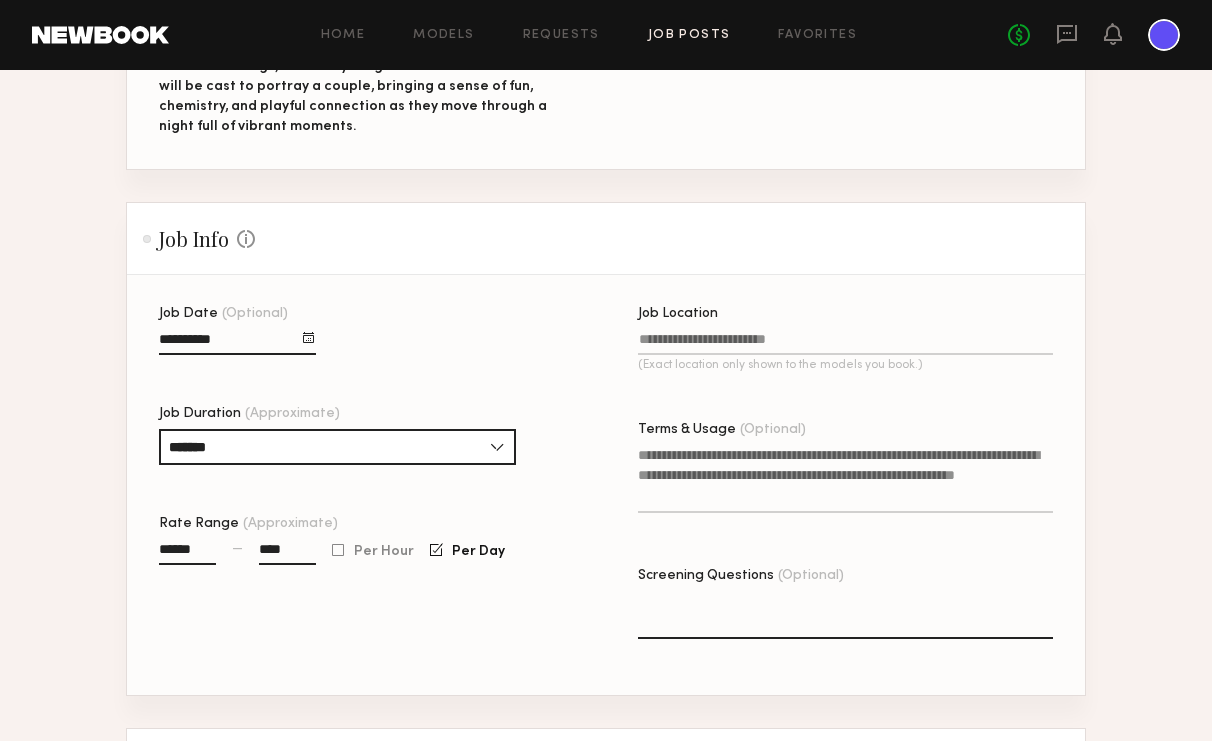 type on "******" 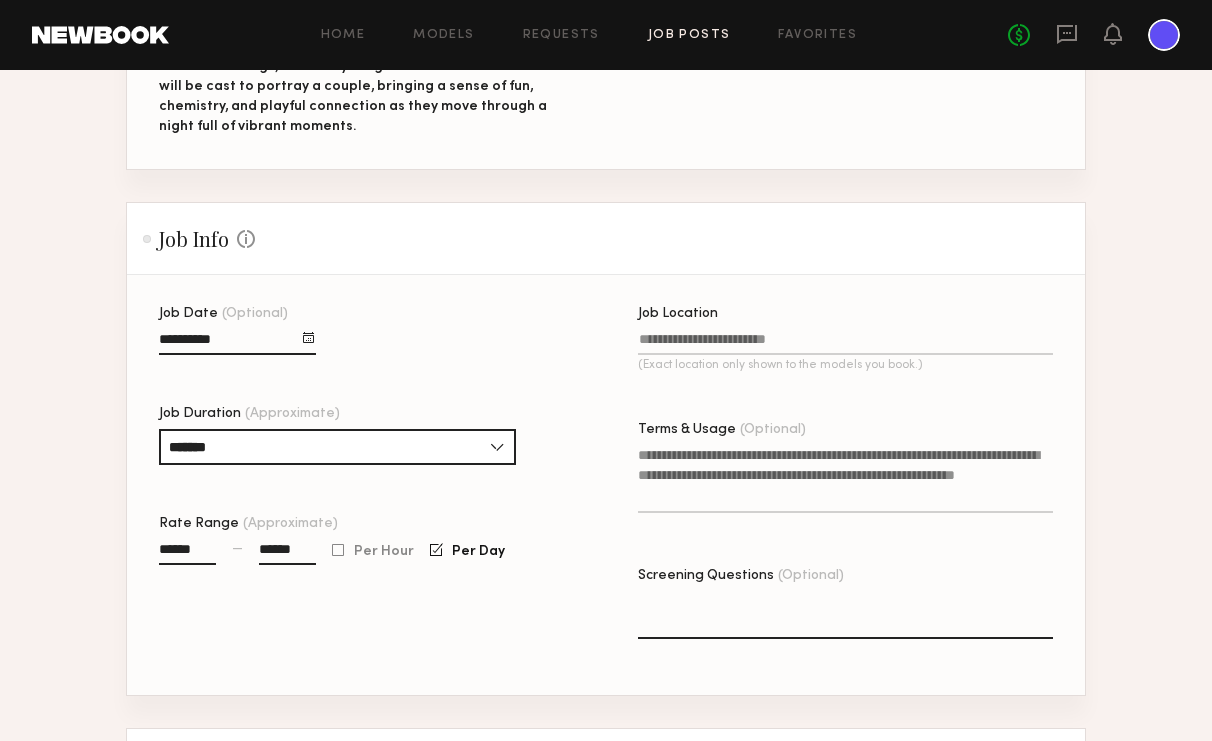 click on "******" at bounding box center [187, 553] 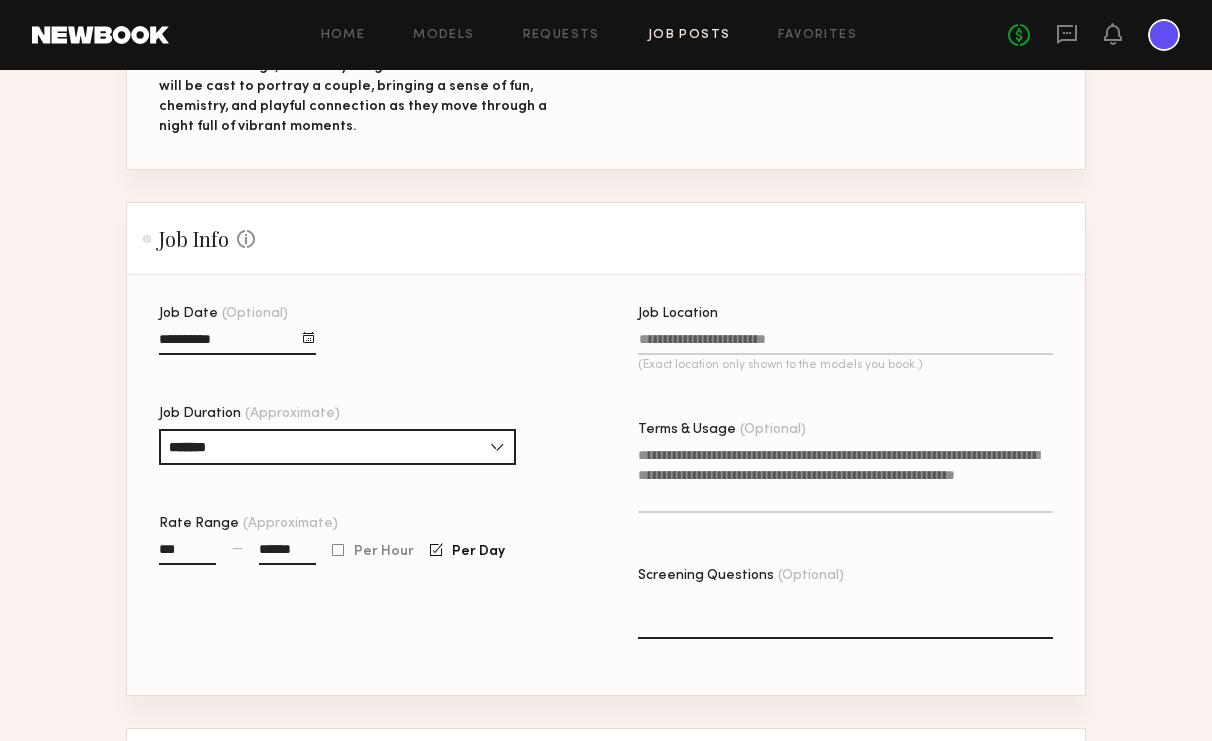 type on "**" 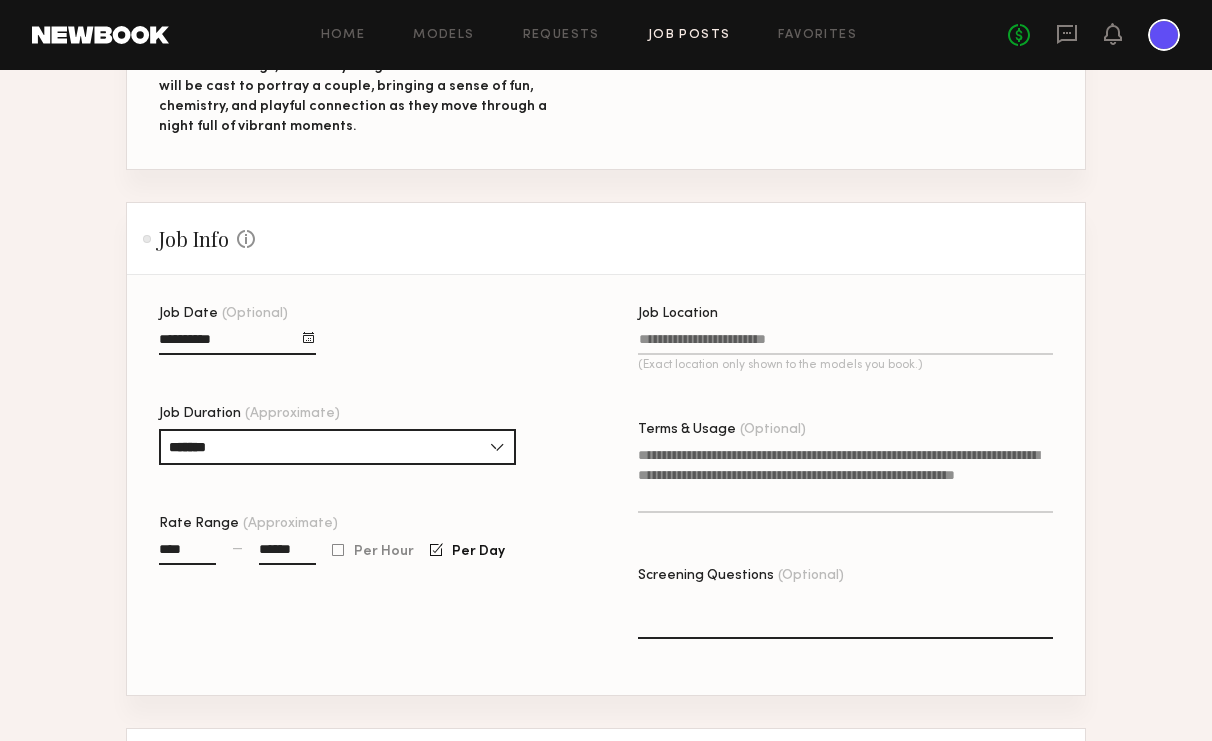 type on "****" 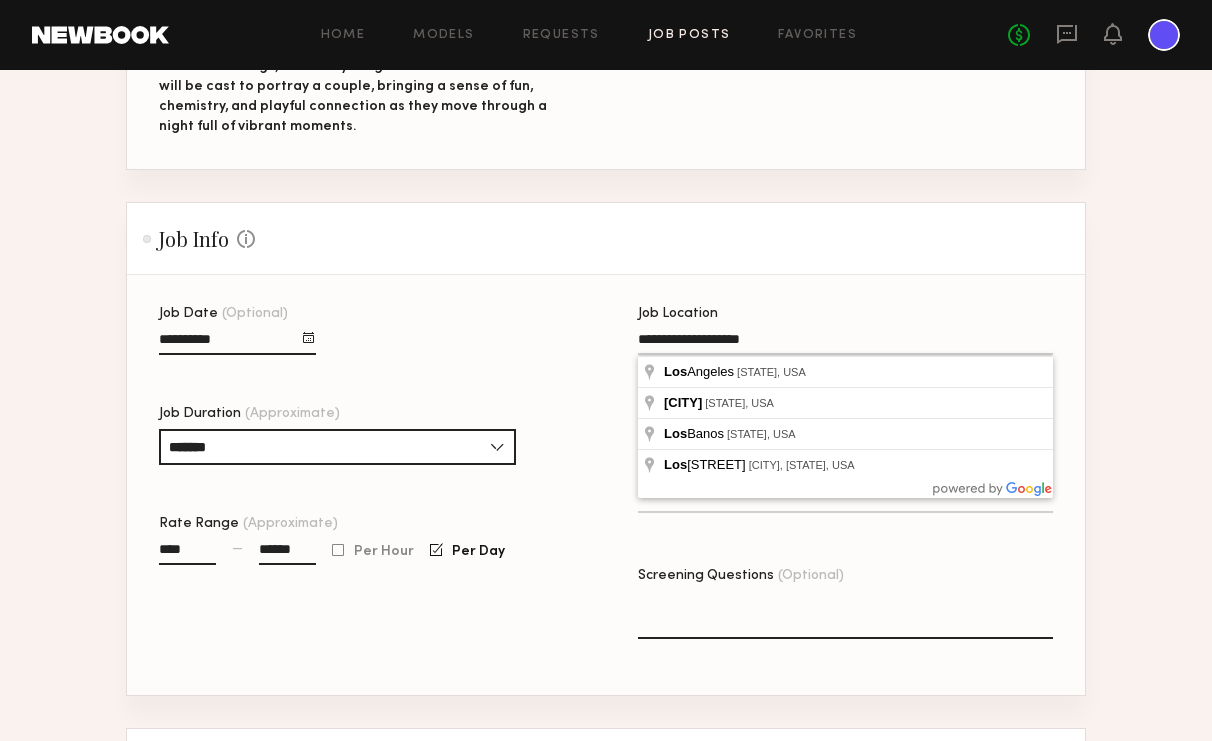 type on "**********" 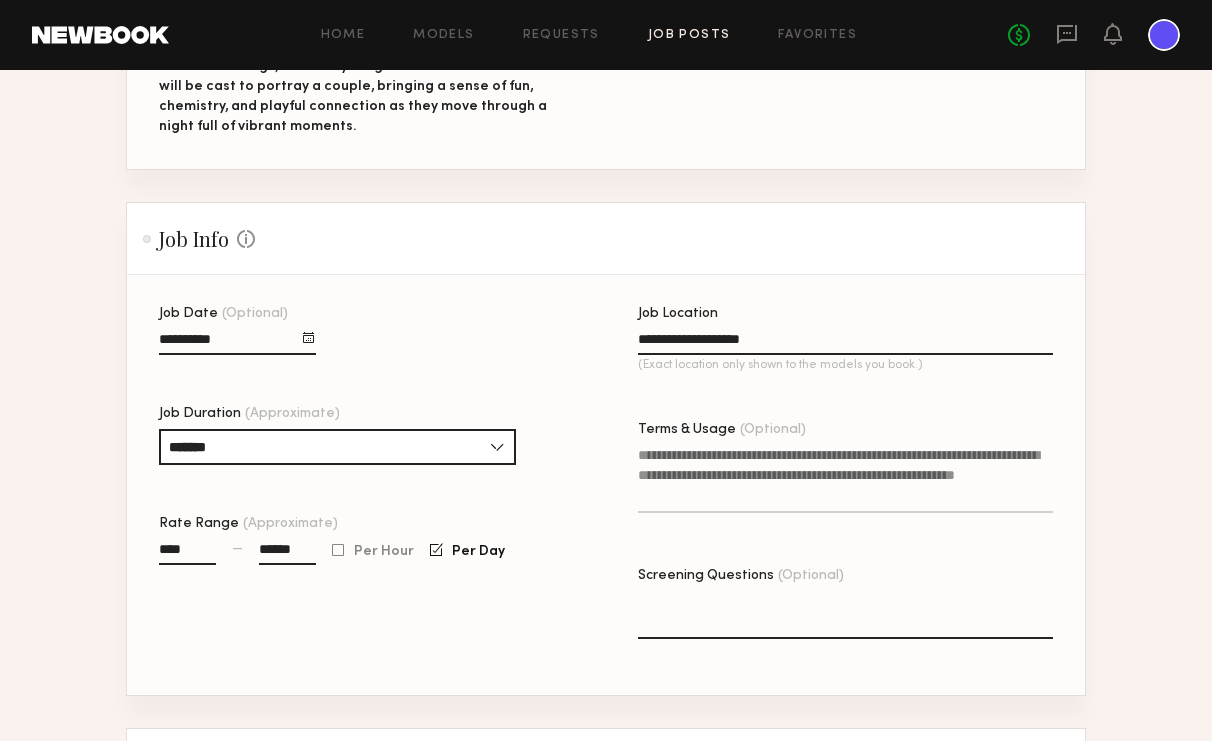 click on "Terms & Usage (Optional)" 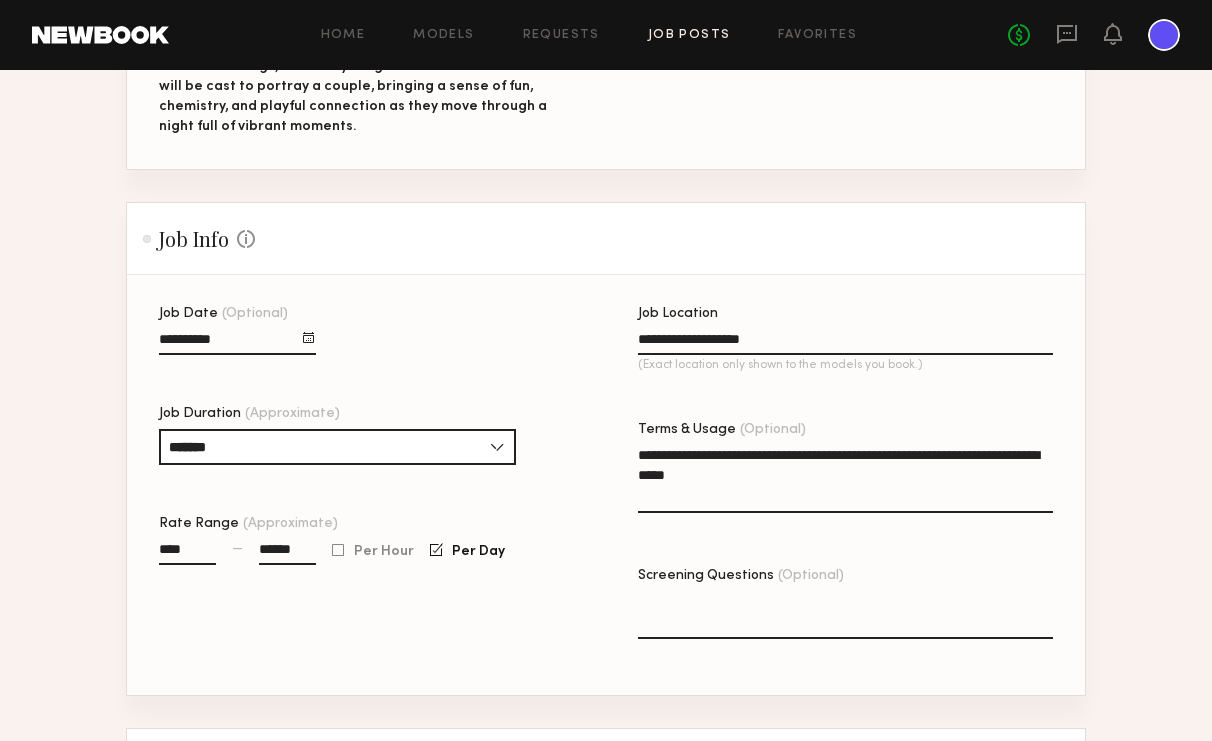 drag, startPoint x: 700, startPoint y: 455, endPoint x: 629, endPoint y: 454, distance: 71.00704 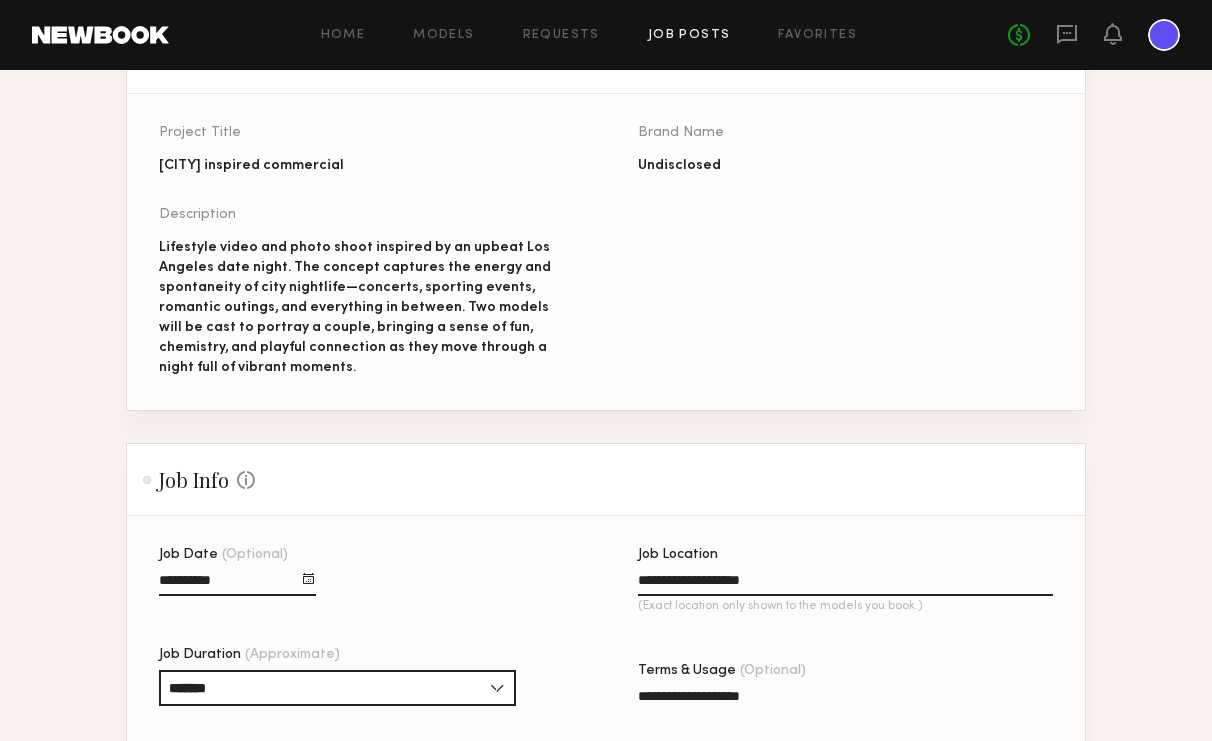 scroll, scrollTop: 512, scrollLeft: 0, axis: vertical 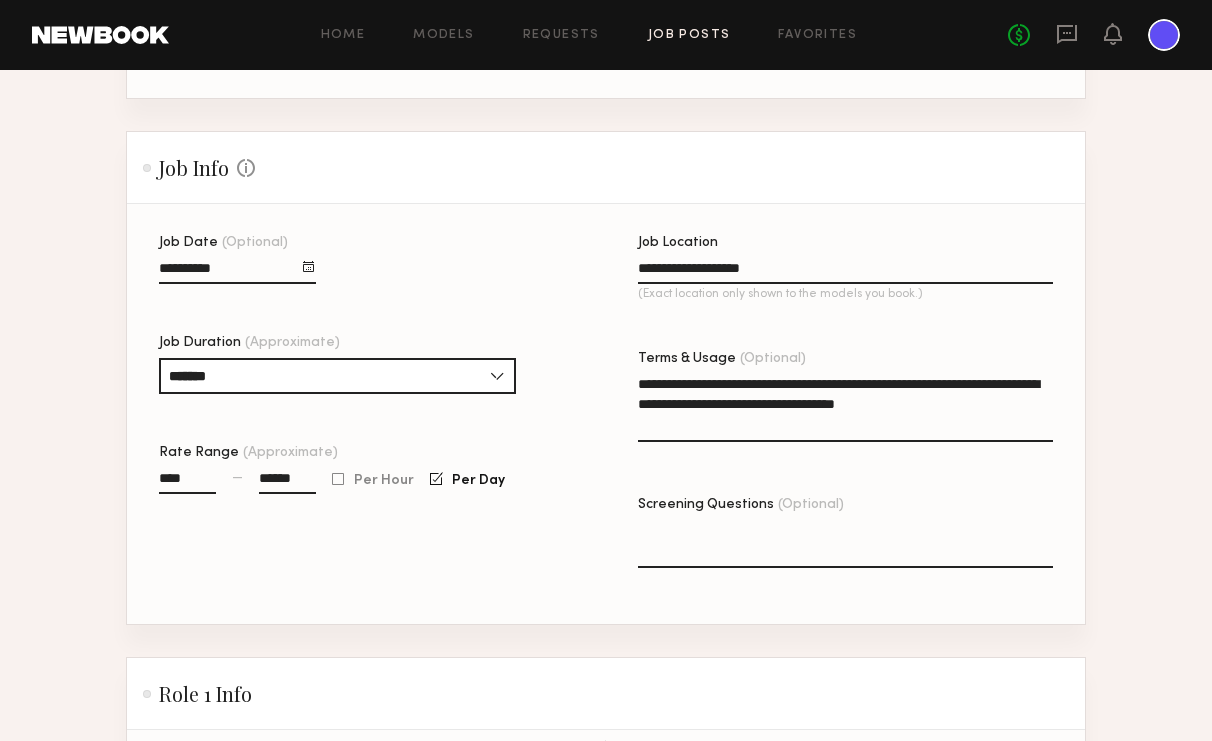 click on "**********" 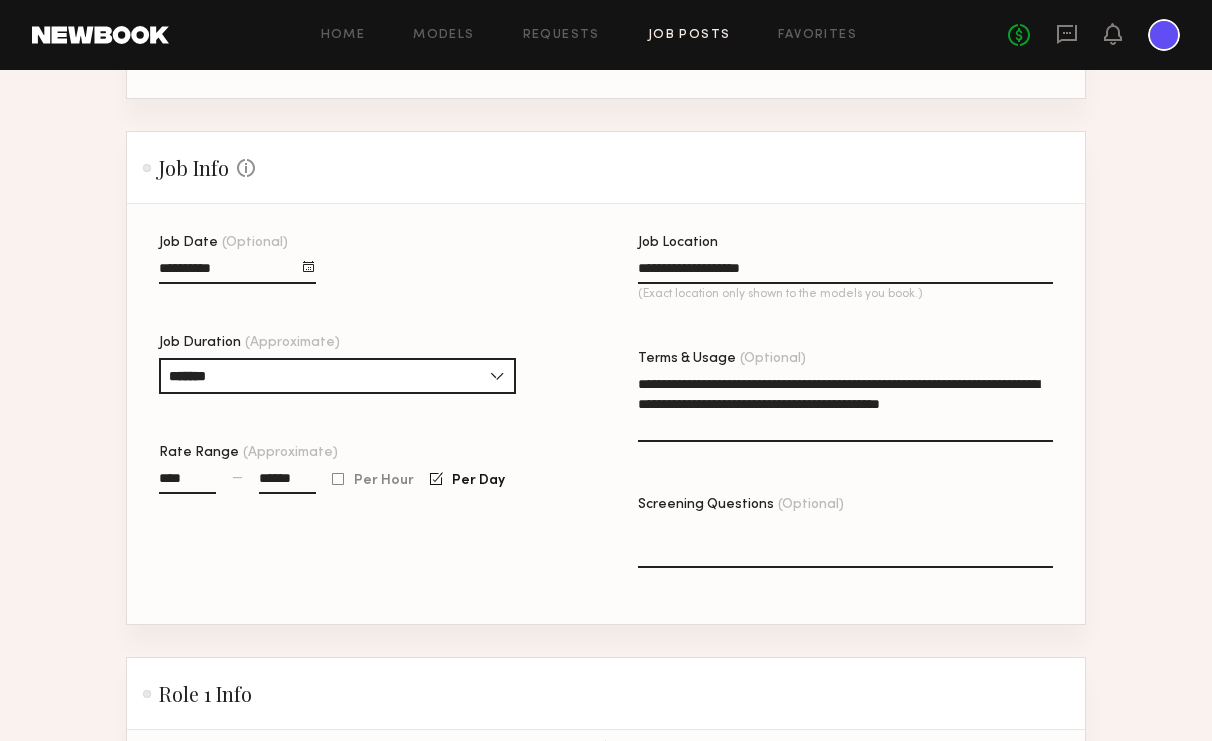 click on "**********" 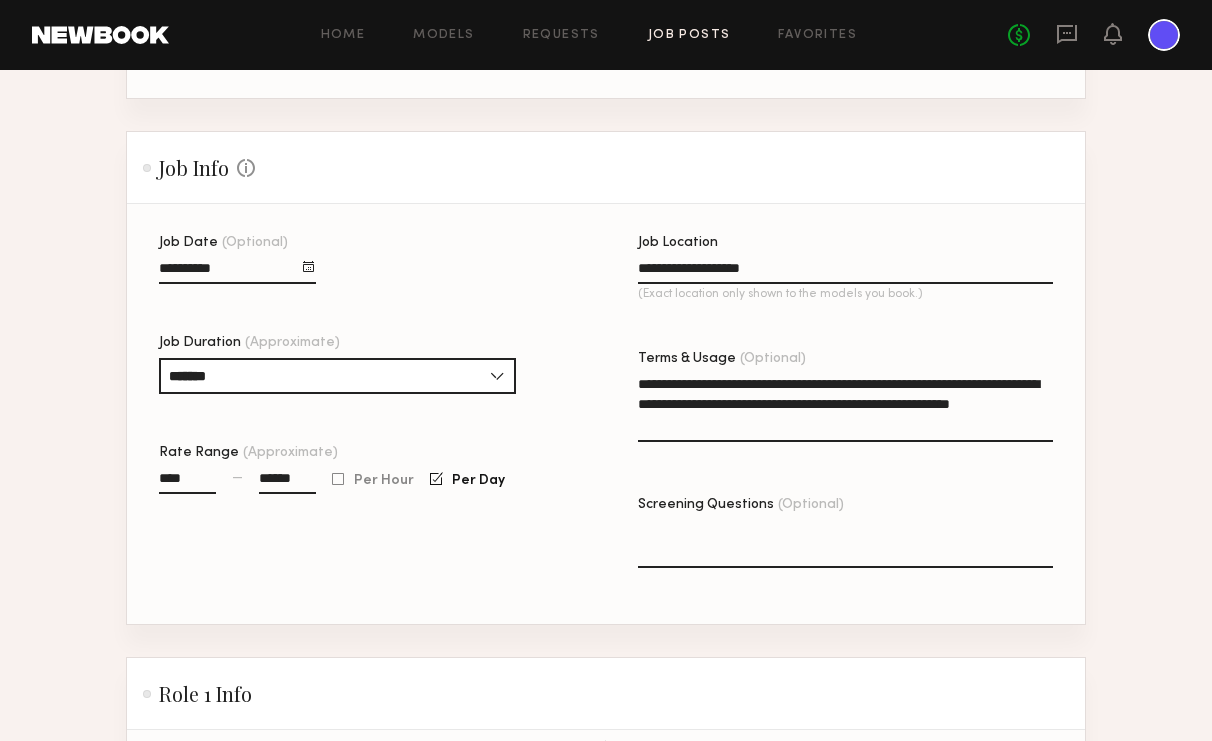 click on "**********" 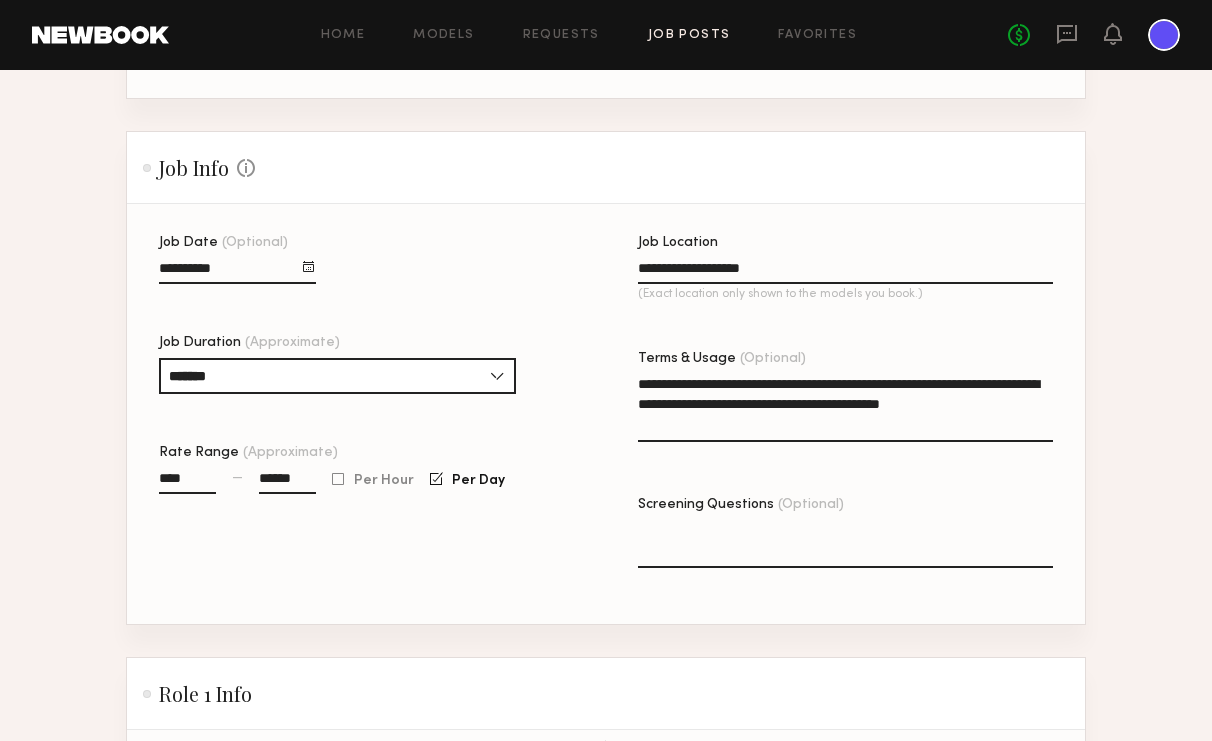 click on "**********" 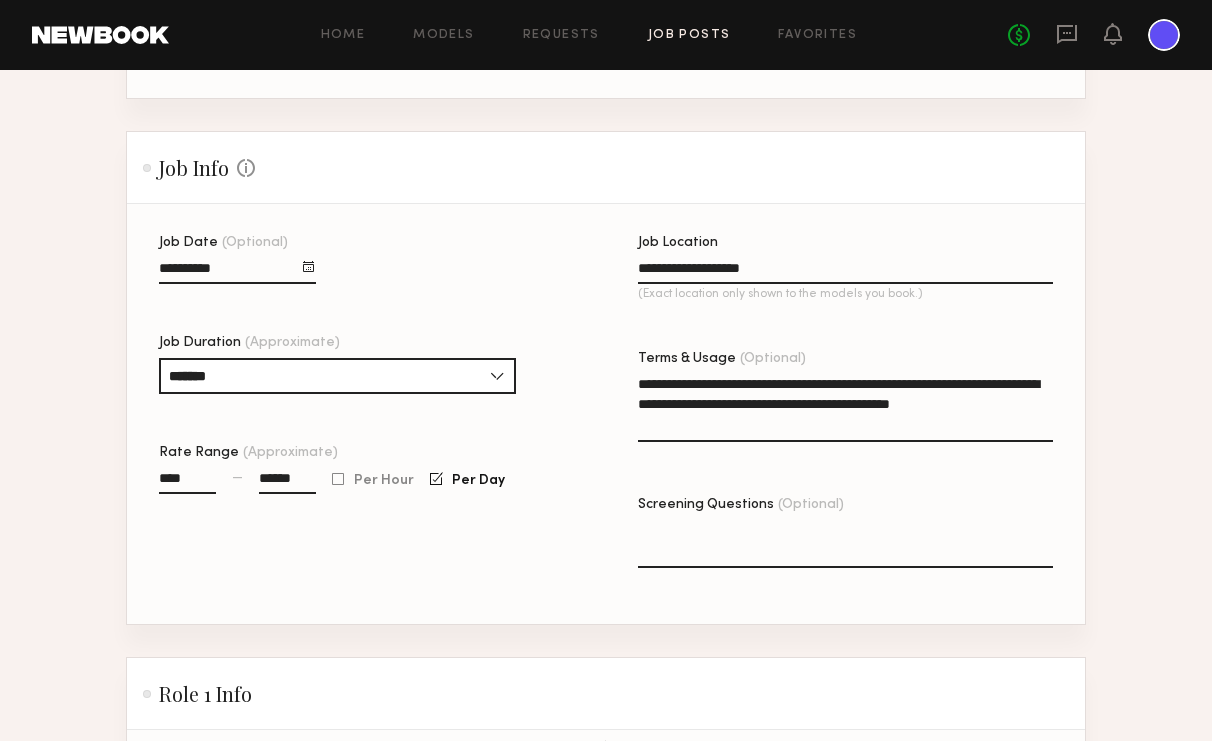 paste on "**********" 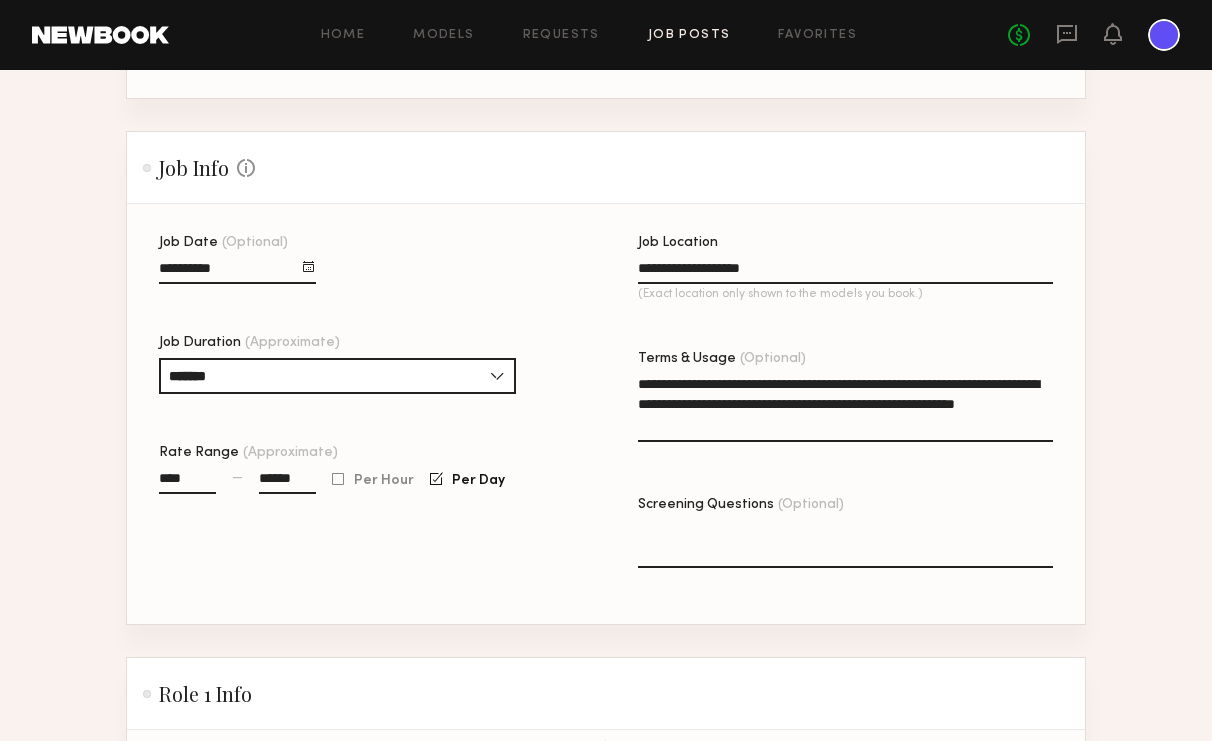 drag, startPoint x: 862, startPoint y: 401, endPoint x: 793, endPoint y: 402, distance: 69.00725 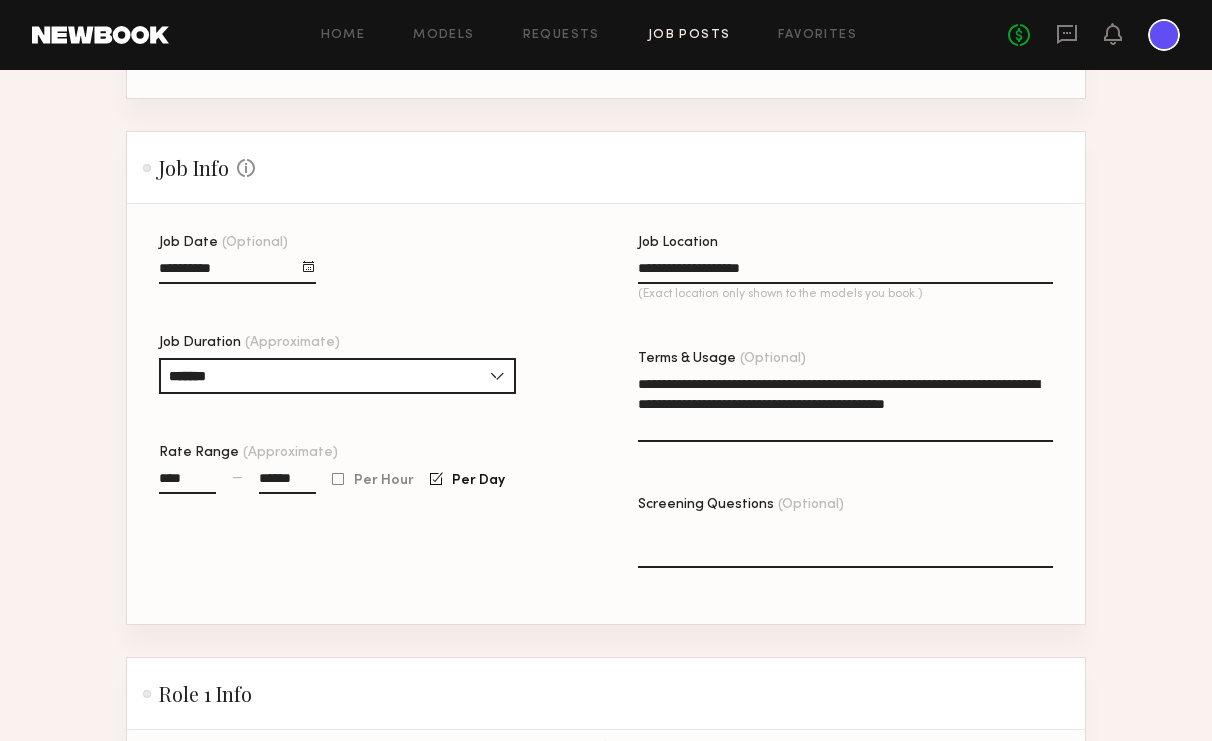 drag, startPoint x: 1025, startPoint y: 407, endPoint x: 573, endPoint y: 383, distance: 452.63672 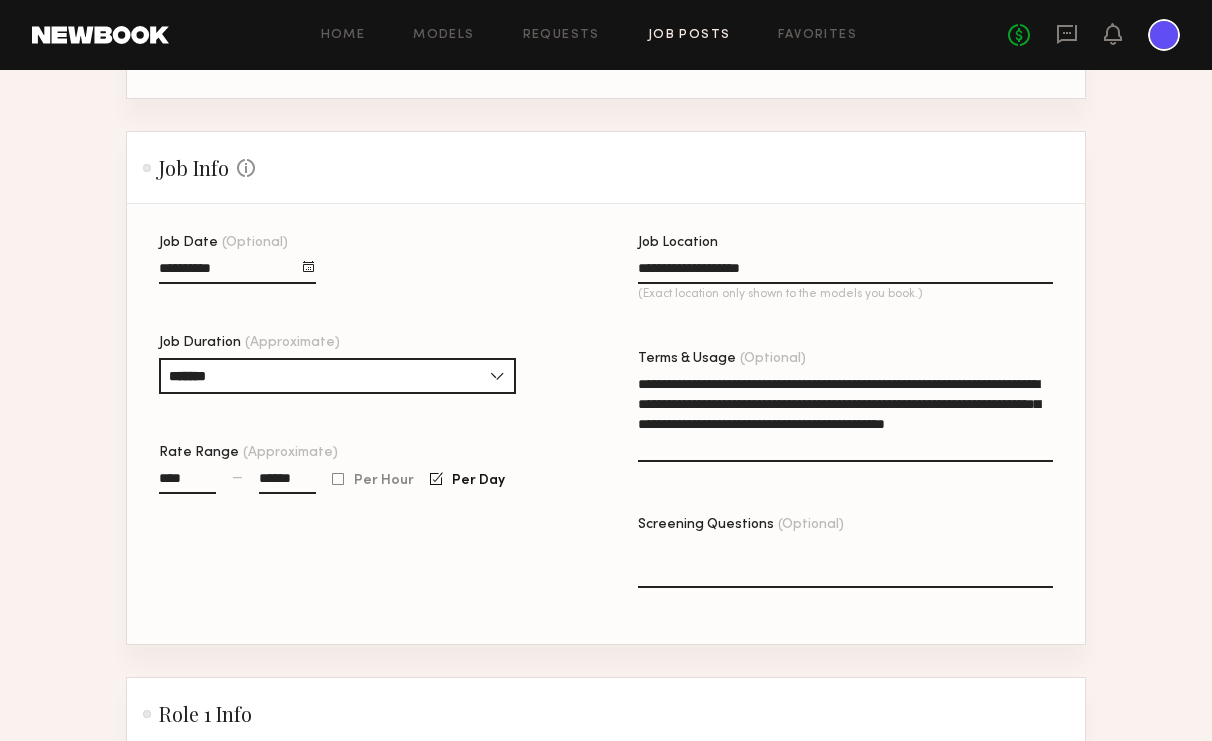 click on "**********" 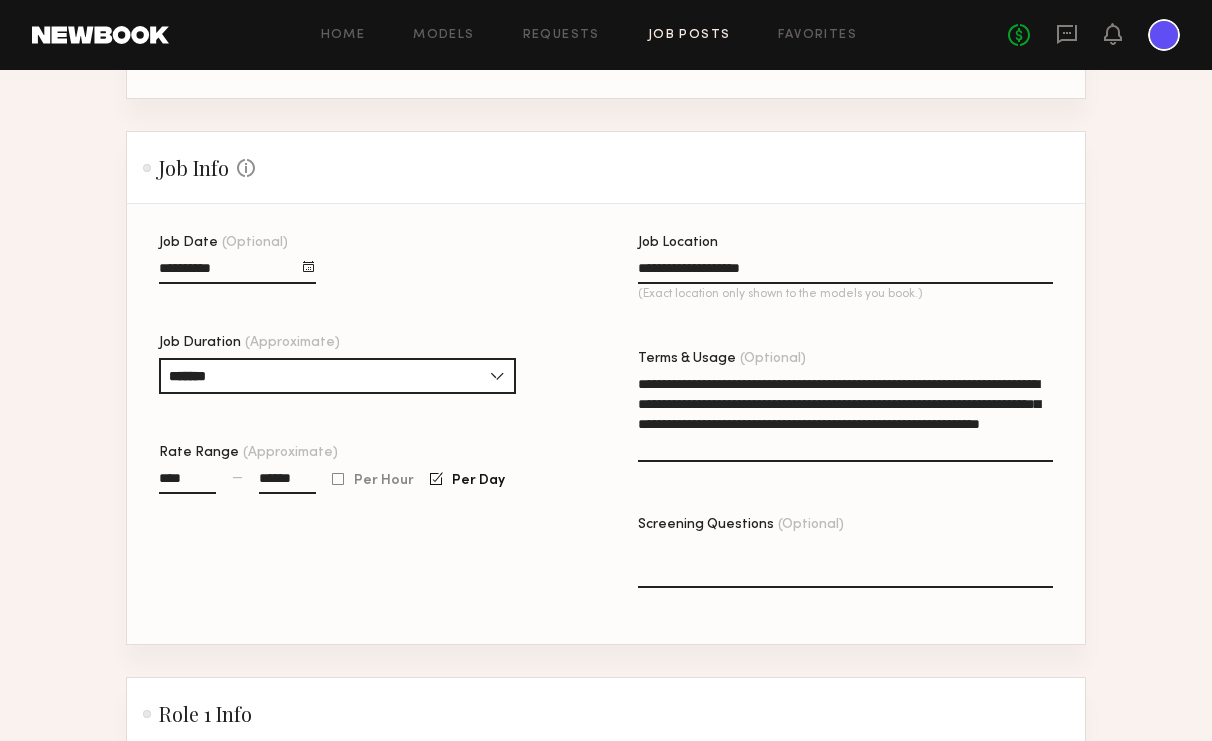 click on "**********" 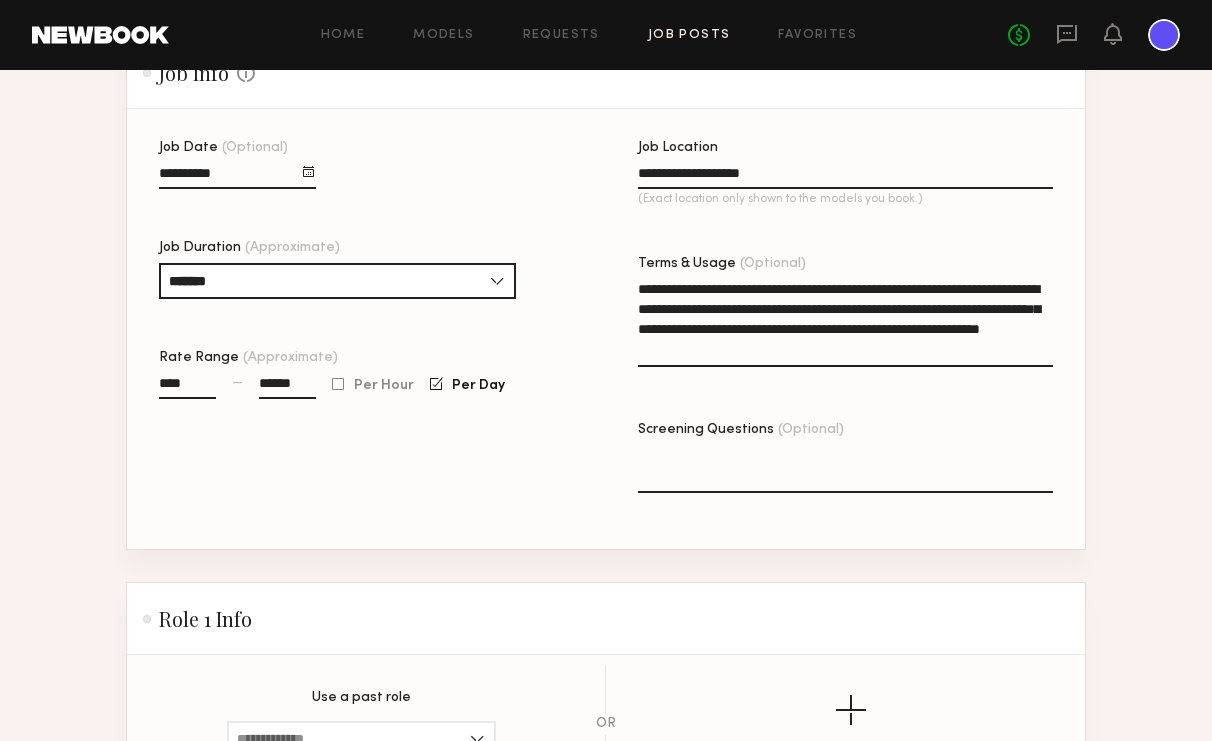scroll, scrollTop: 626, scrollLeft: 0, axis: vertical 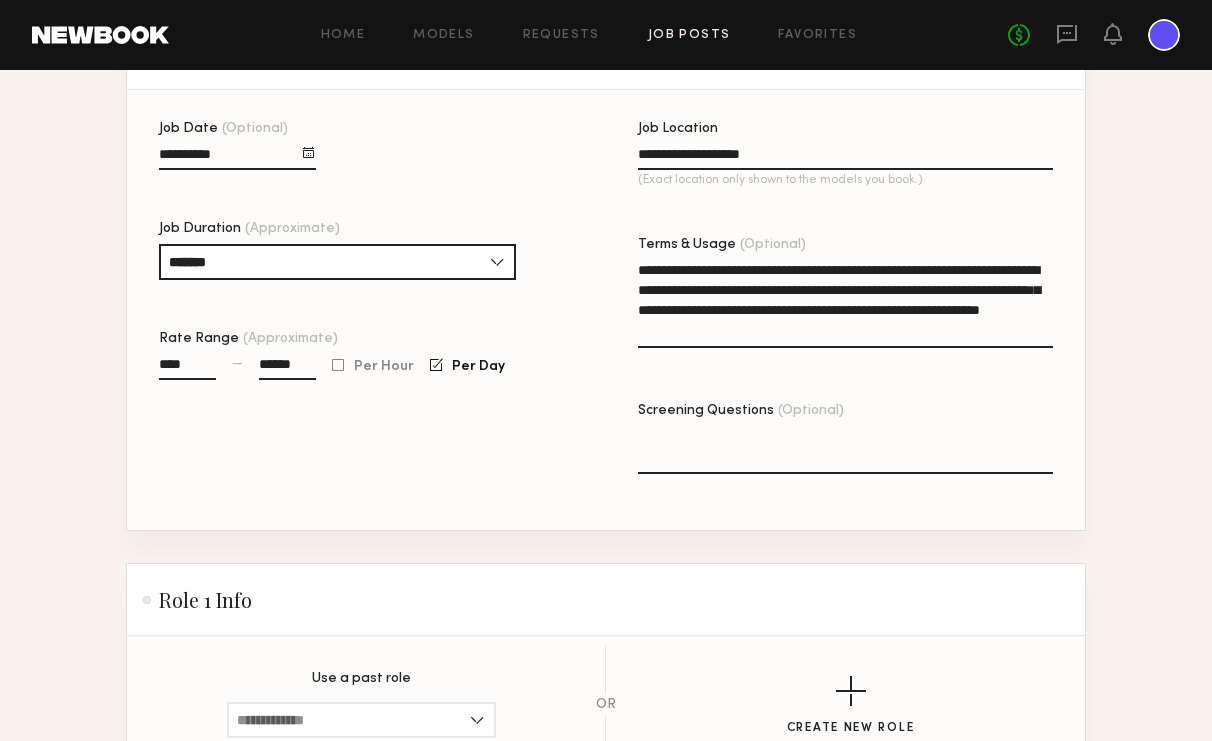 type on "**********" 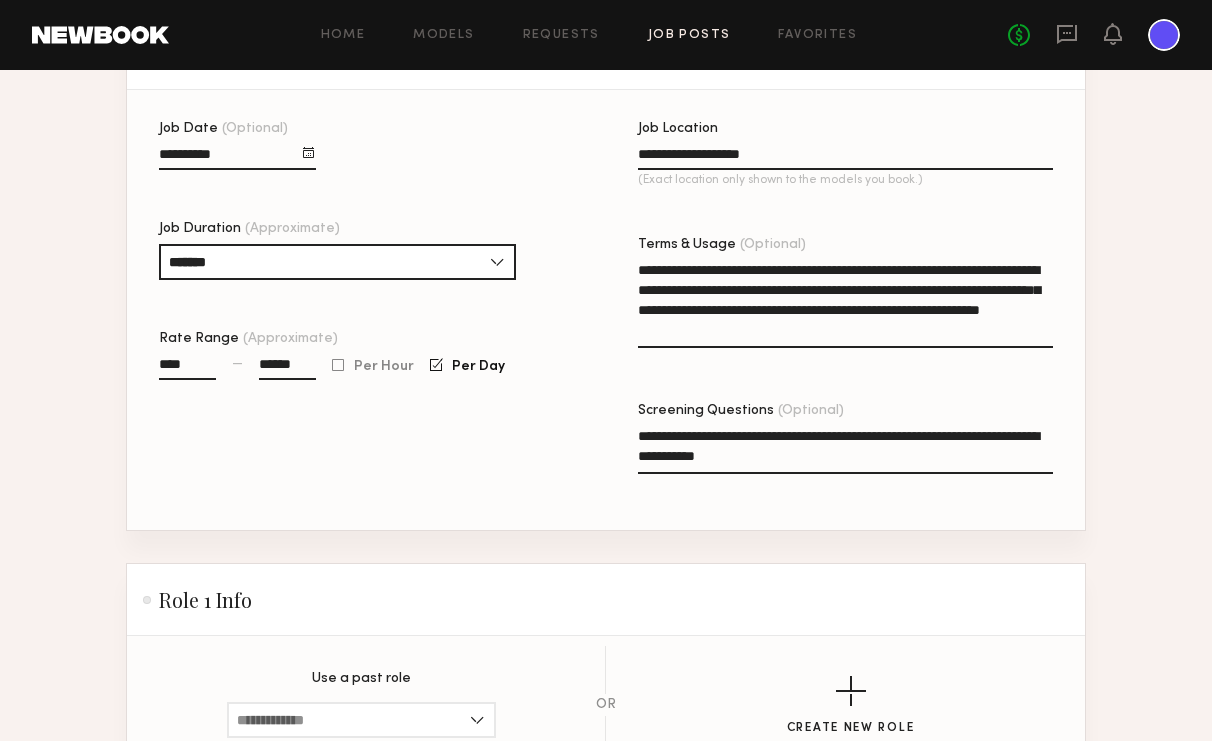 drag, startPoint x: 844, startPoint y: 454, endPoint x: 826, endPoint y: 429, distance: 30.805843 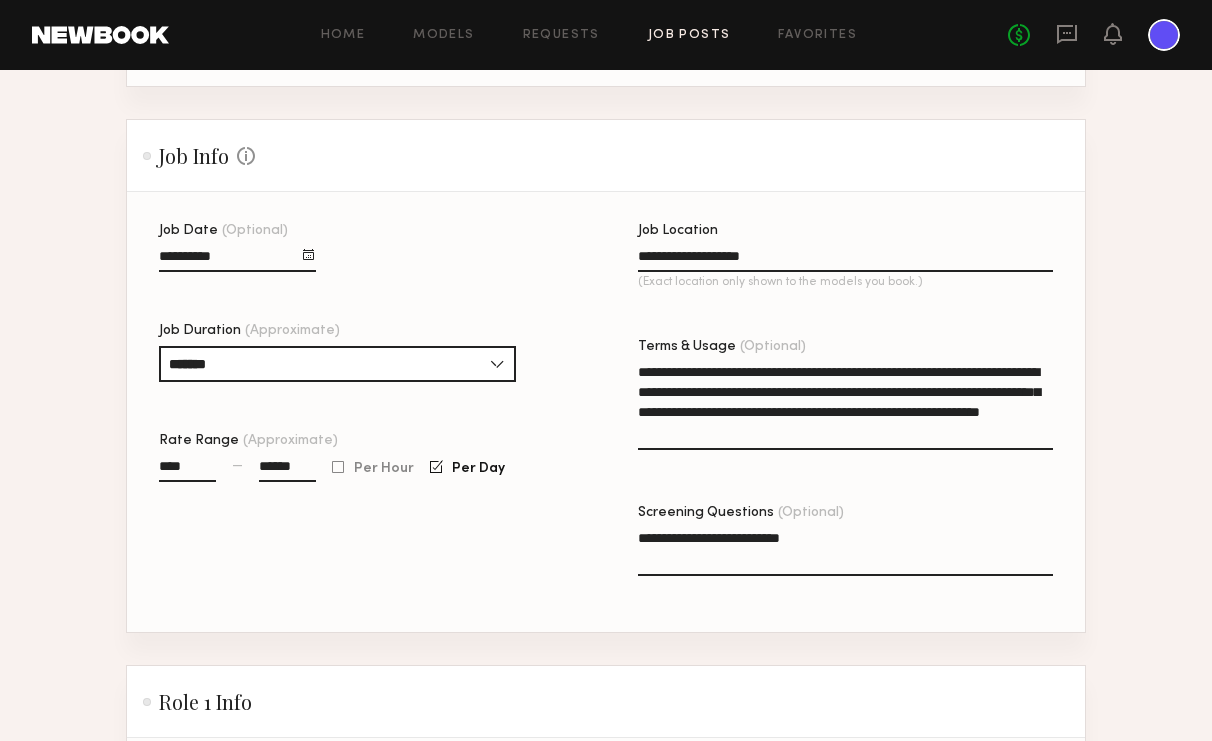 scroll, scrollTop: 517, scrollLeft: 0, axis: vertical 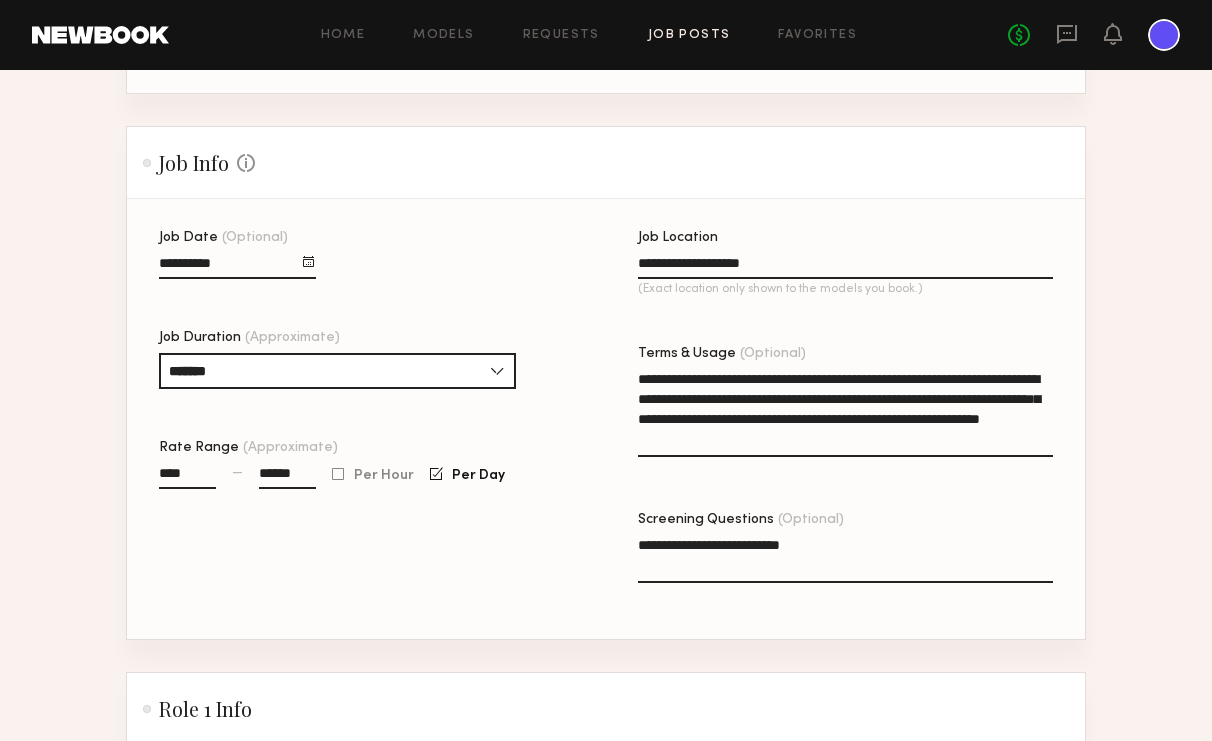 type on "**********" 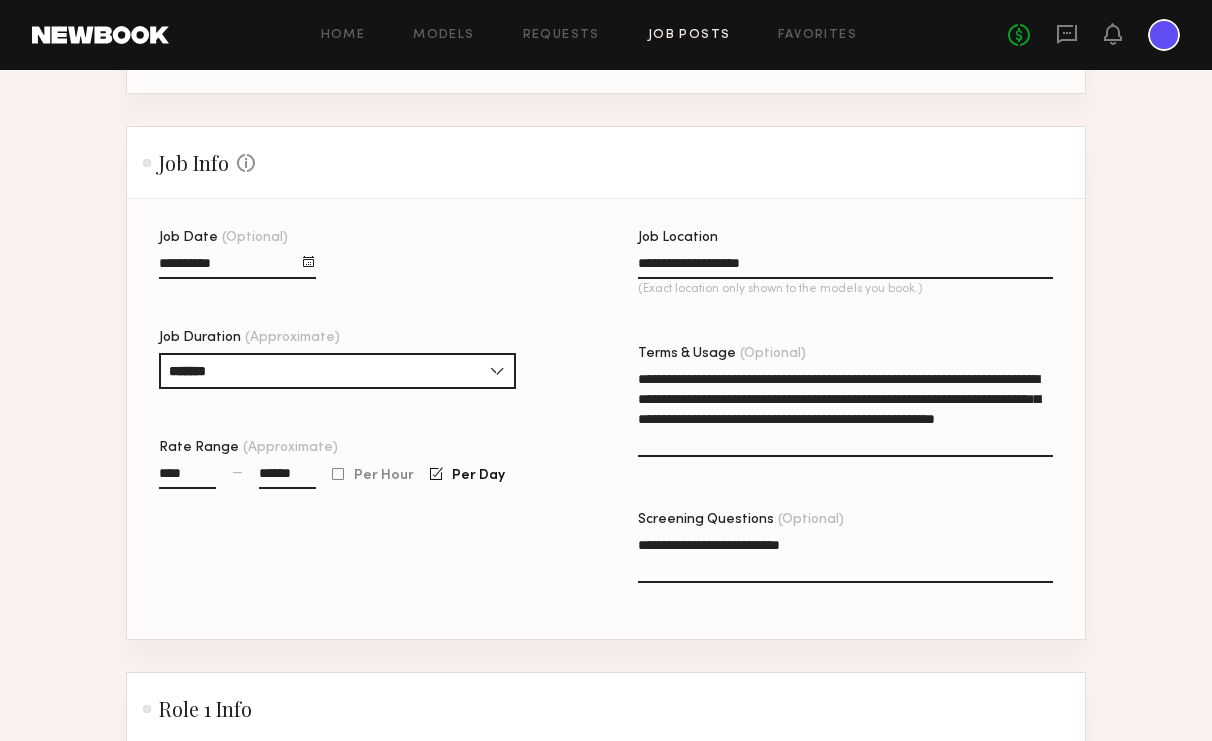 click on "**********" 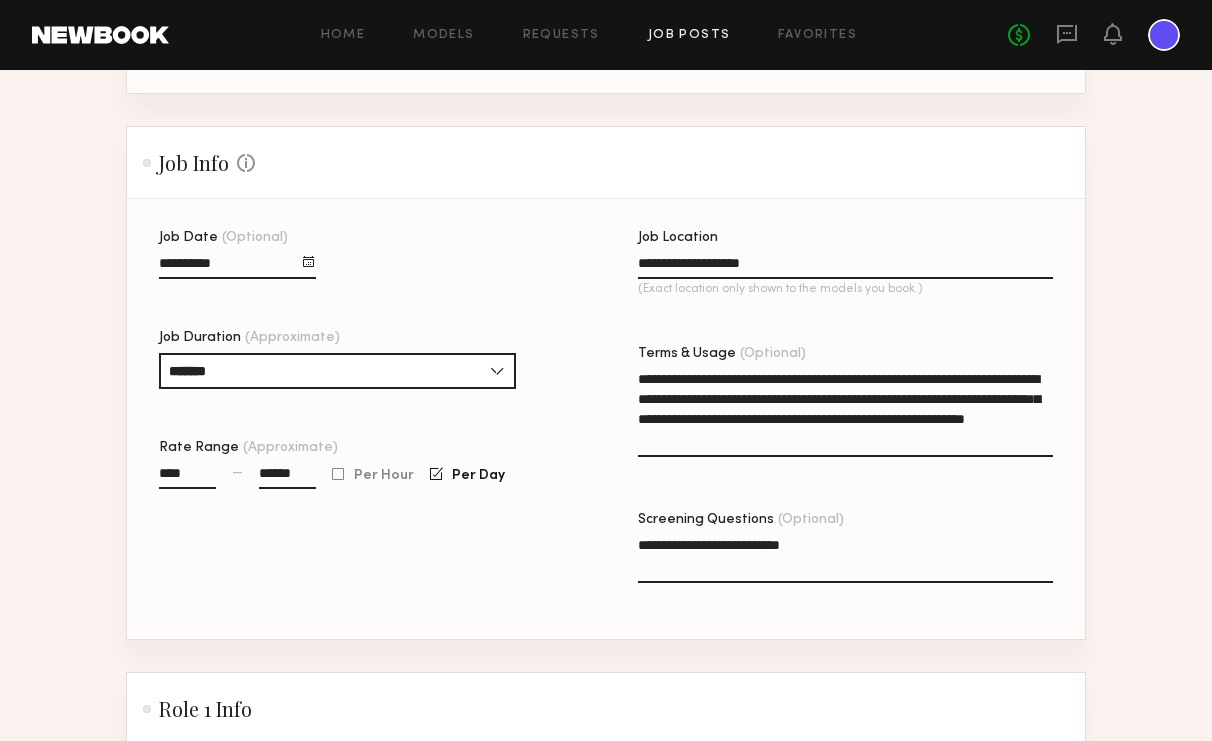 click on "**********" 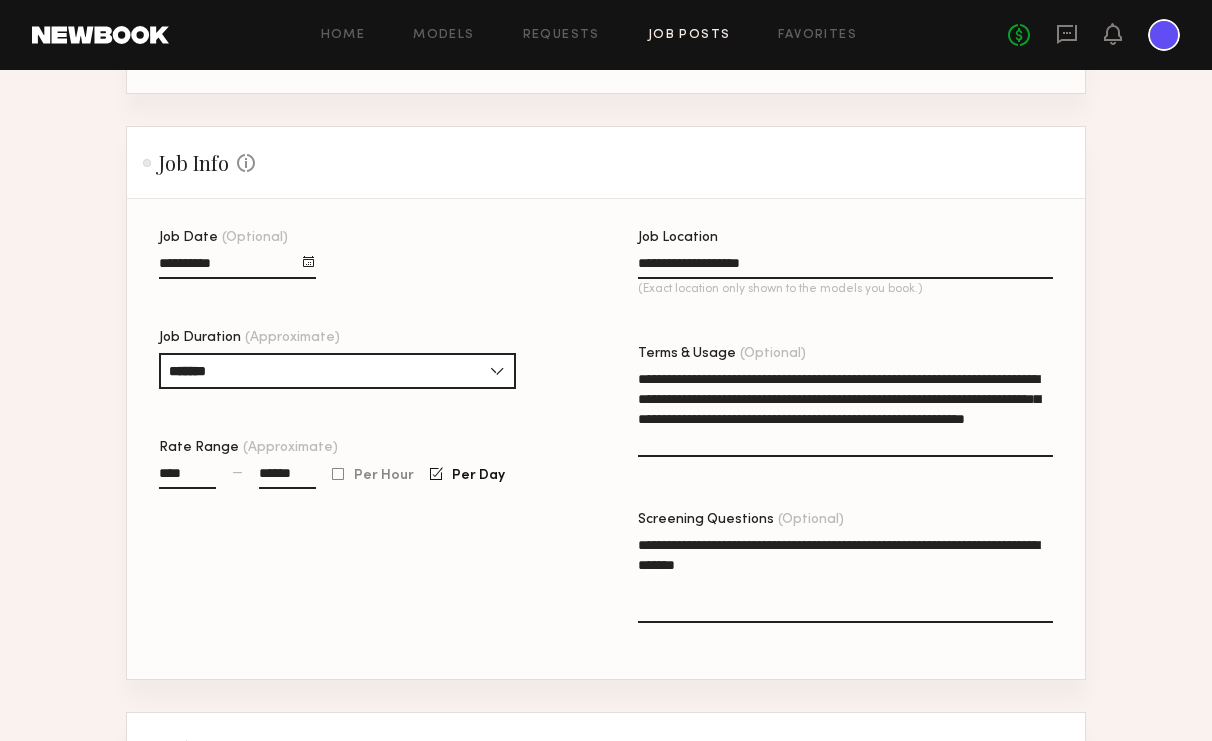 click on "**********" 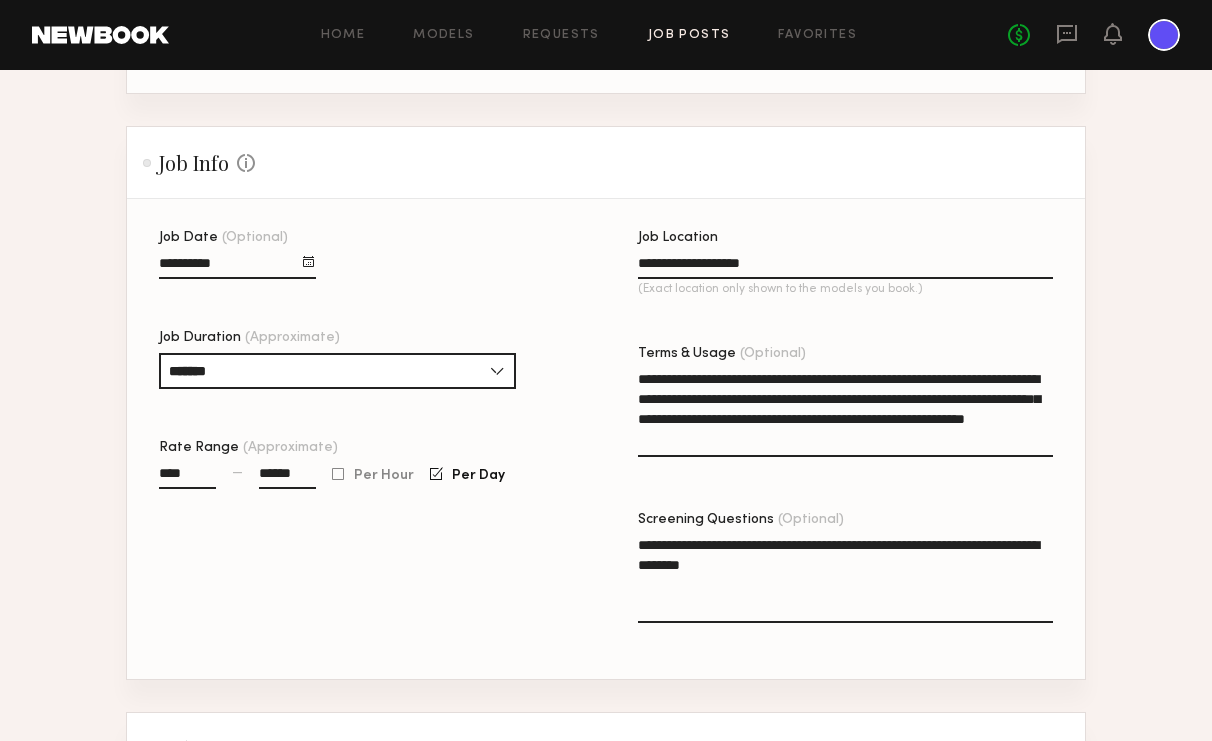 click on "**********" 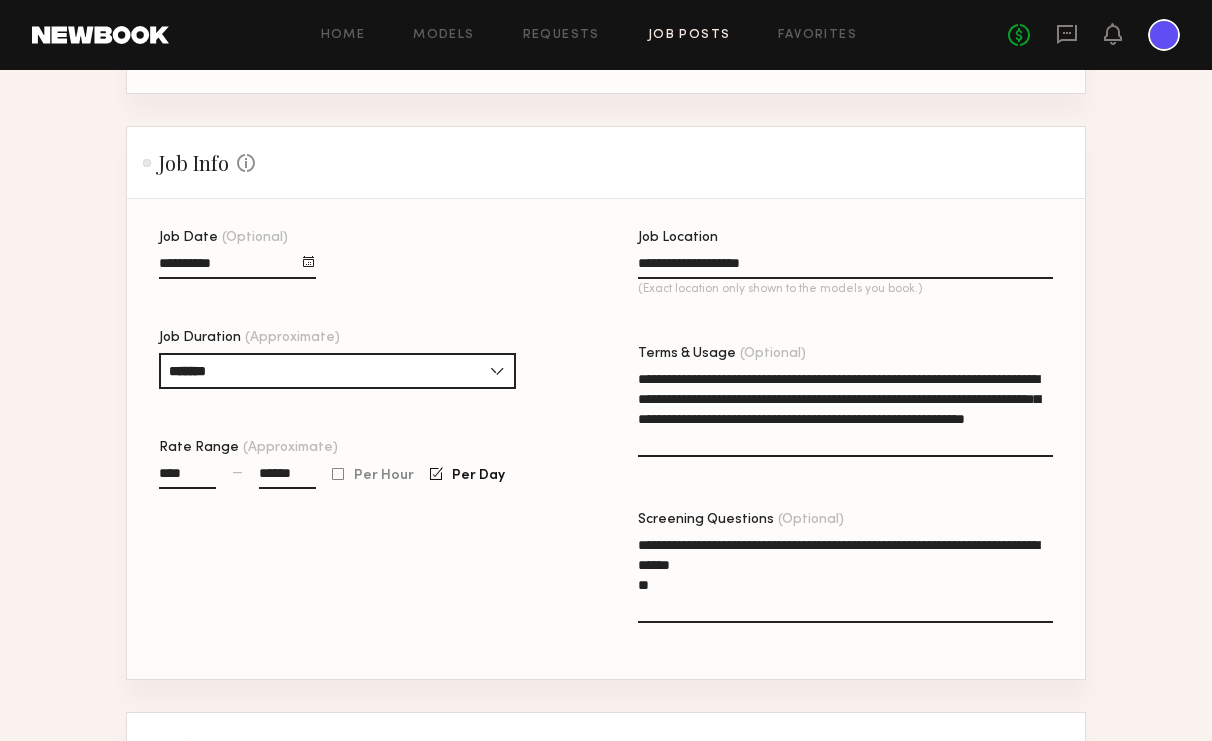 paste on "**********" 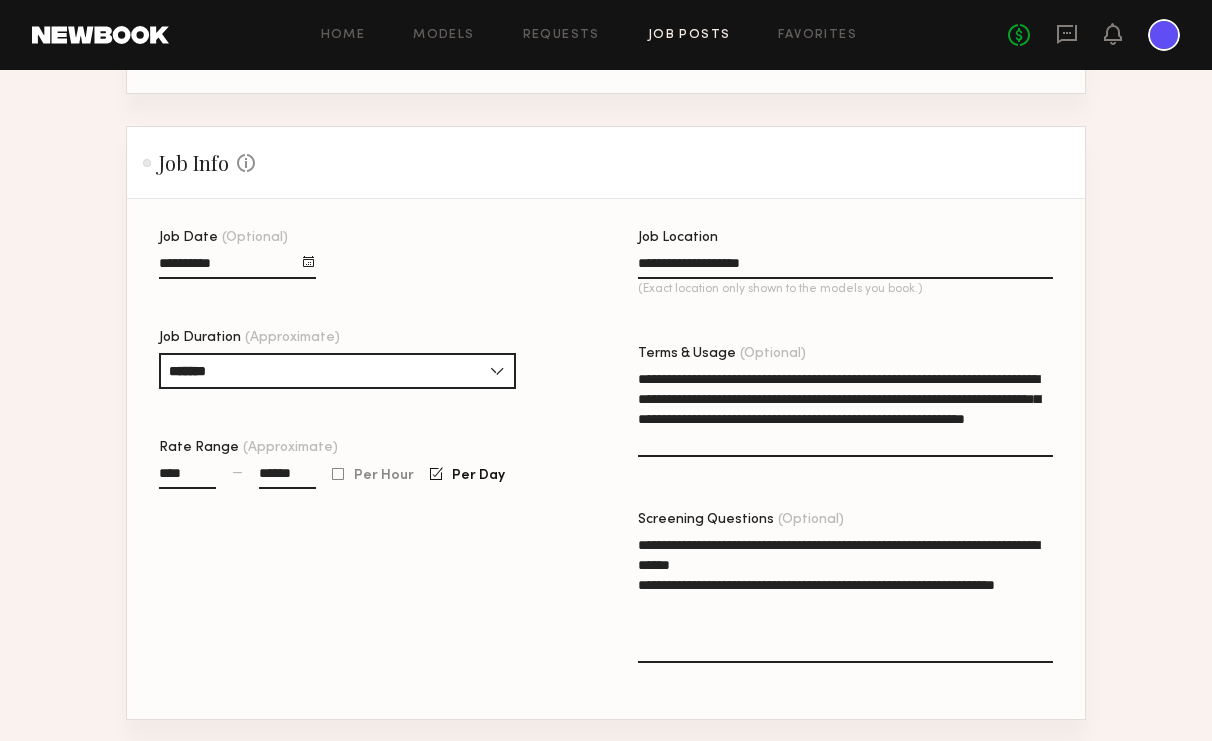 paste on "**********" 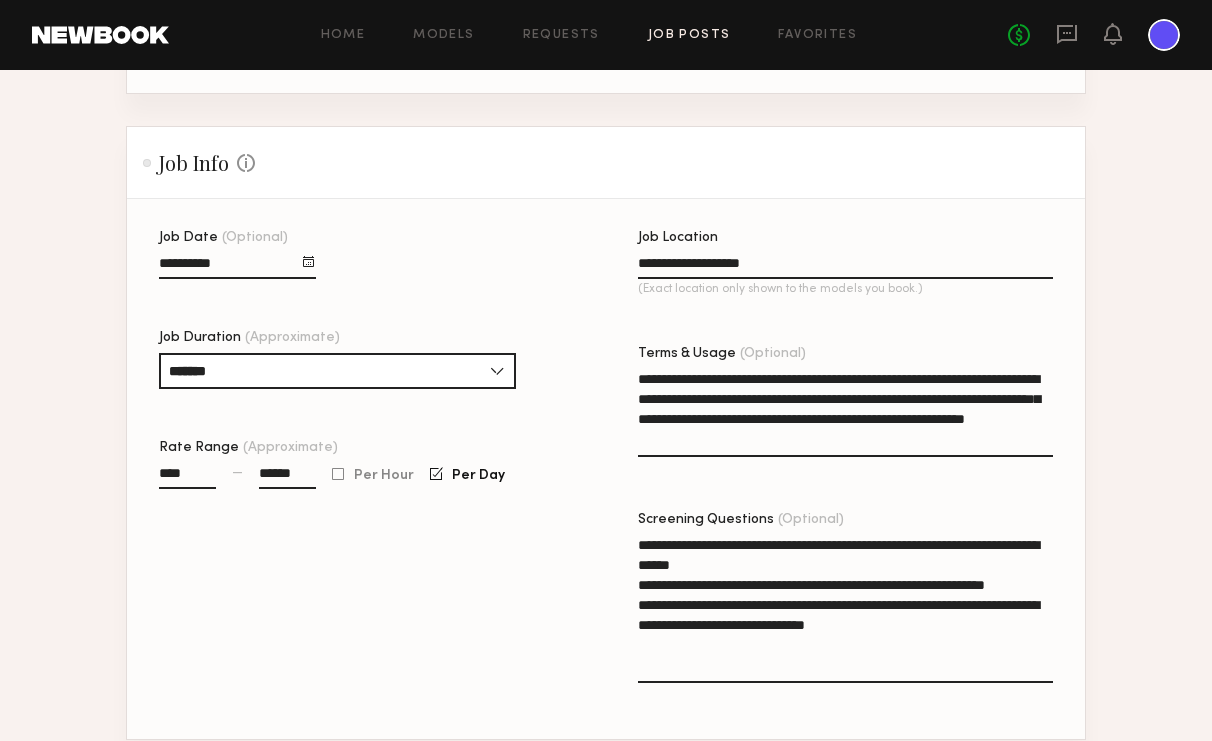 click on "**********" 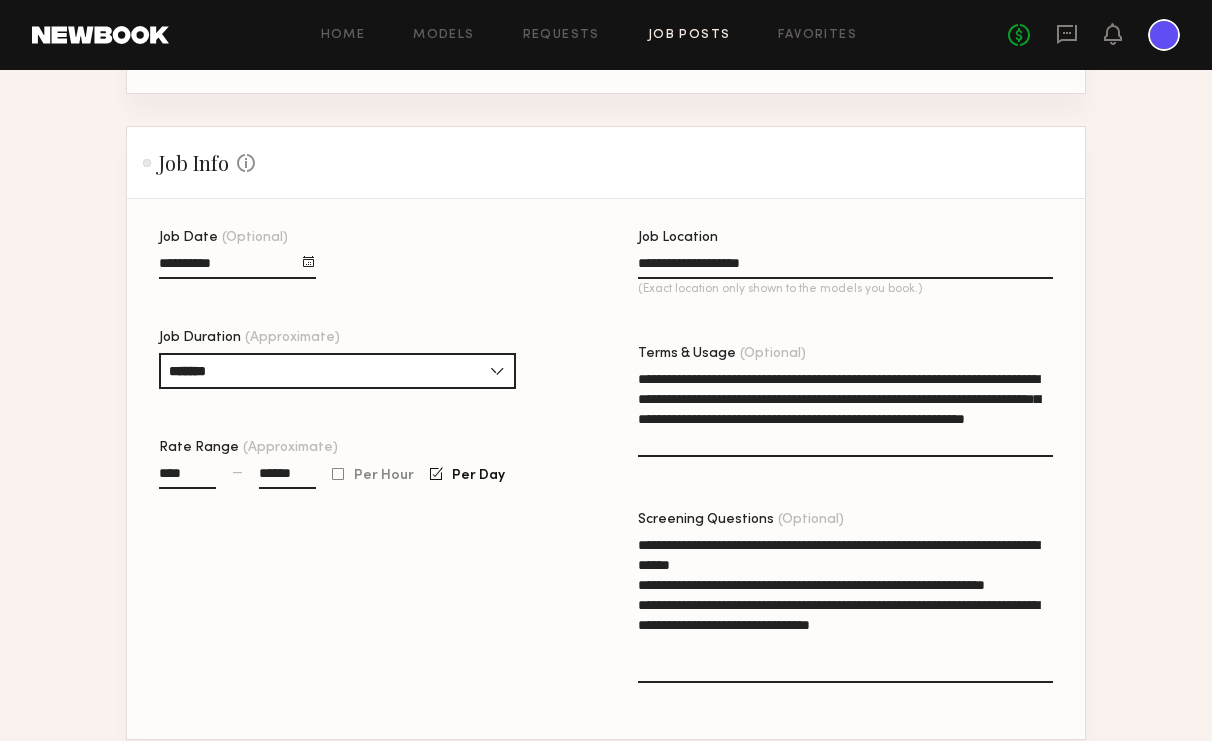 click on "**********" 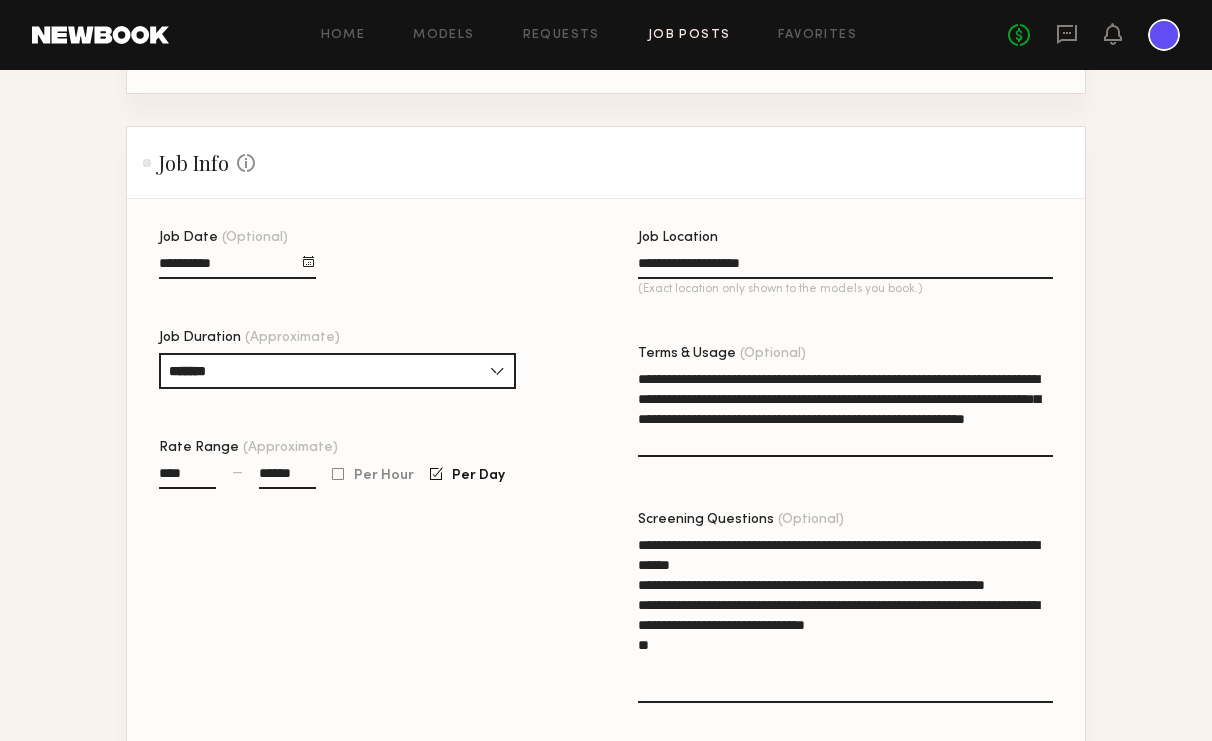 paste on "**********" 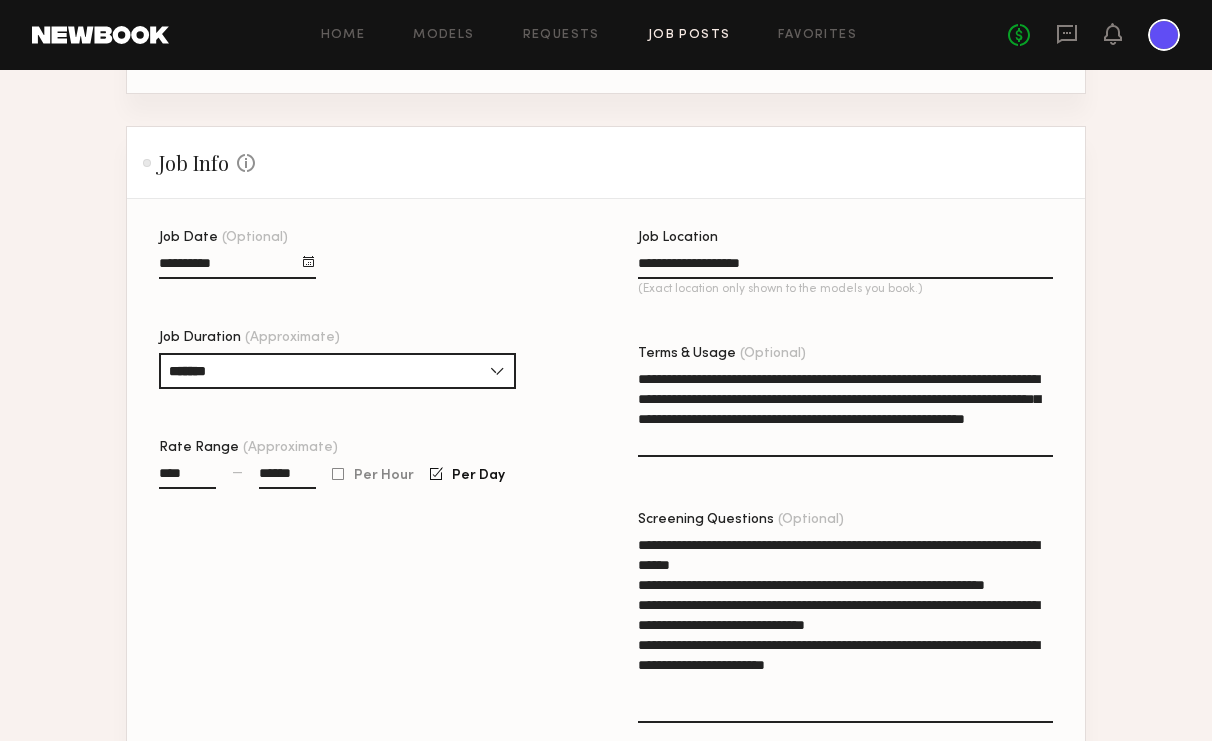 click on "**********" 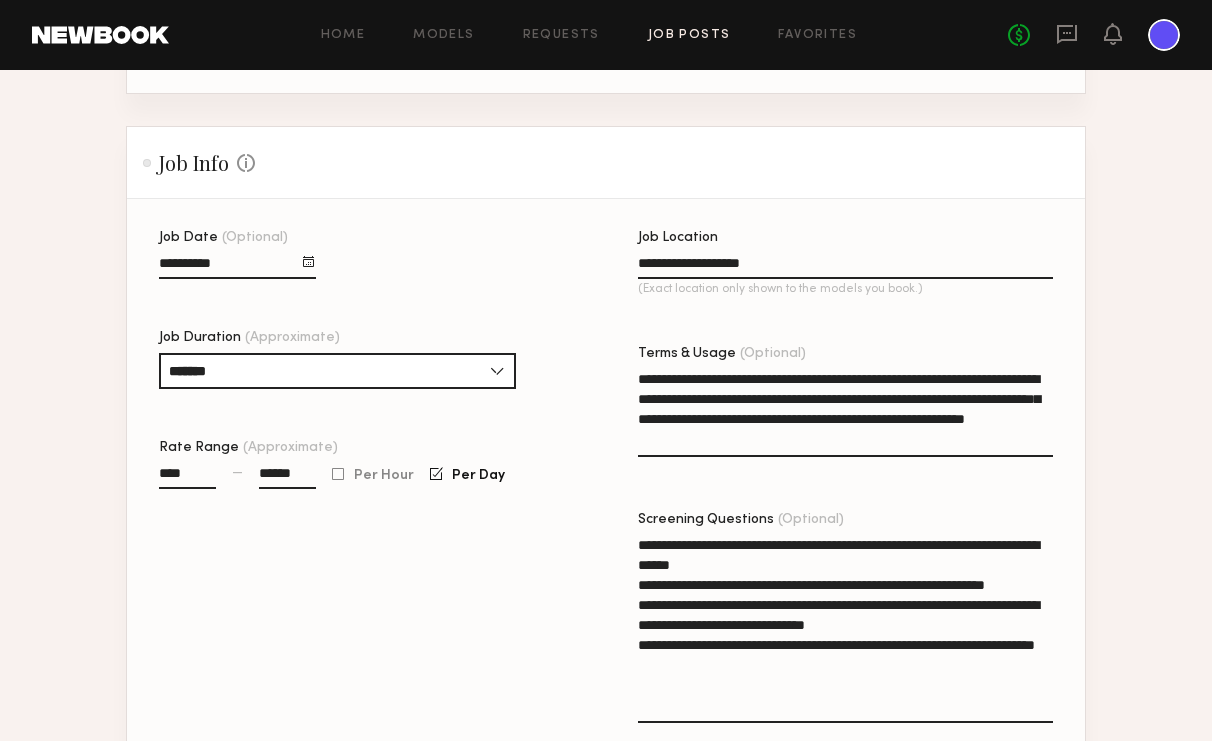drag, startPoint x: 752, startPoint y: 682, endPoint x: 811, endPoint y: 665, distance: 61.400326 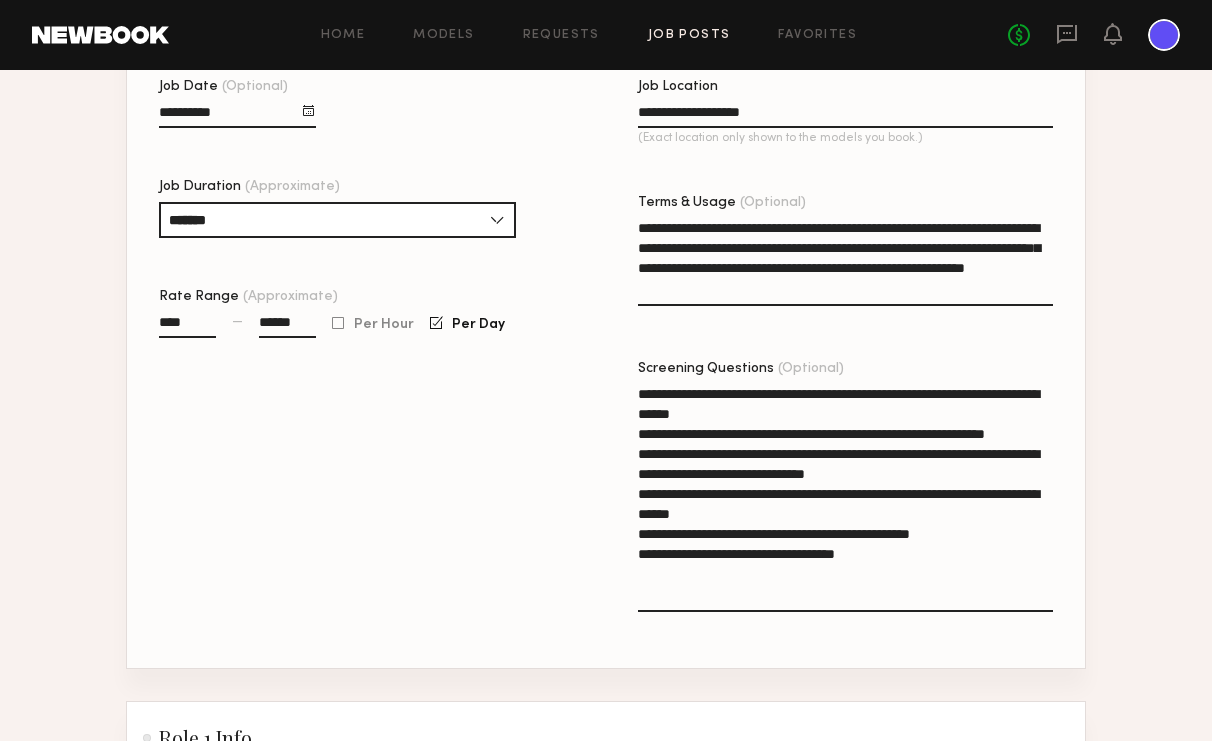 scroll, scrollTop: 668, scrollLeft: 0, axis: vertical 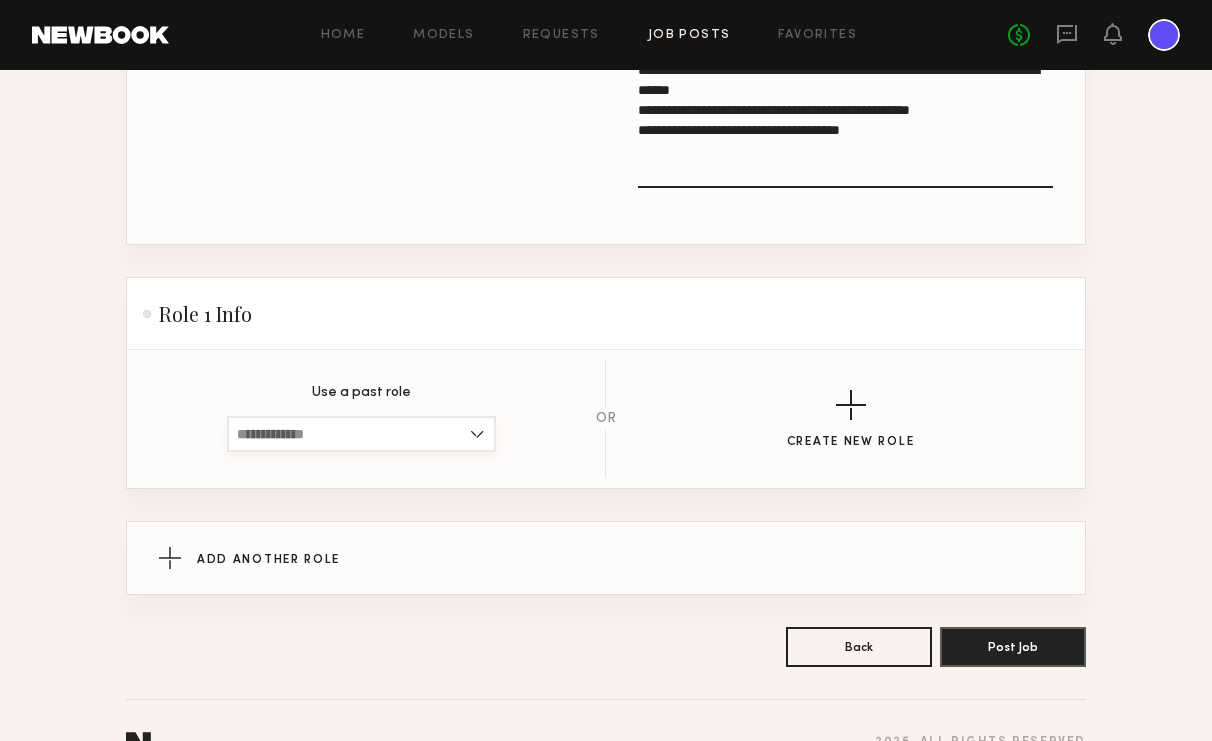 type on "**********" 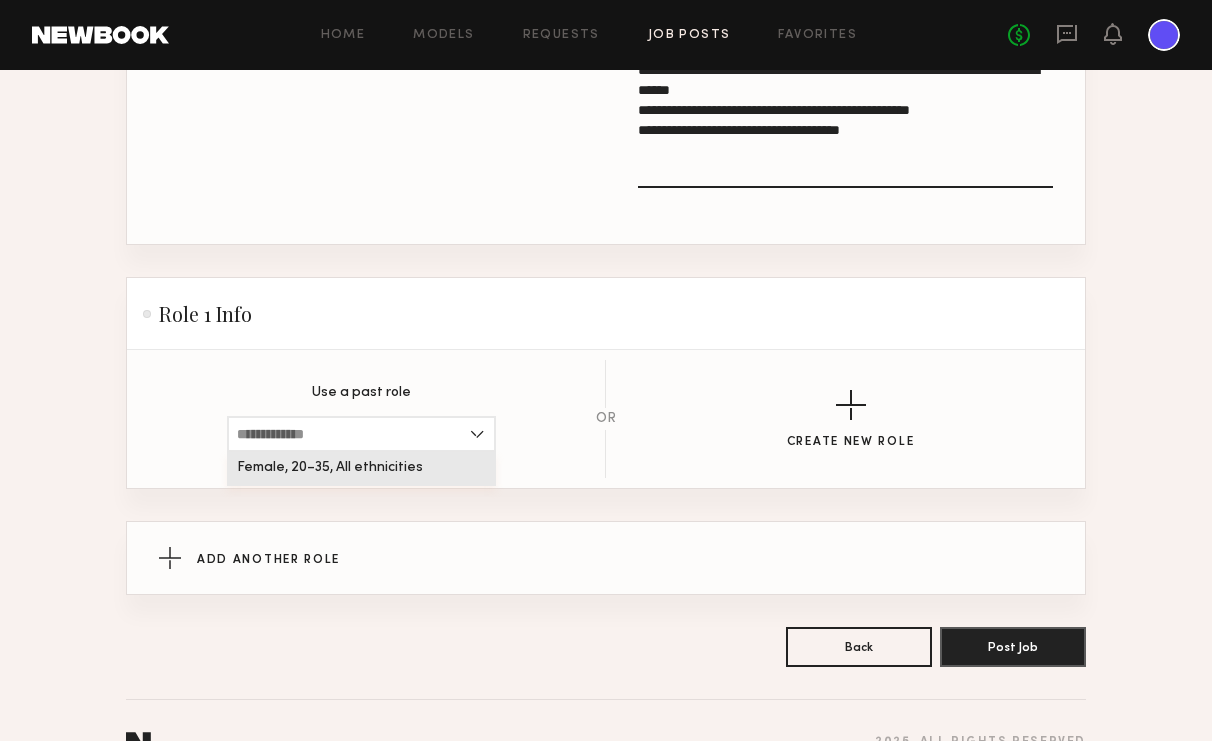 click on "Female, 20–35, All ethnicities" 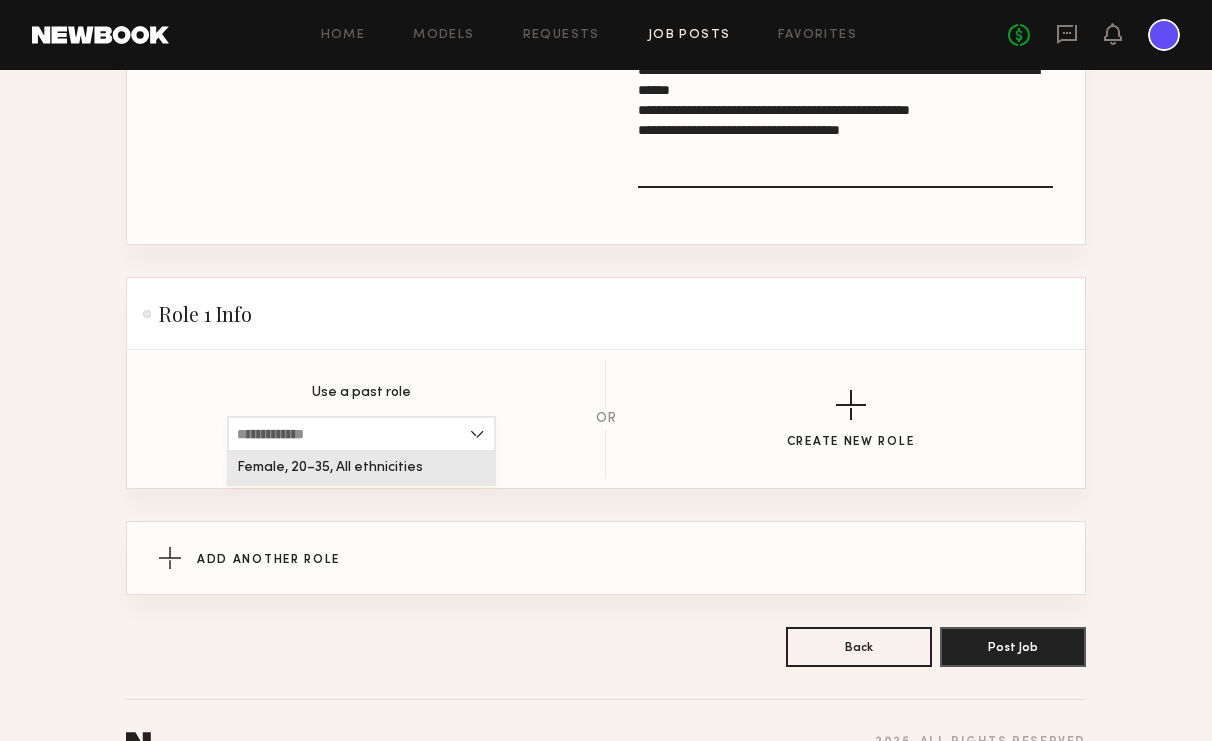 type on "**********" 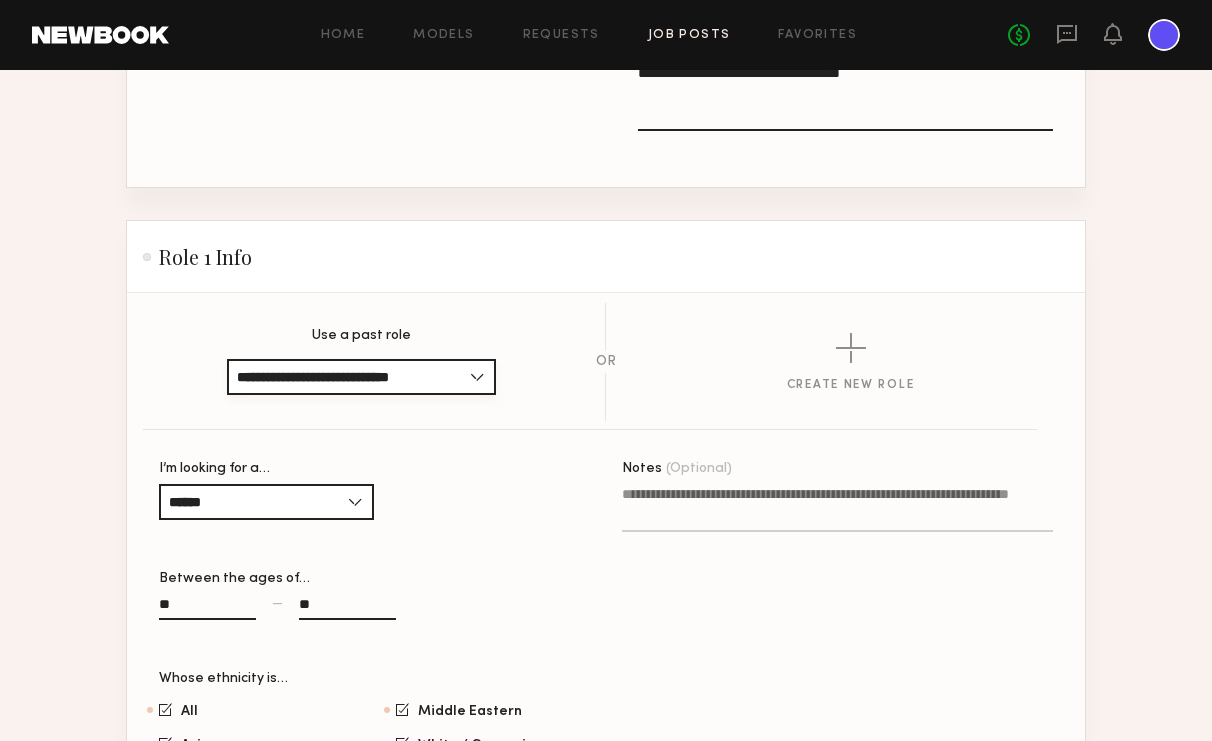 scroll, scrollTop: 1243, scrollLeft: 0, axis: vertical 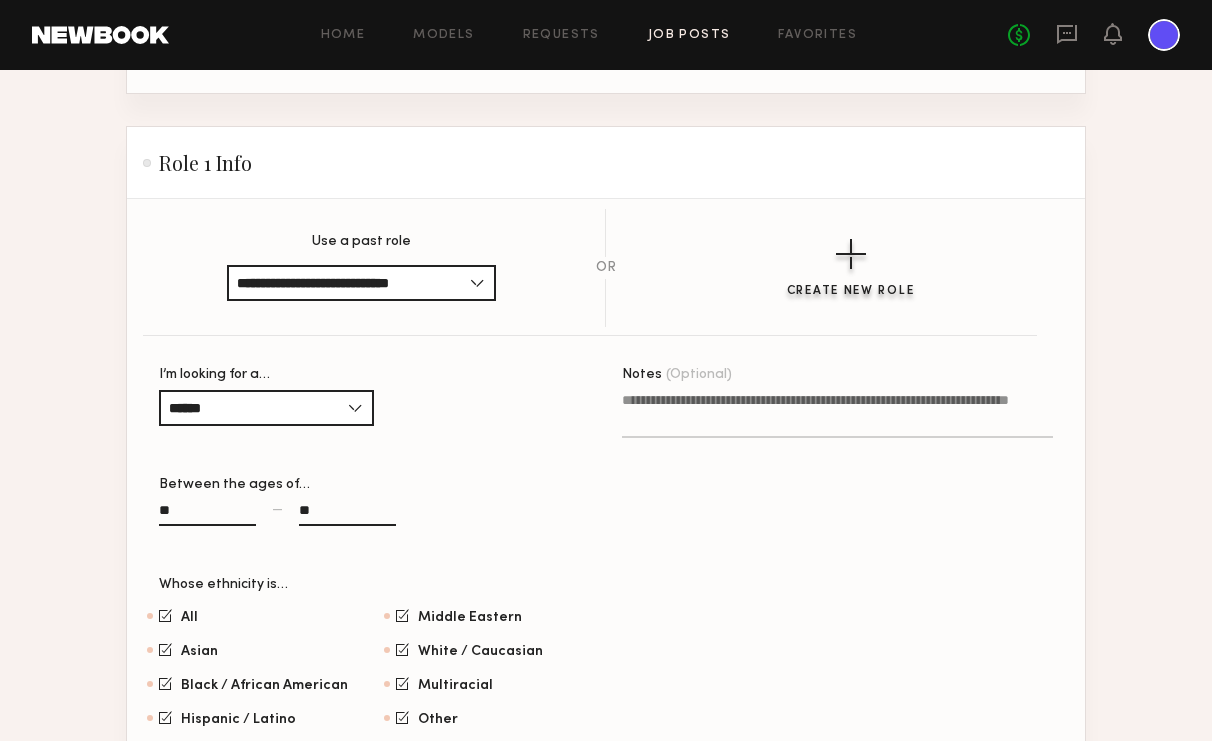 click on "Create New Role" 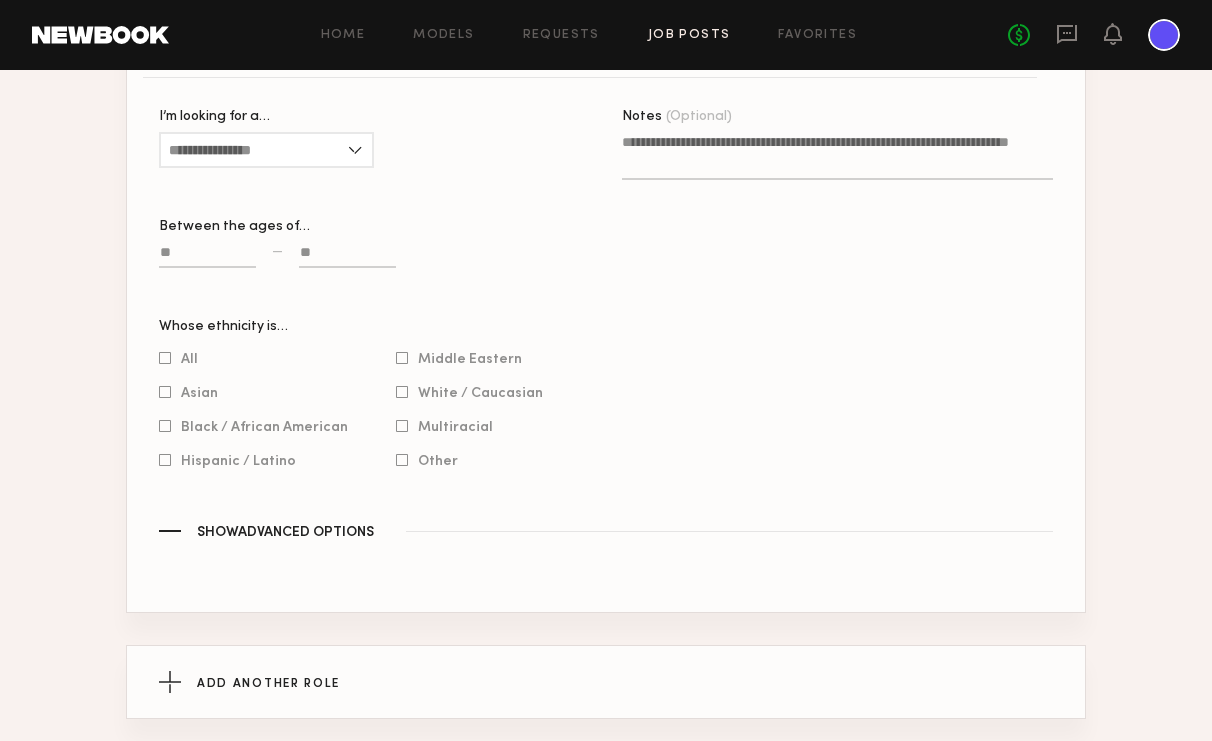 scroll, scrollTop: 1325, scrollLeft: 0, axis: vertical 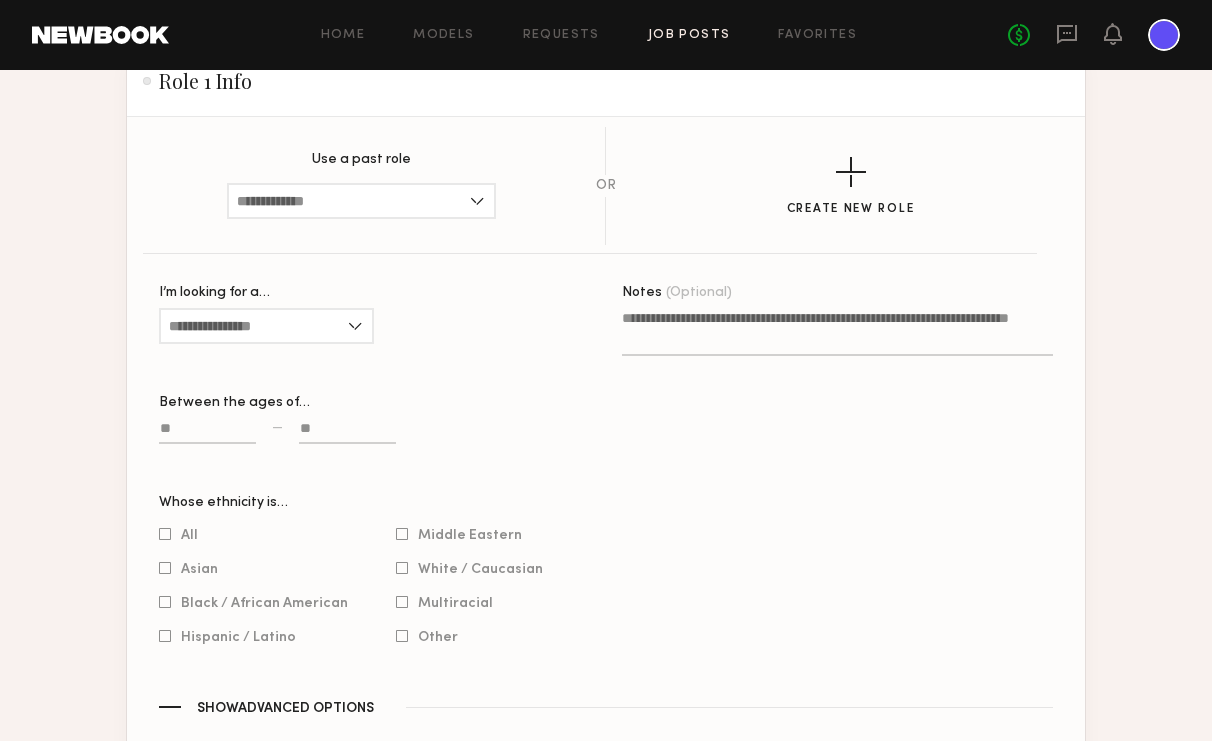 click on "Use a past role Female, 20–35, All ethnicities" 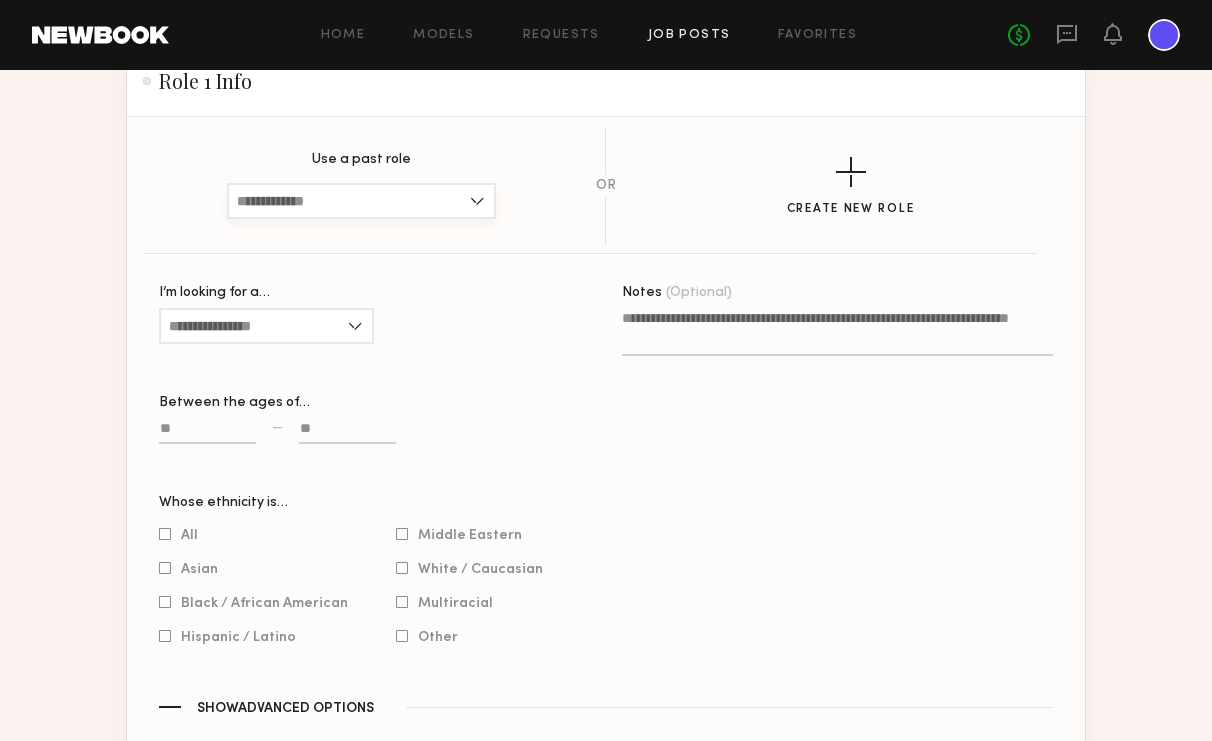 click at bounding box center [361, 201] 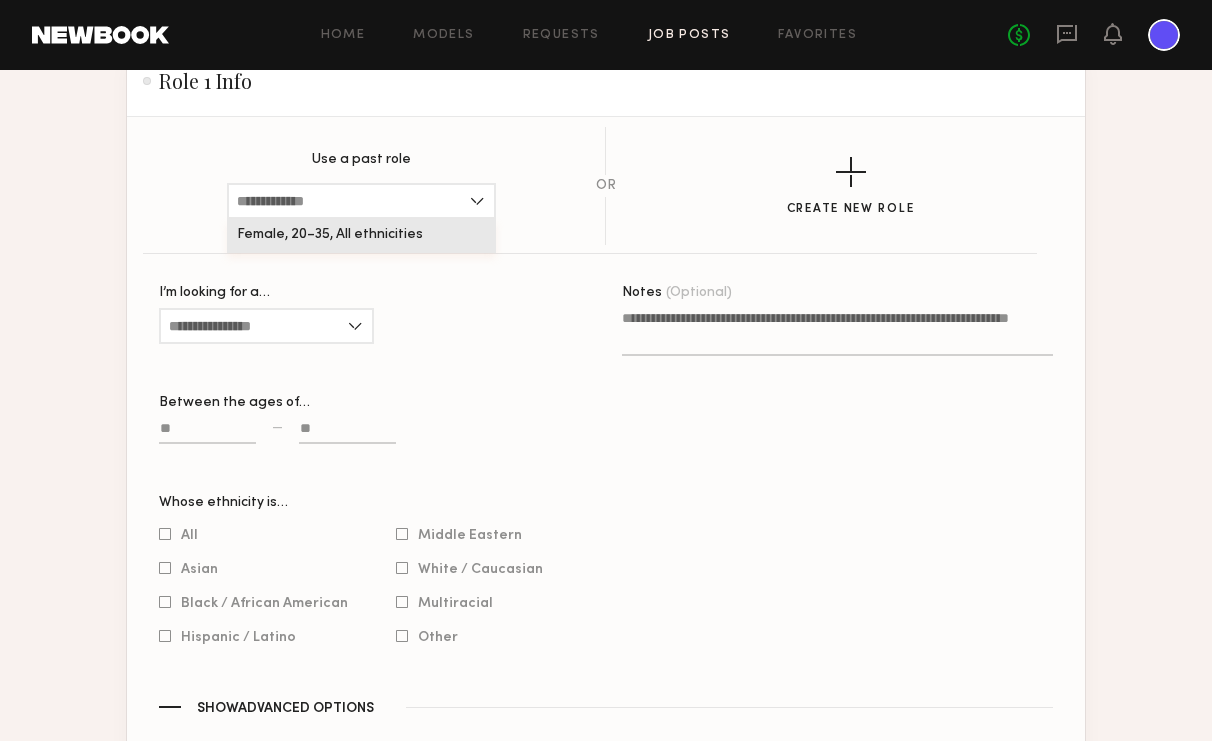 click on "Female, 20–35, All ethnicities" 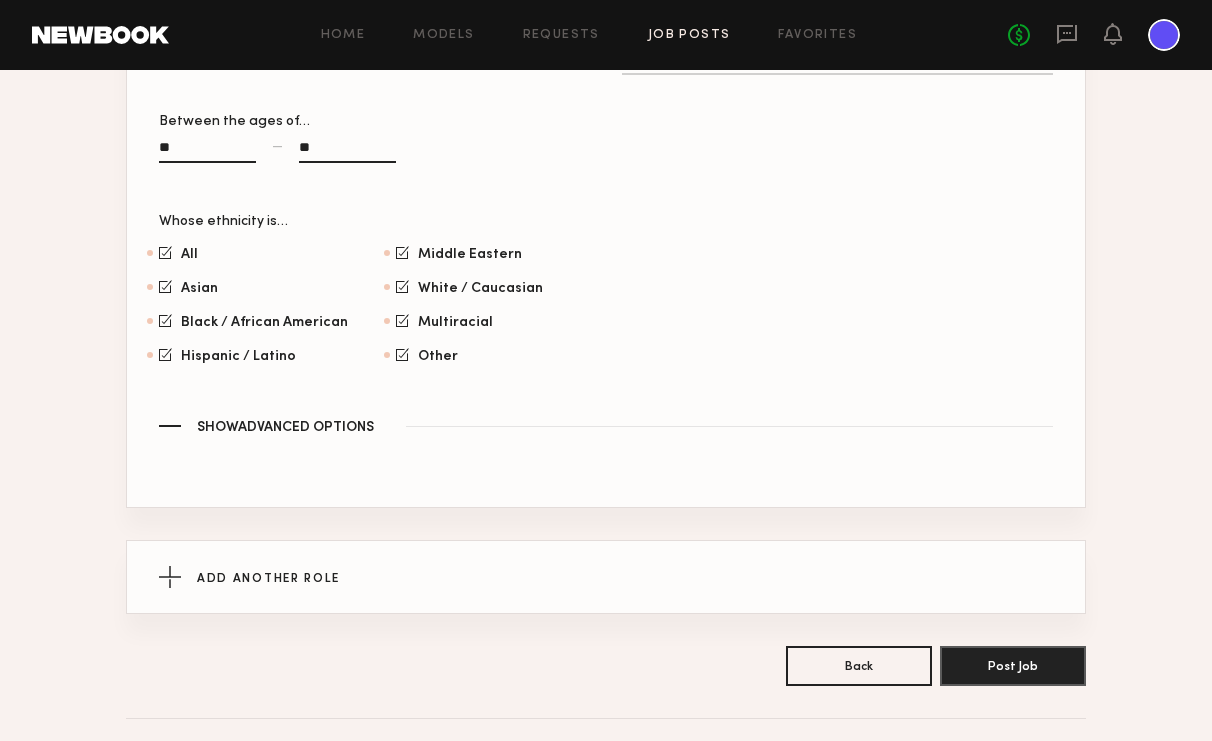 scroll, scrollTop: 1661, scrollLeft: 0, axis: vertical 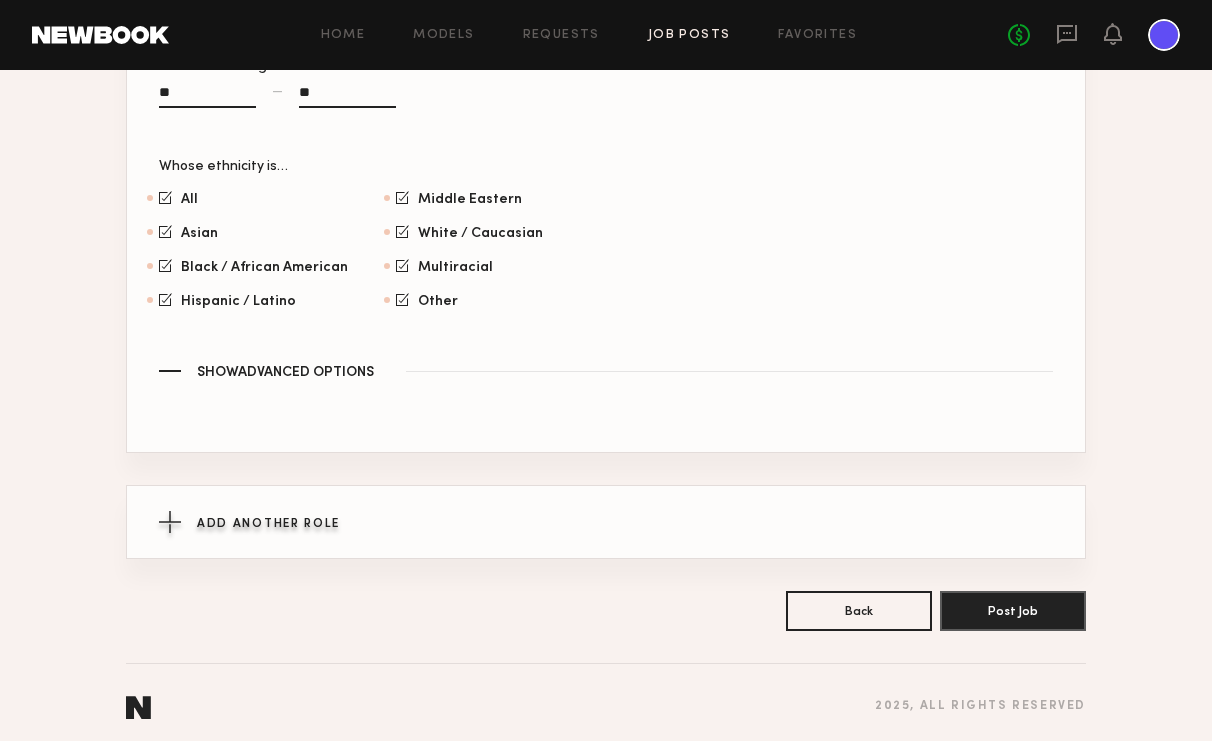 click on "Add Another Role" 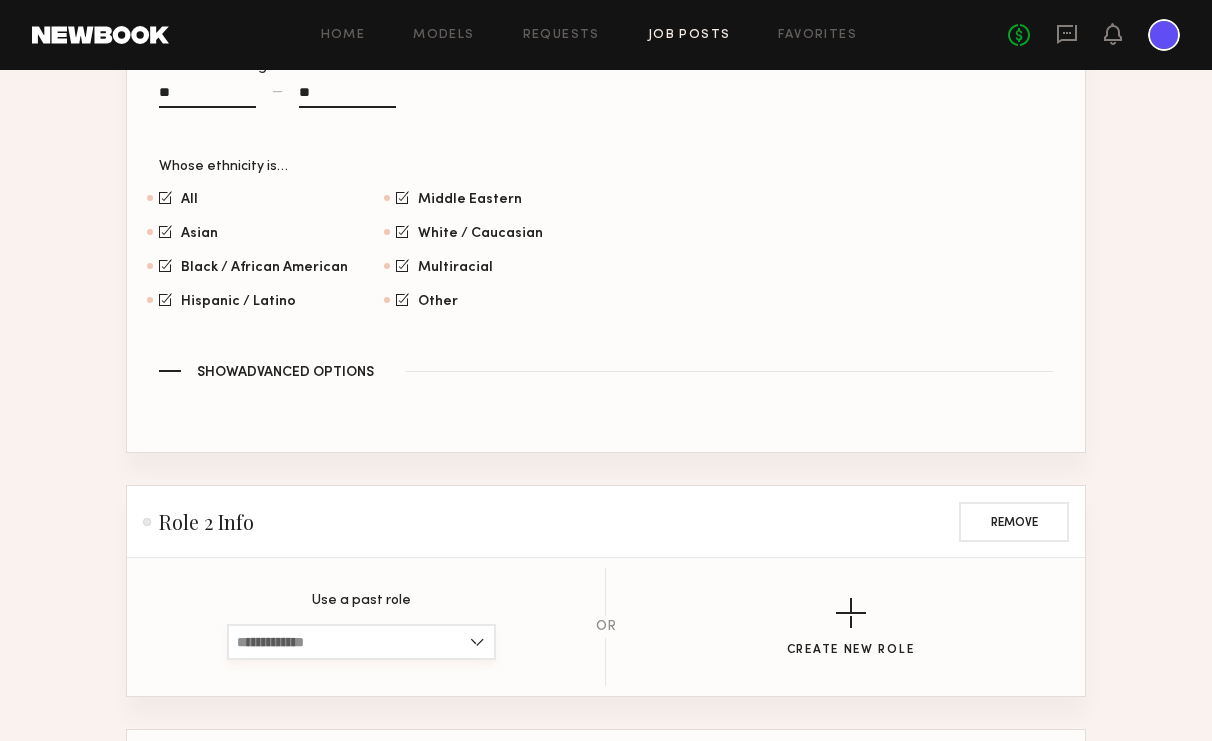 click at bounding box center (361, 642) 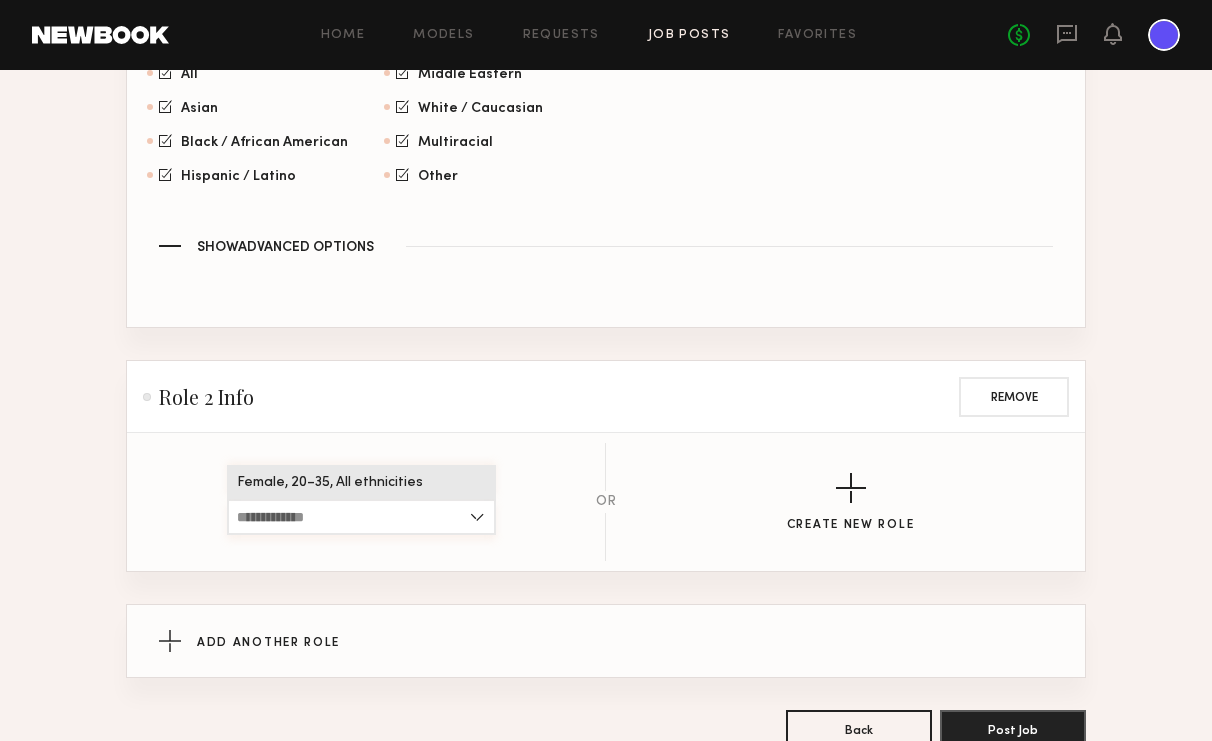 scroll, scrollTop: 1813, scrollLeft: 0, axis: vertical 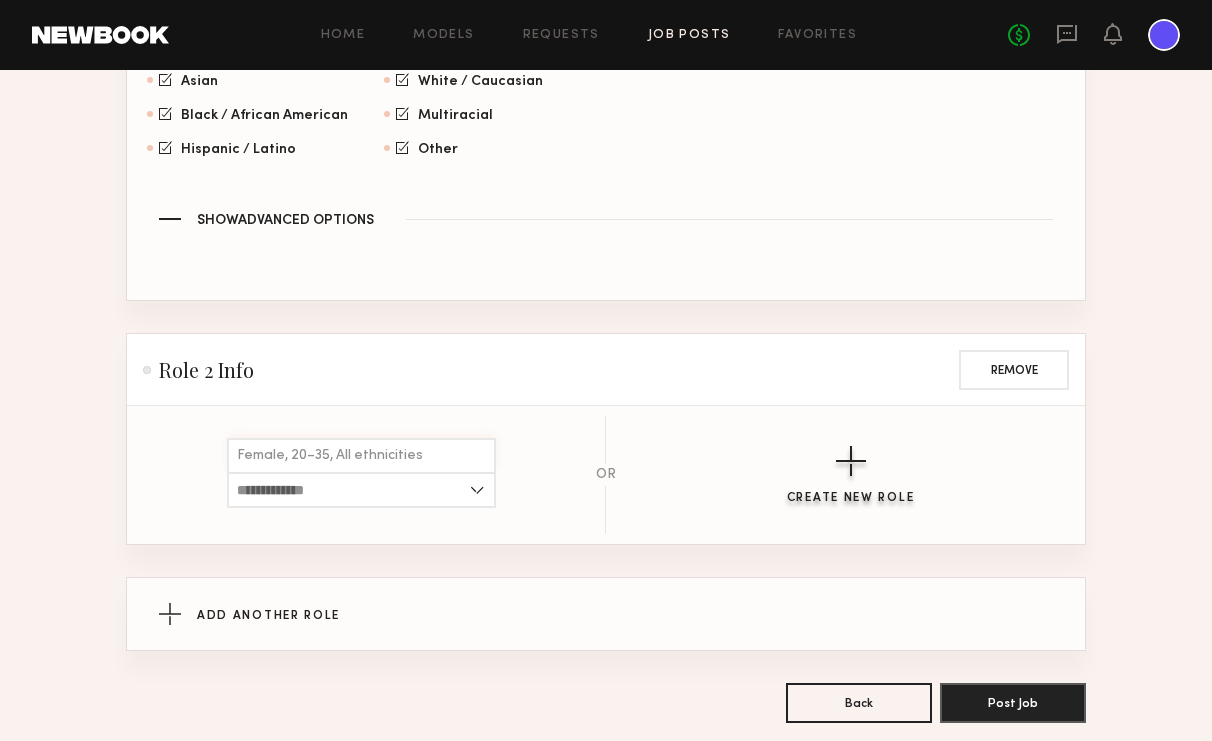 click on "Create New Role" 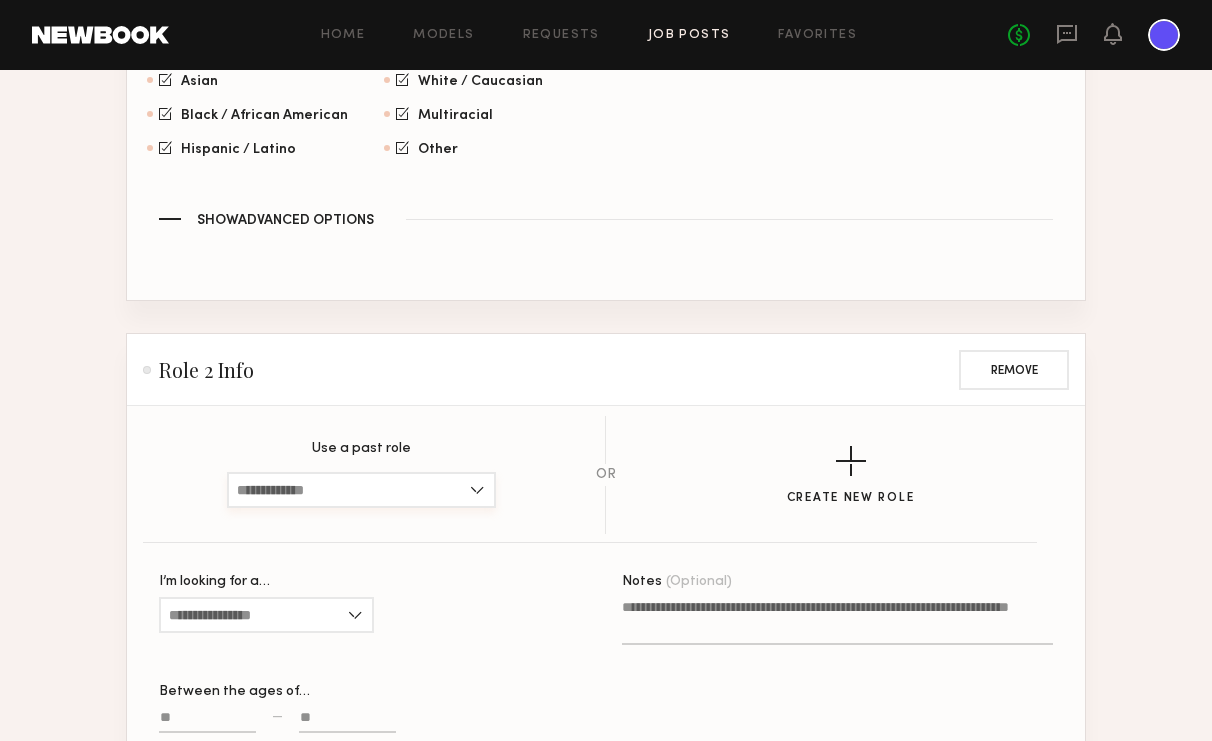 click at bounding box center [361, 490] 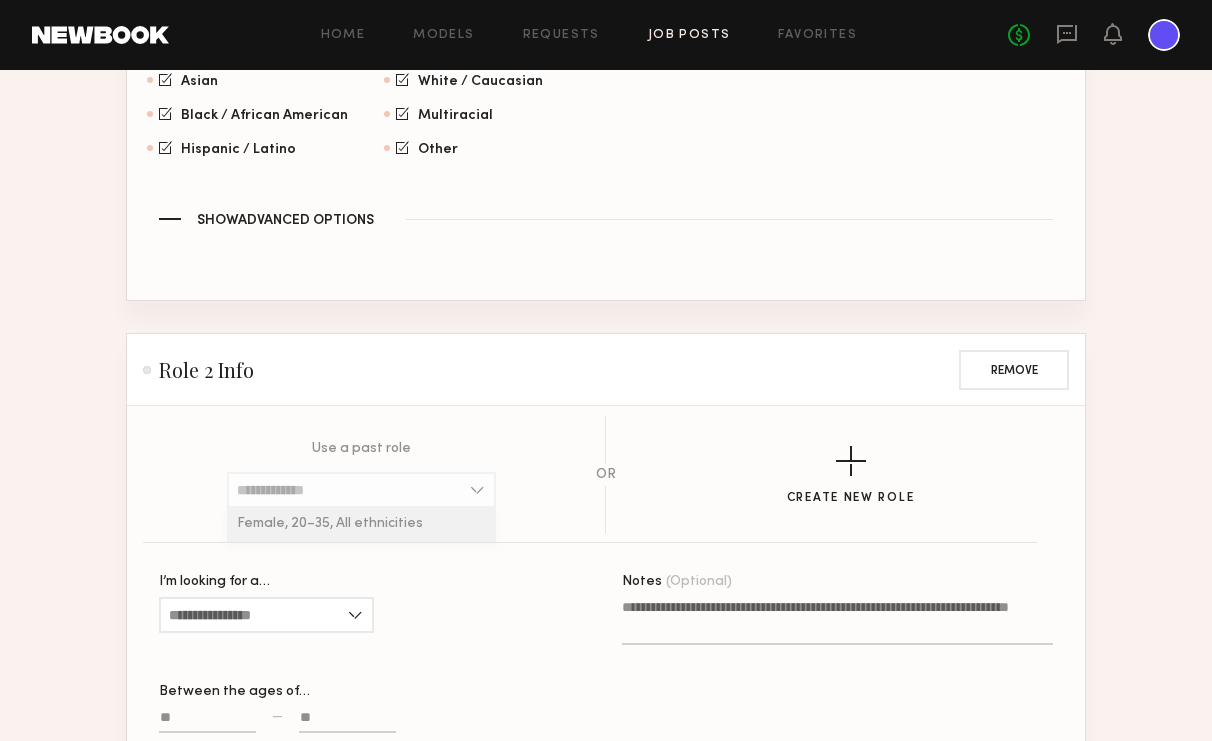 click on "Create New Role" 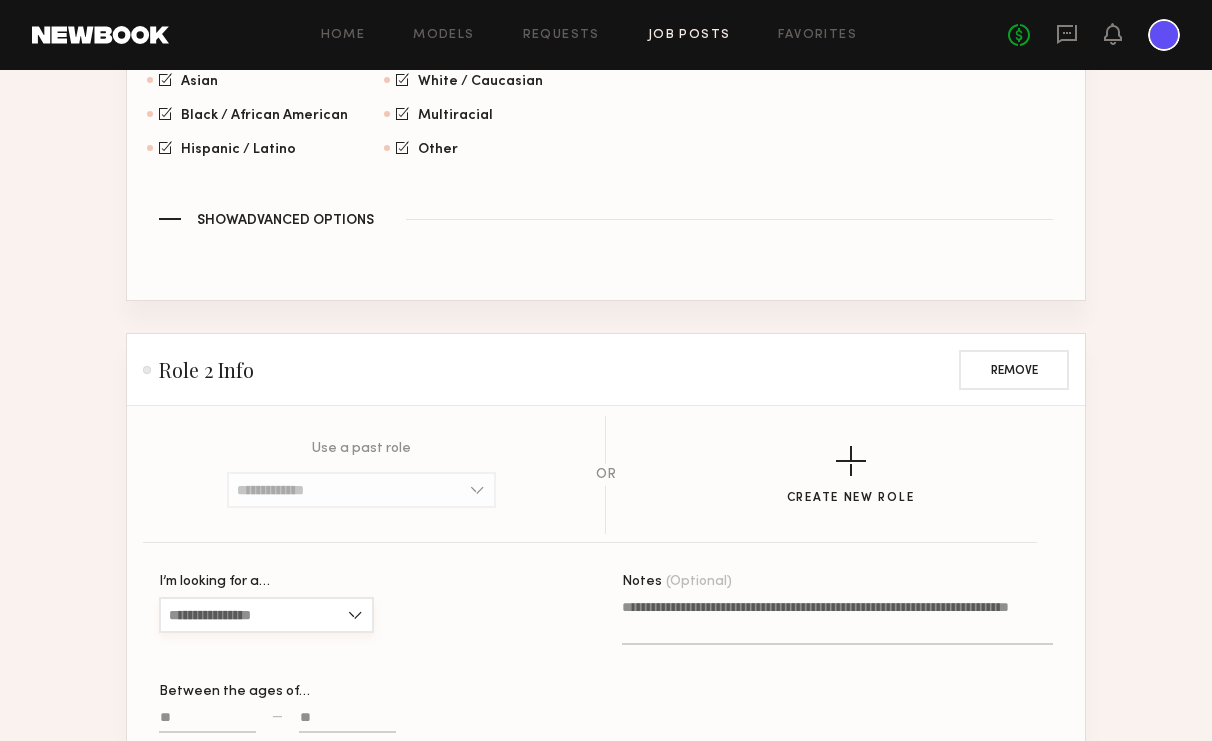click on "I’m looking for a…" at bounding box center (266, 615) 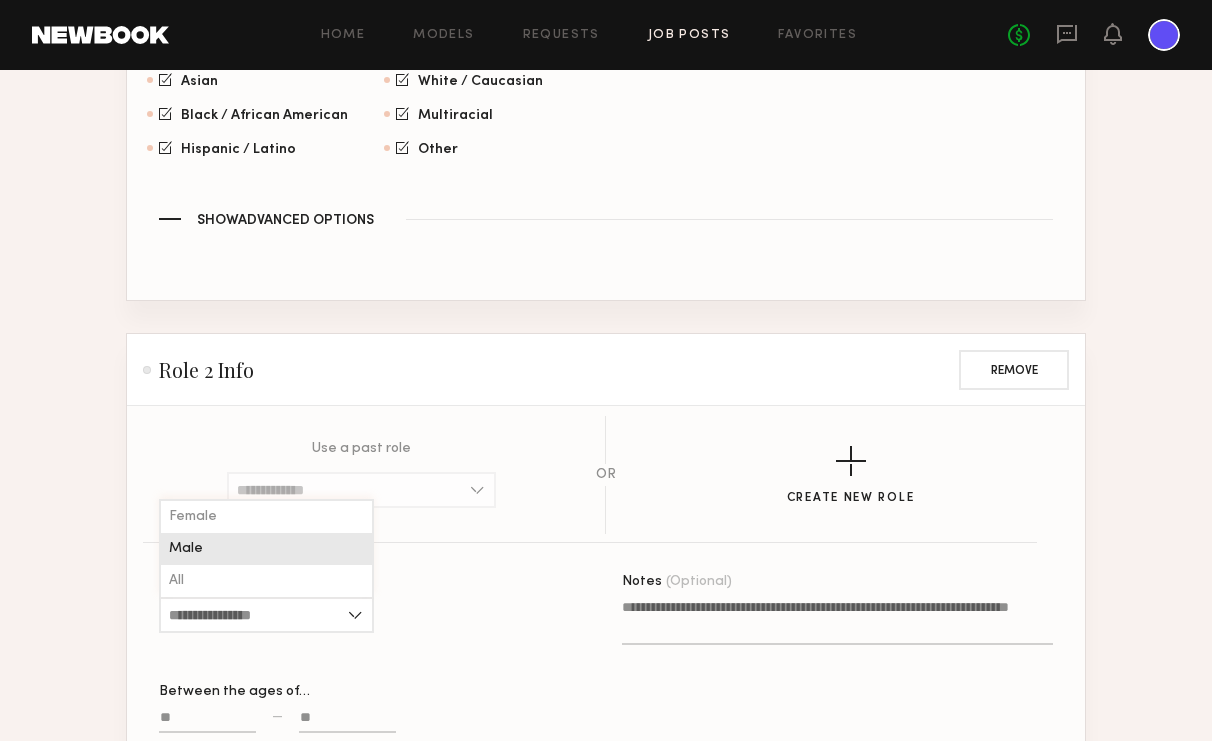 click on "Male" 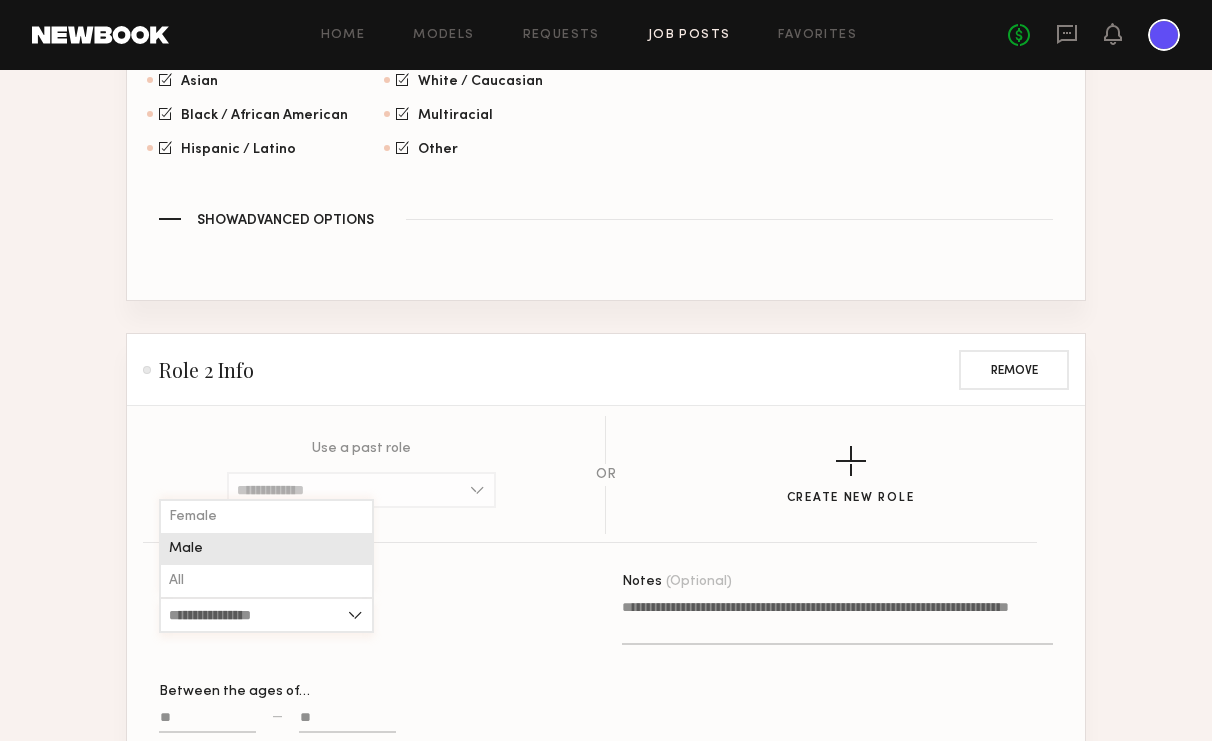 type on "****" 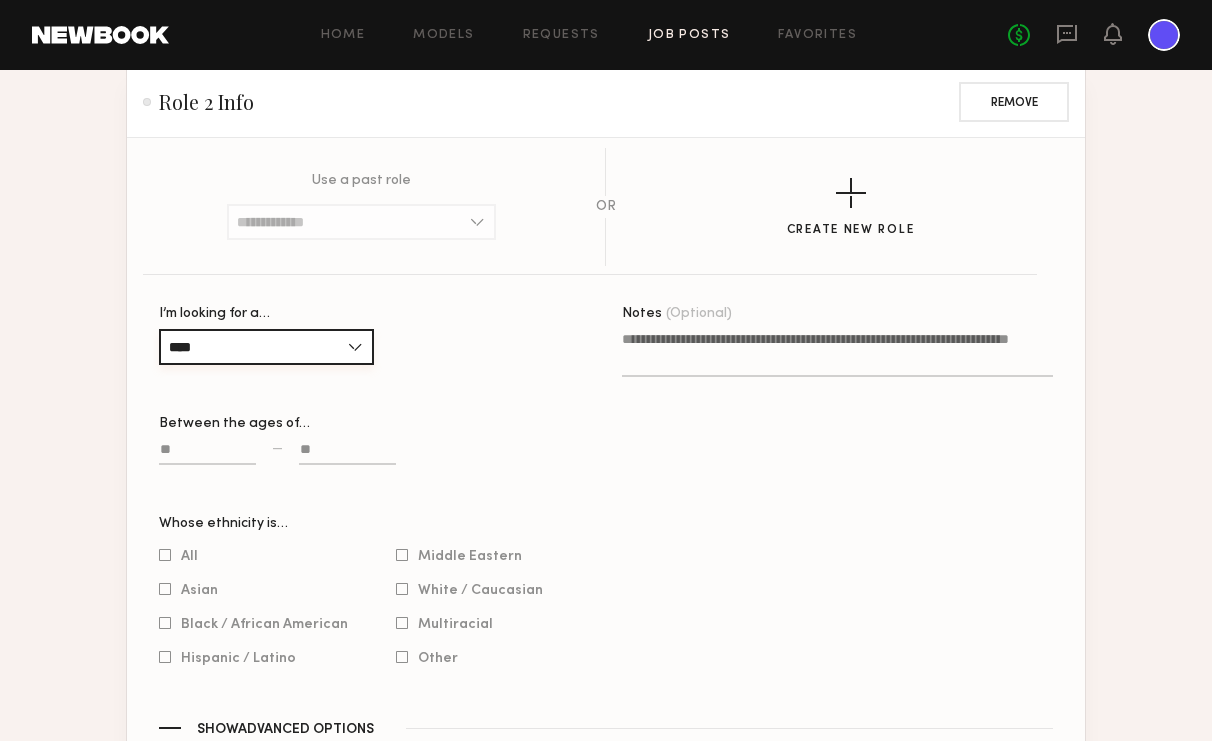 scroll, scrollTop: 2084, scrollLeft: 0, axis: vertical 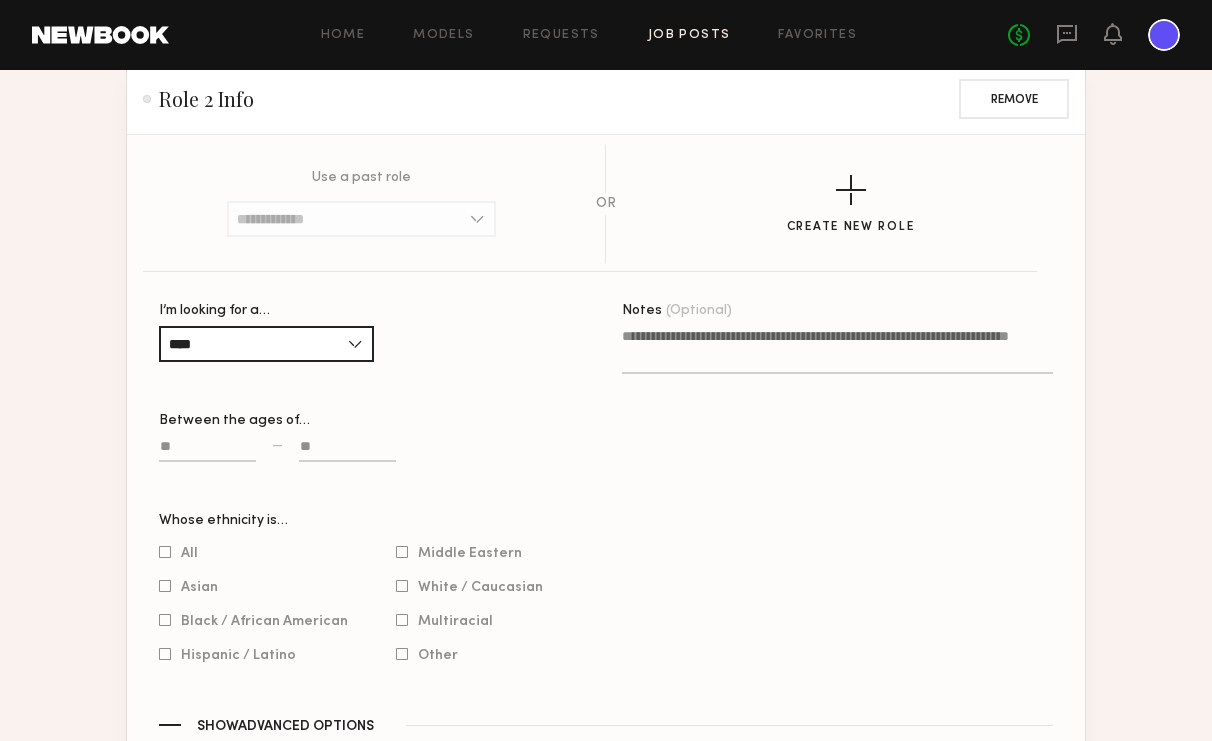 click 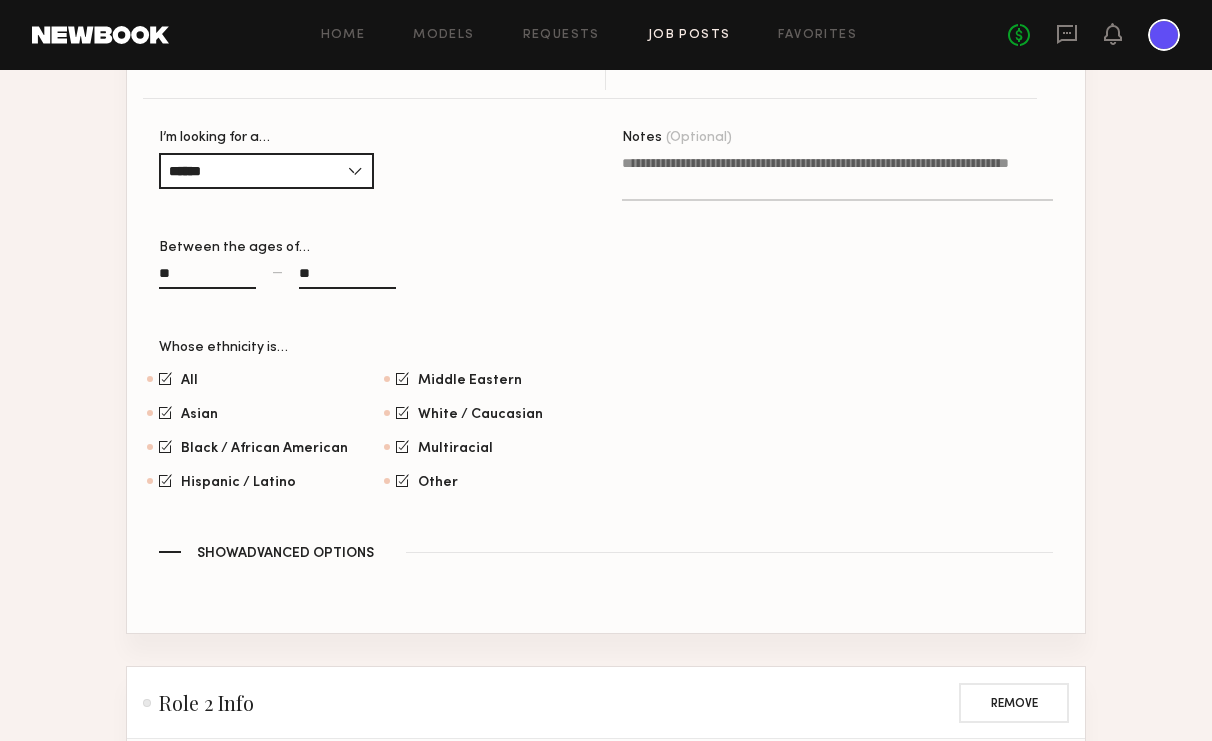 scroll, scrollTop: 1450, scrollLeft: 0, axis: vertical 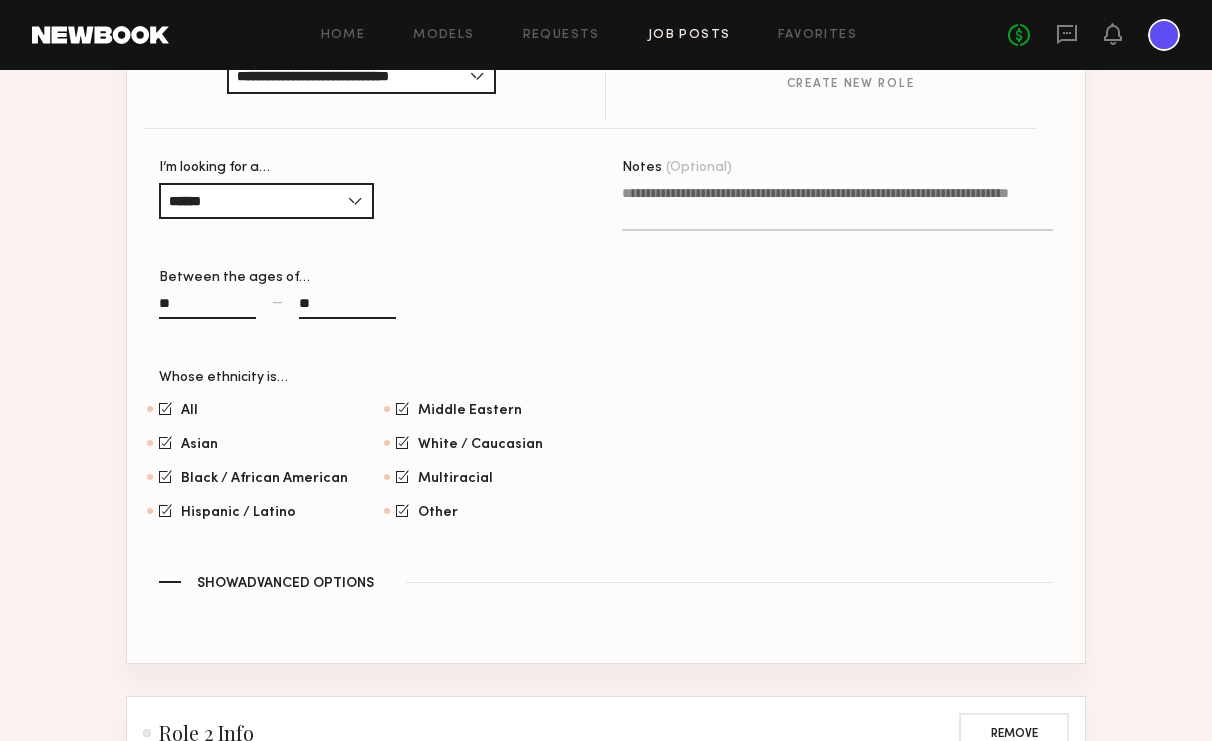 click on "**" 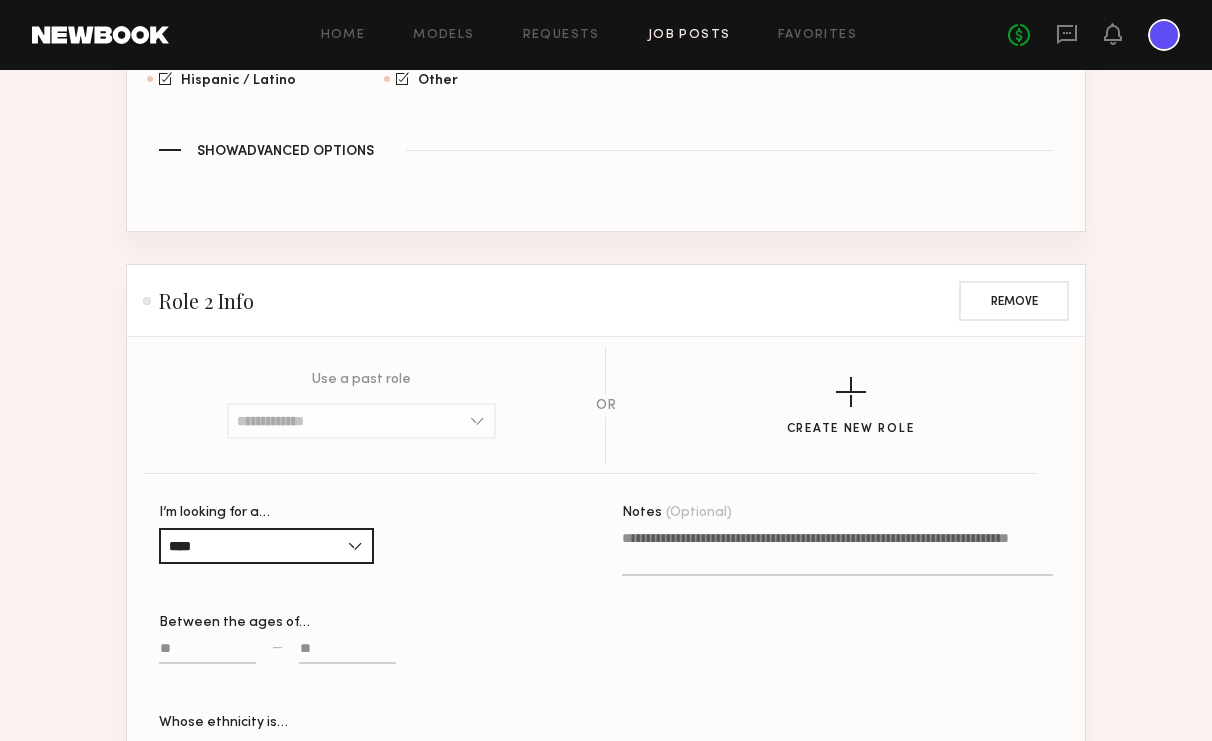 scroll, scrollTop: 1970, scrollLeft: 0, axis: vertical 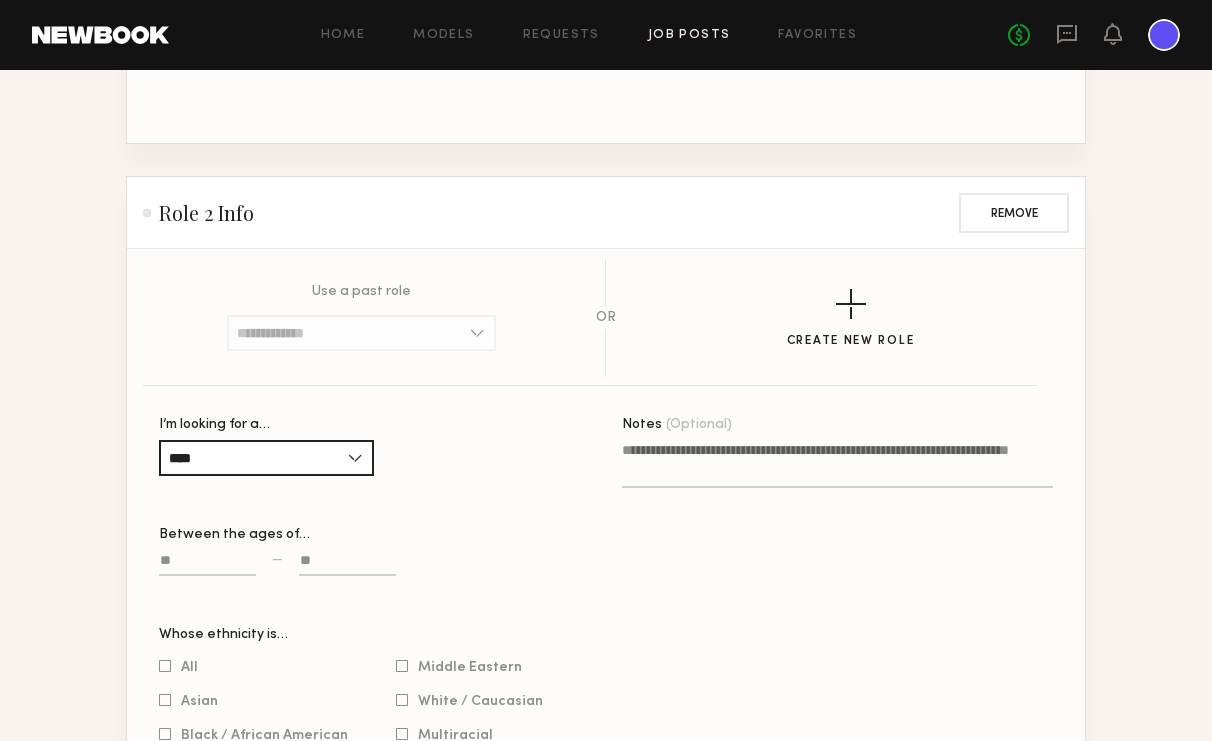 type on "**" 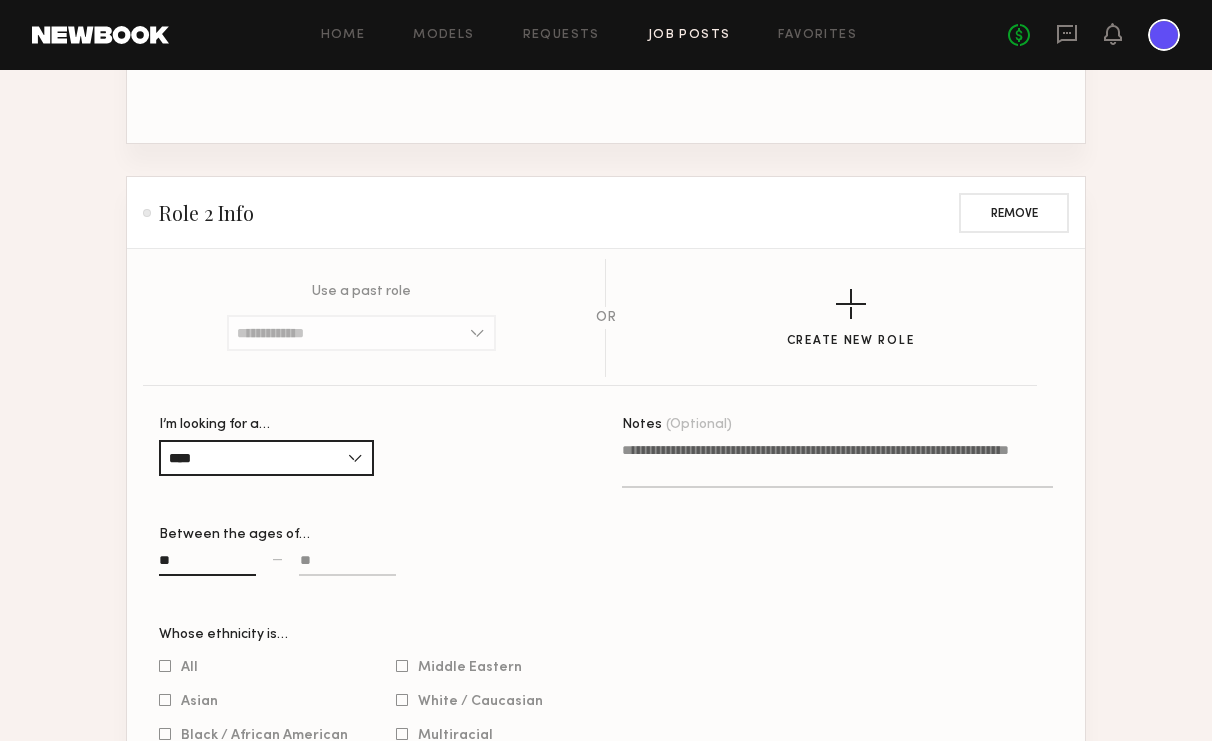 type on "**" 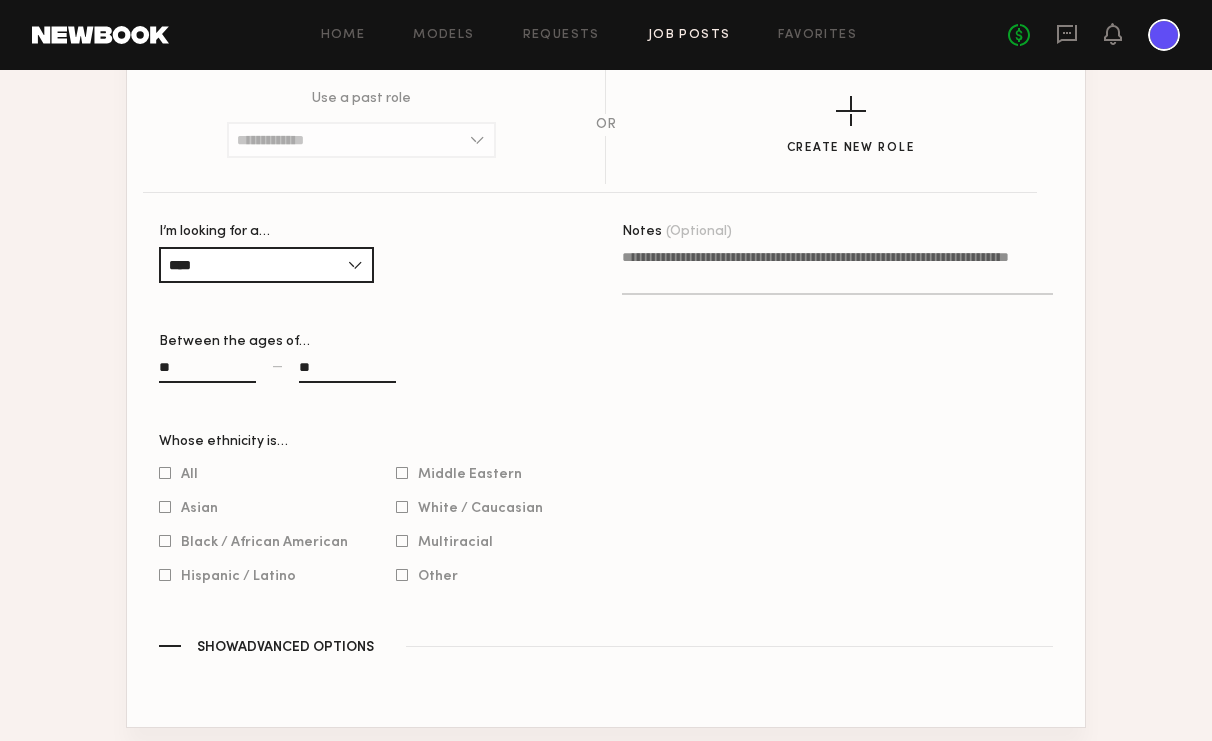 scroll, scrollTop: 2184, scrollLeft: 0, axis: vertical 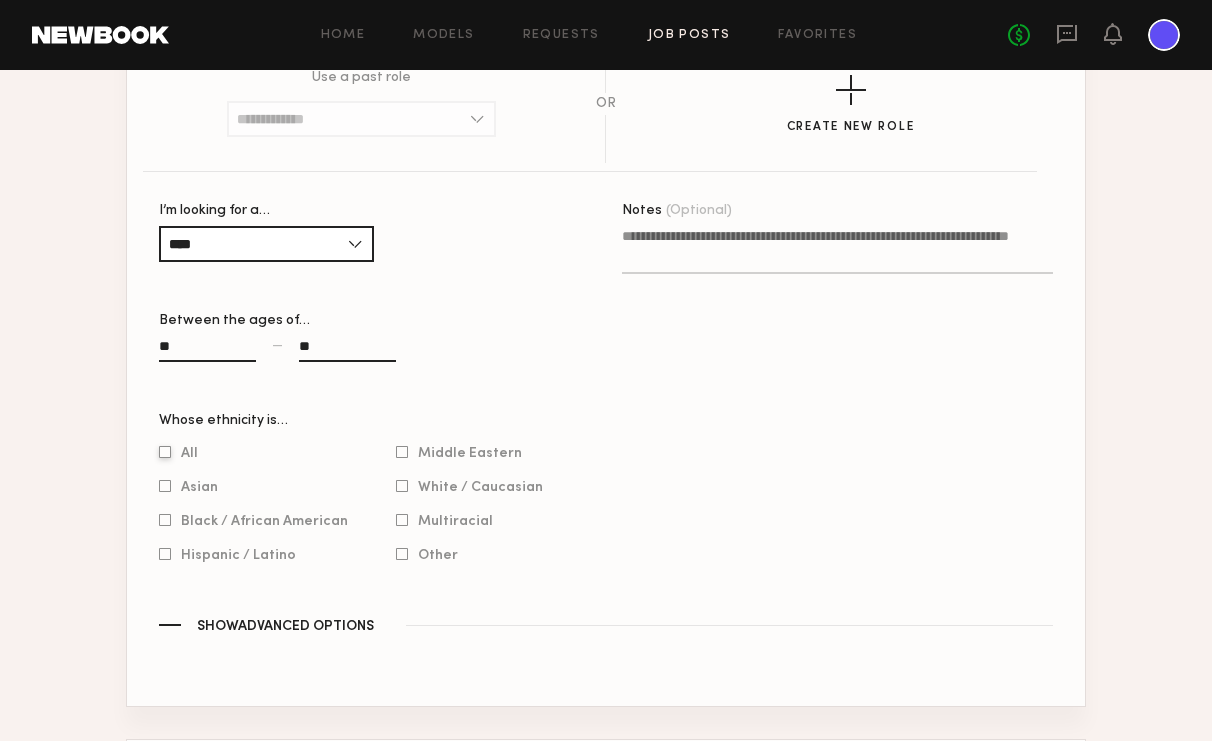 type on "**" 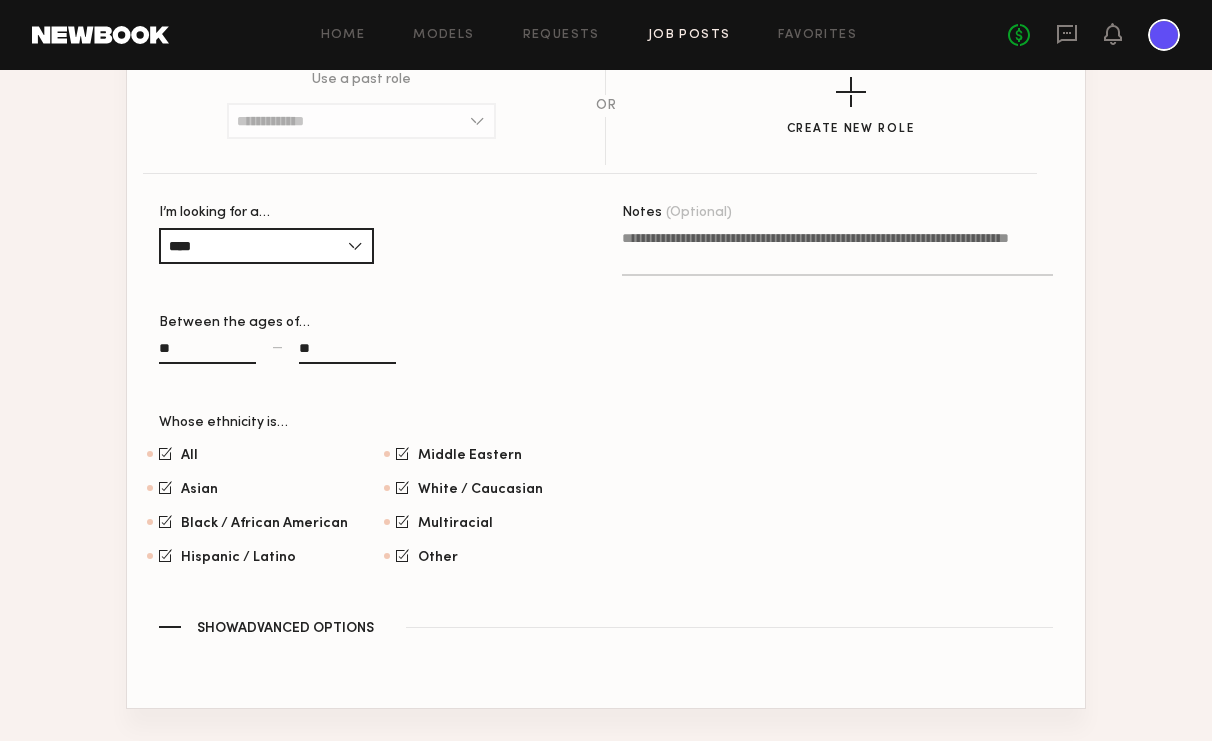 scroll, scrollTop: 2446, scrollLeft: 0, axis: vertical 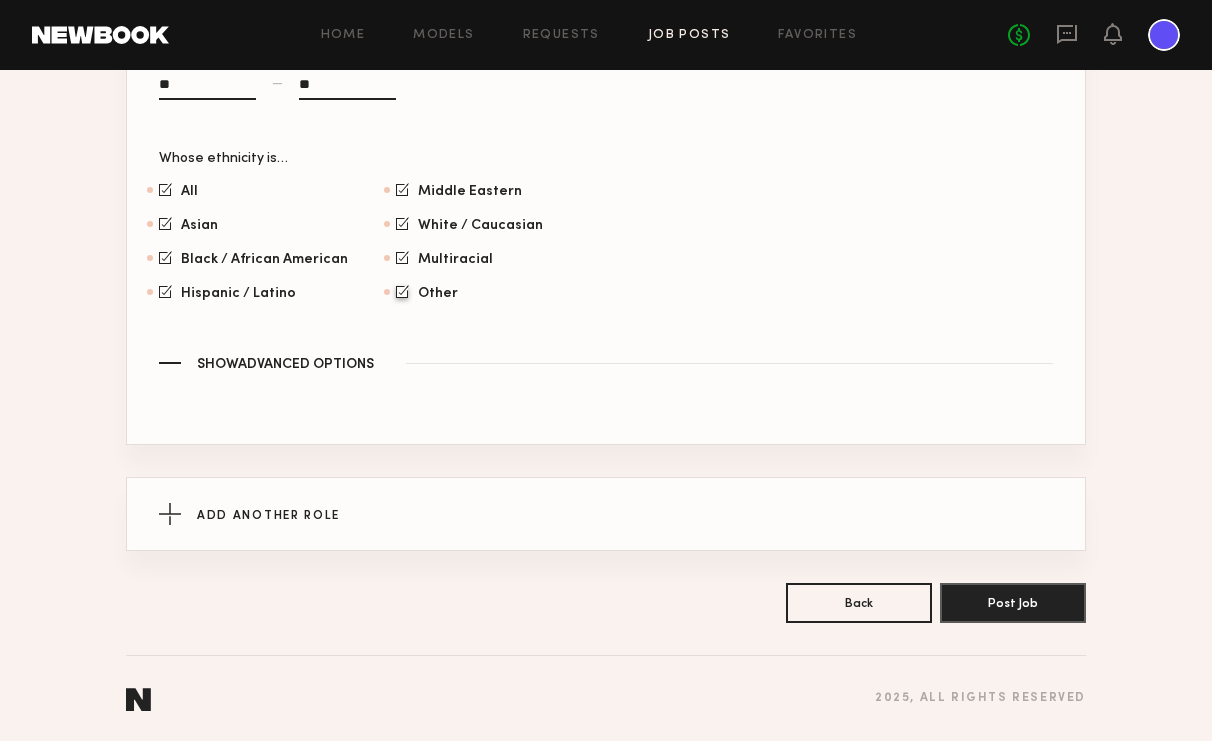 click 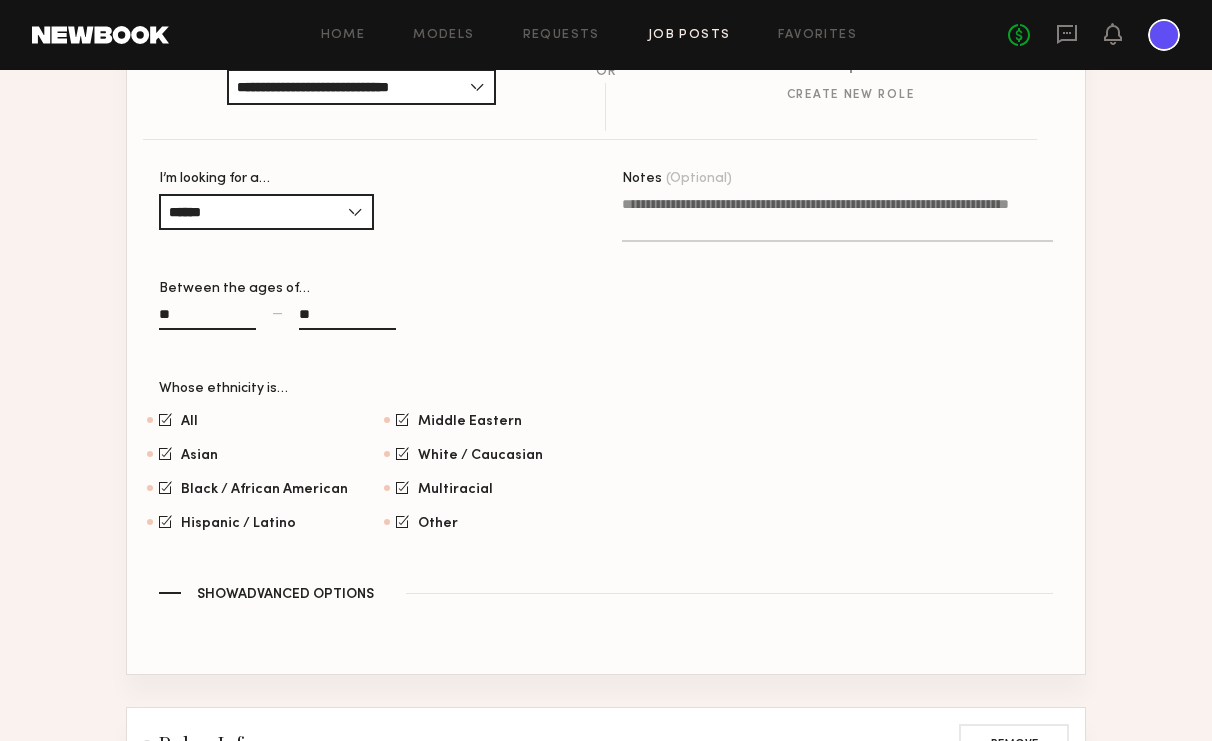 scroll, scrollTop: 1445, scrollLeft: 0, axis: vertical 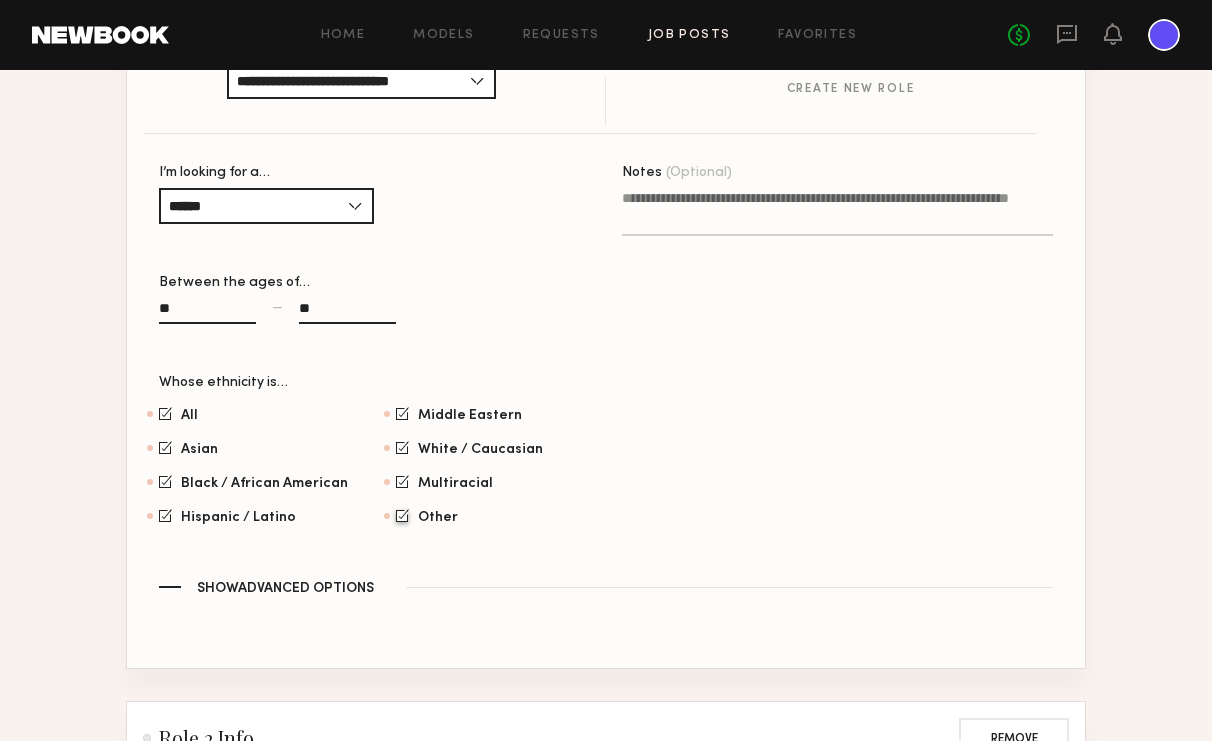 click 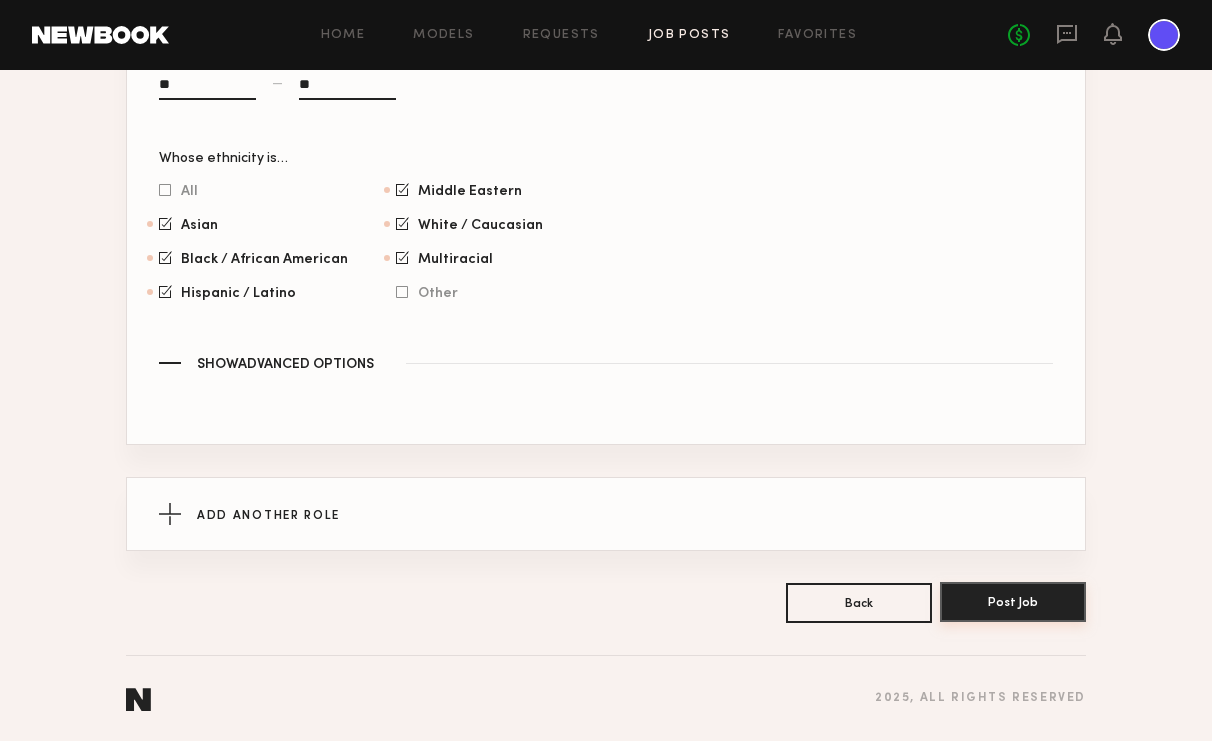 scroll, scrollTop: 2446, scrollLeft: 0, axis: vertical 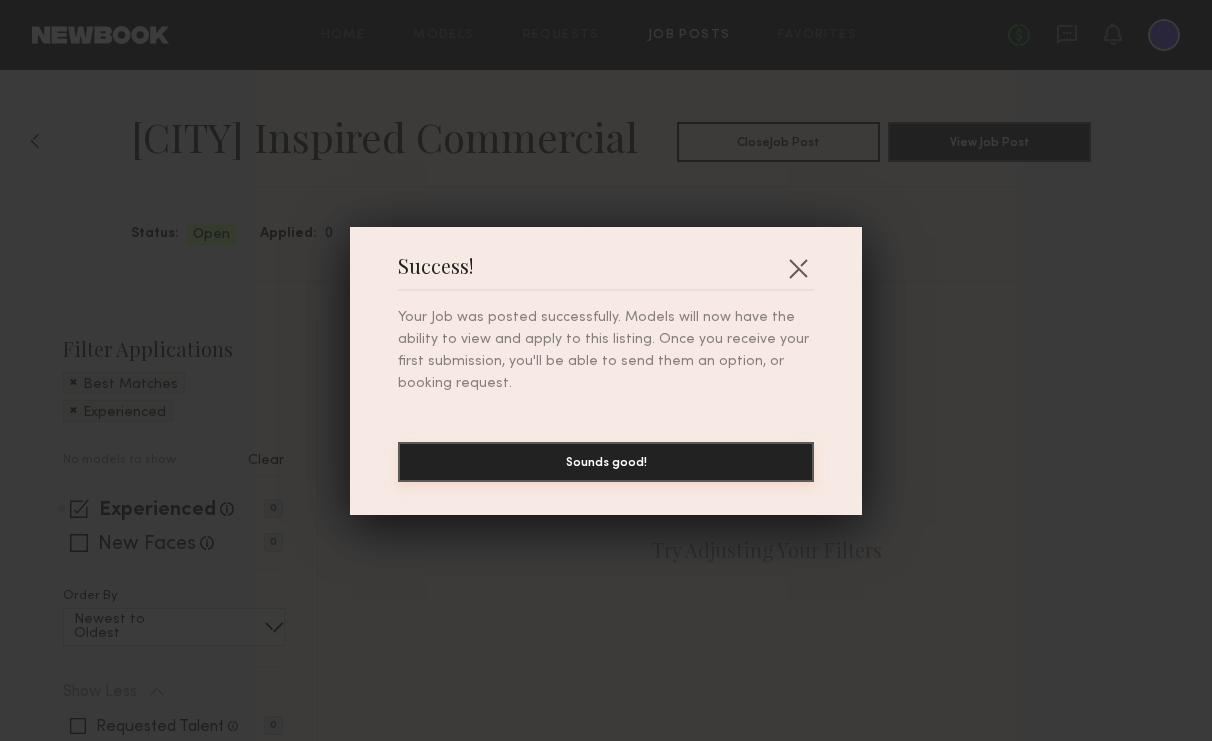 click on "Sounds good!" at bounding box center [606, 462] 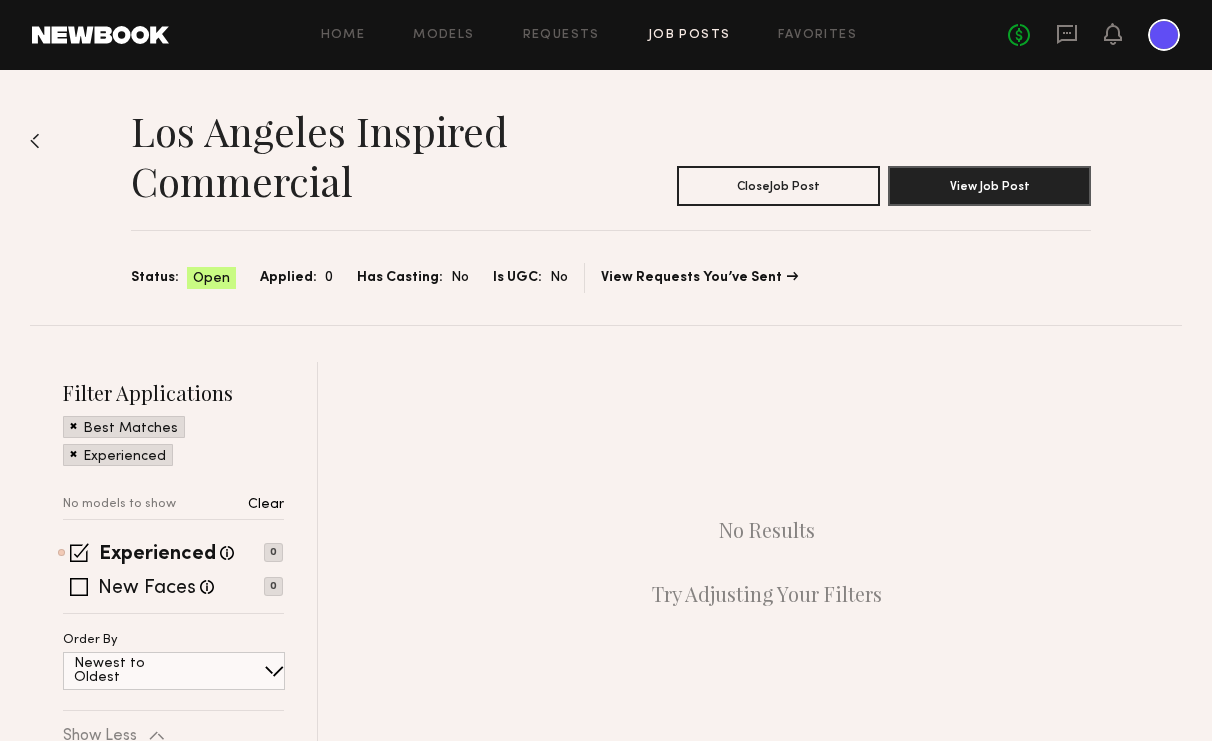 scroll, scrollTop: 0, scrollLeft: 0, axis: both 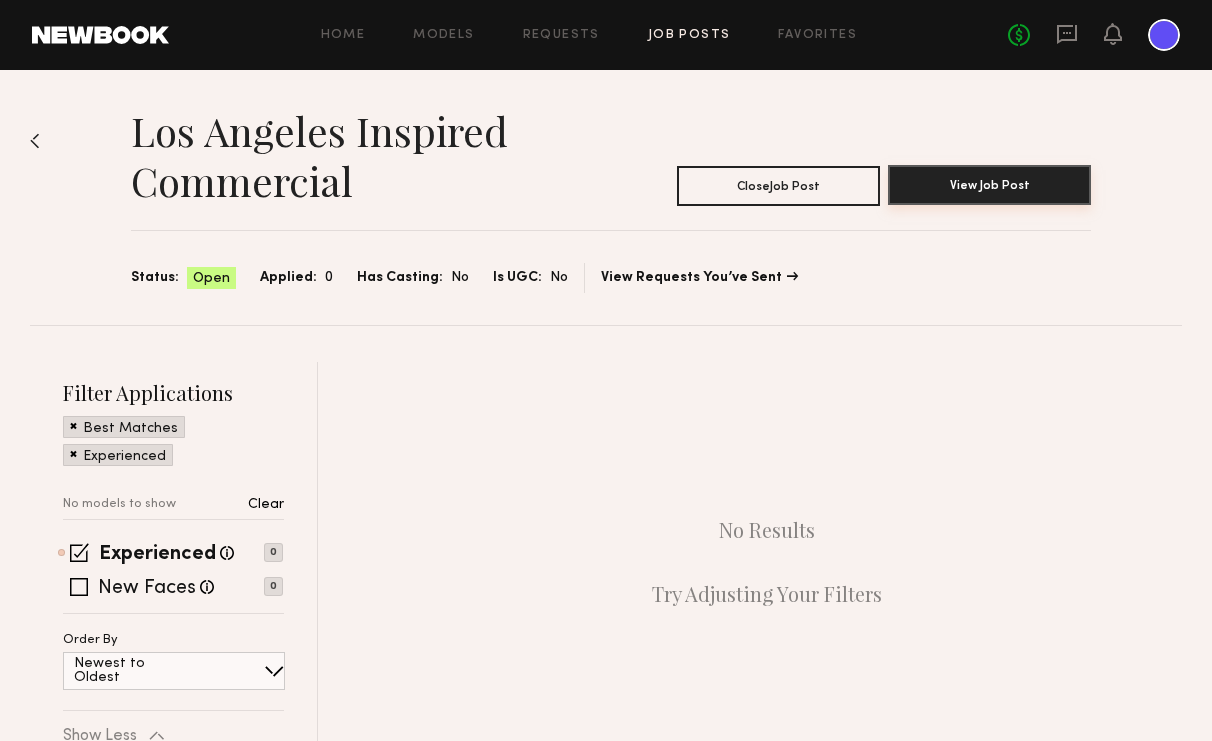 click on "View Job Post" 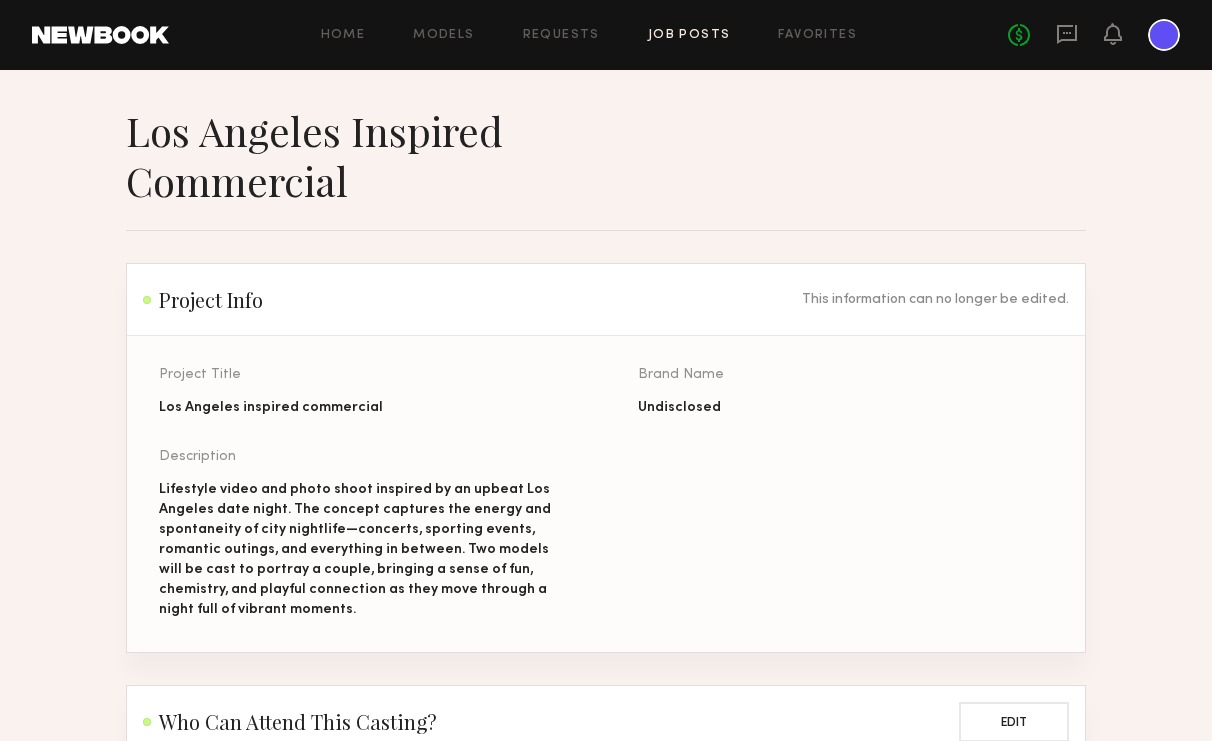 scroll, scrollTop: 0, scrollLeft: 0, axis: both 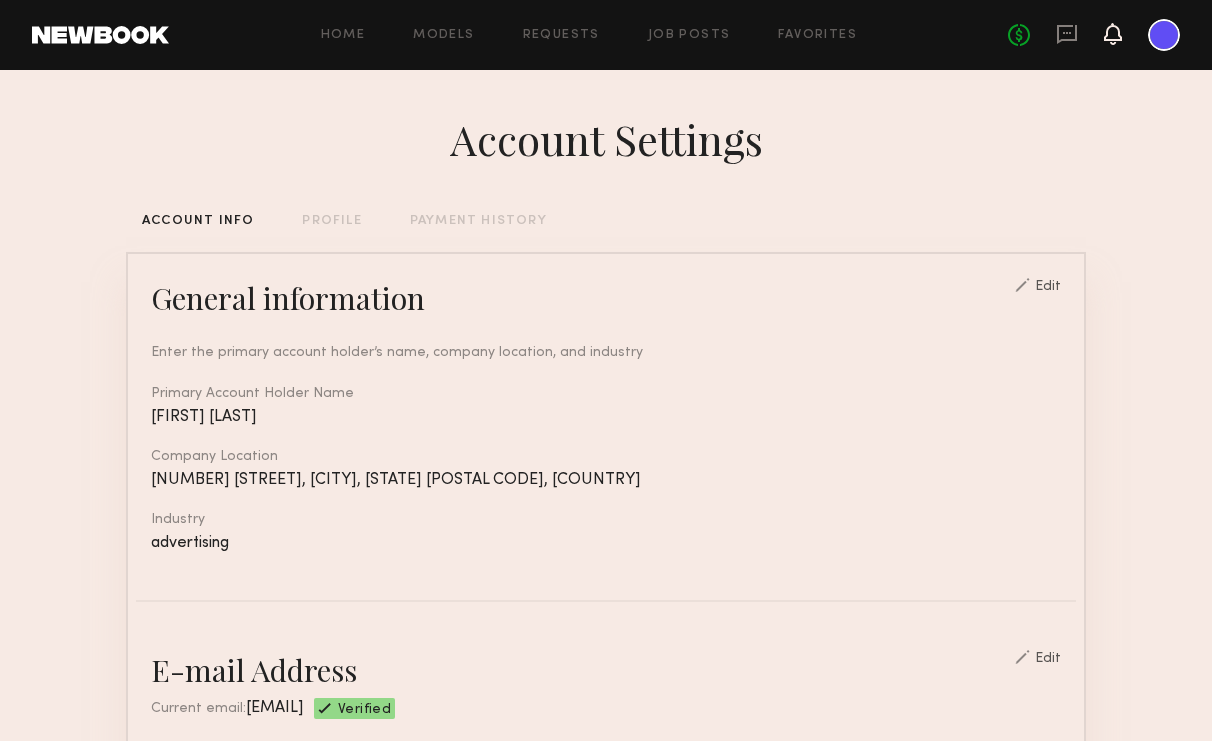 click 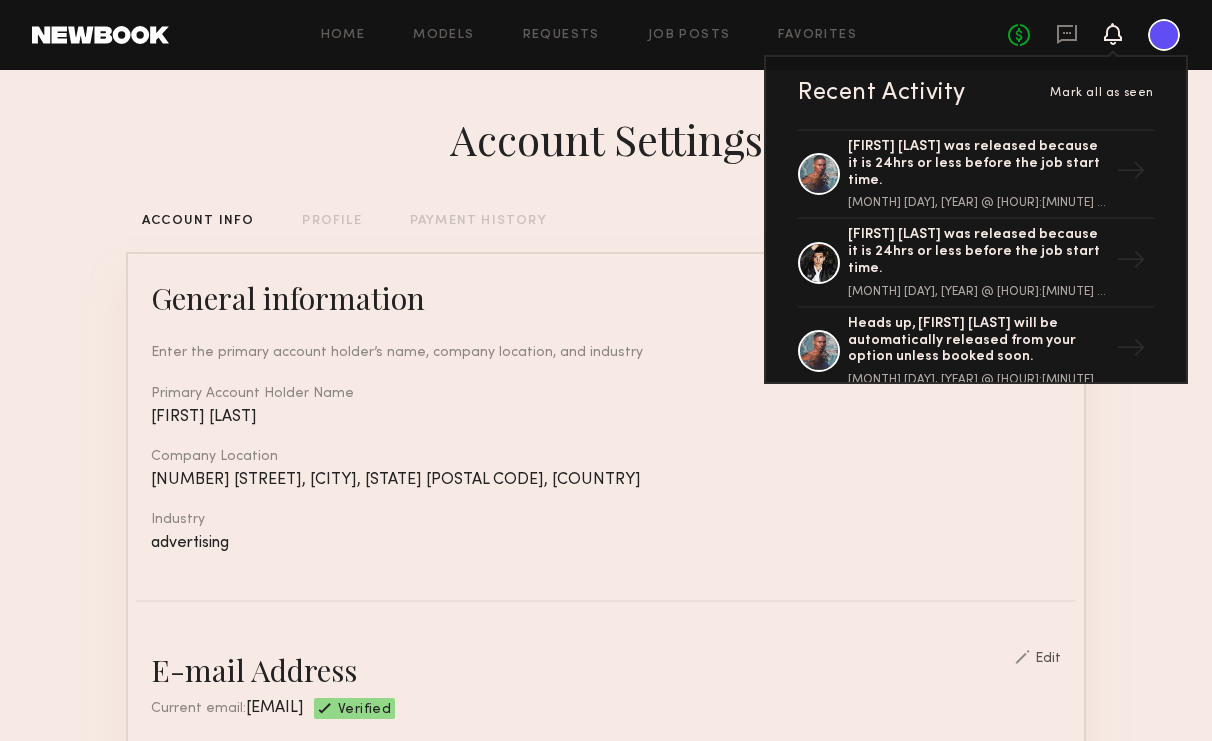 click on "620 S Virgil Ave, Los Angeles, CA 90010, USA" 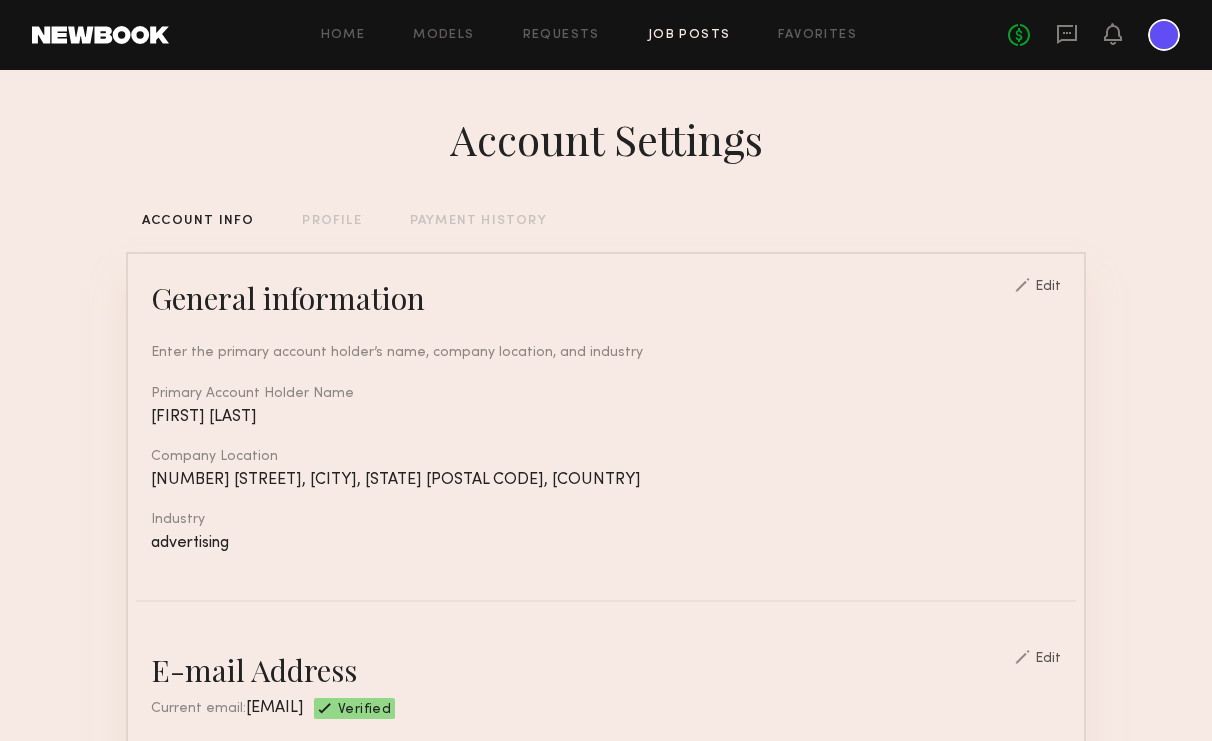 click on "Job Posts" 